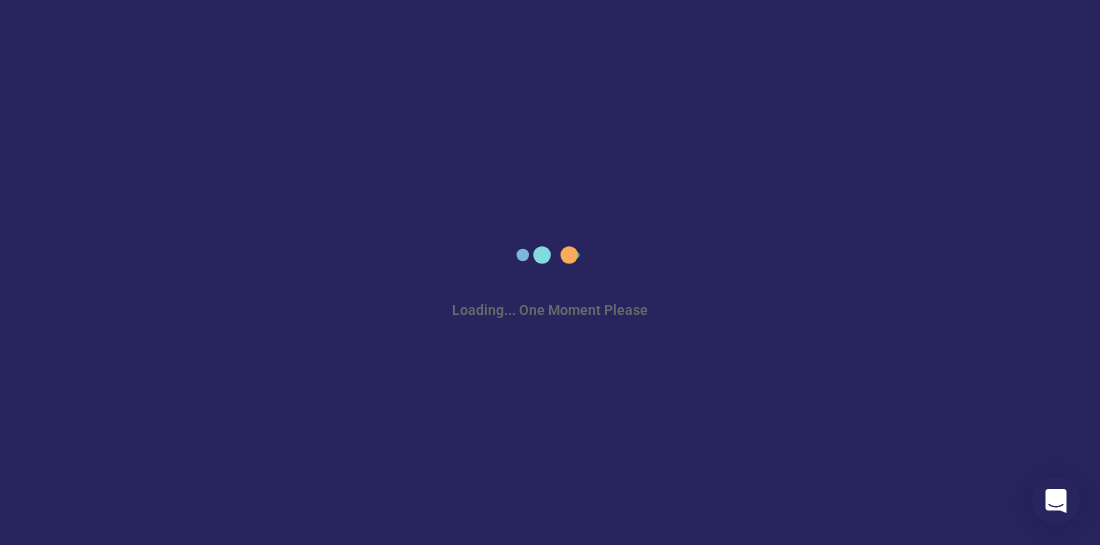 scroll, scrollTop: 0, scrollLeft: 0, axis: both 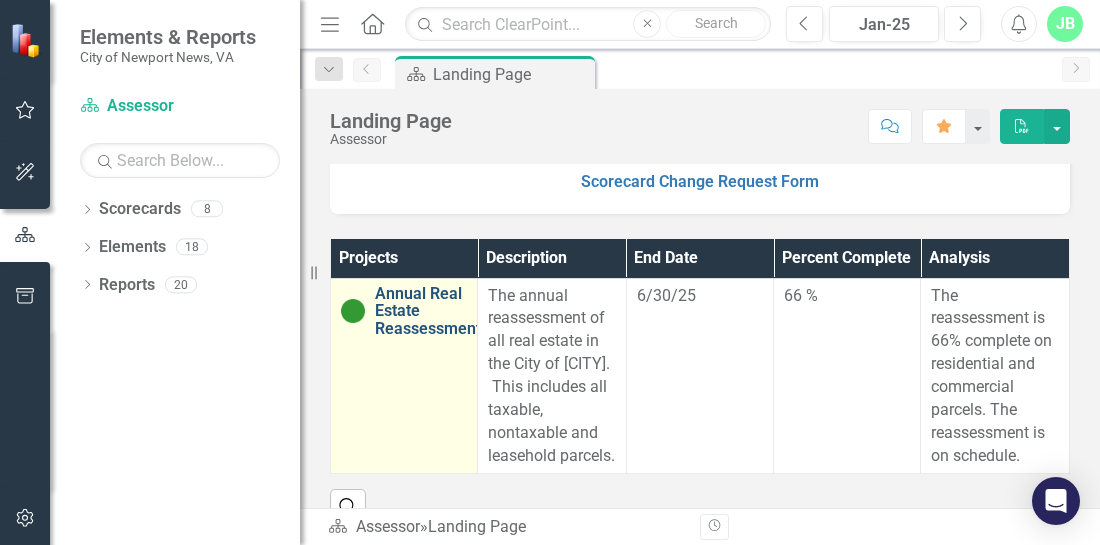 click on "Annual Real Estate Reassessment" at bounding box center (428, 311) 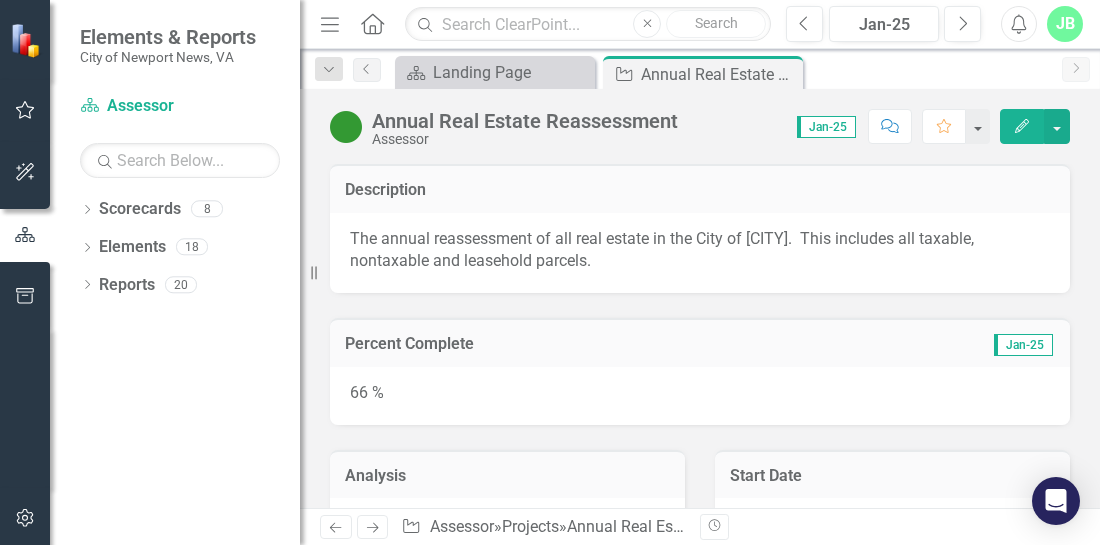 click on "Jan-25" at bounding box center (826, 127) 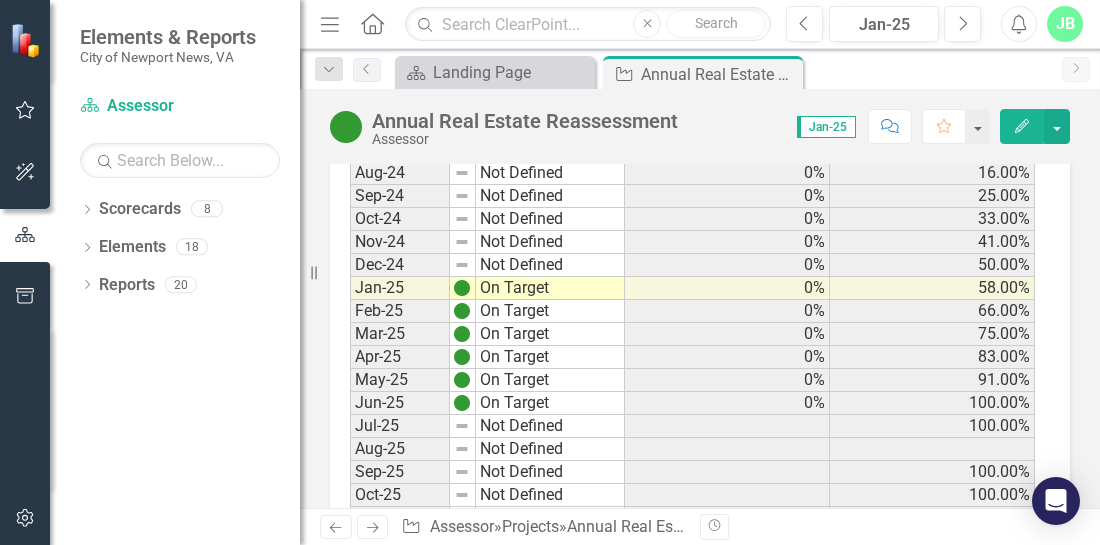 scroll, scrollTop: 1763, scrollLeft: 0, axis: vertical 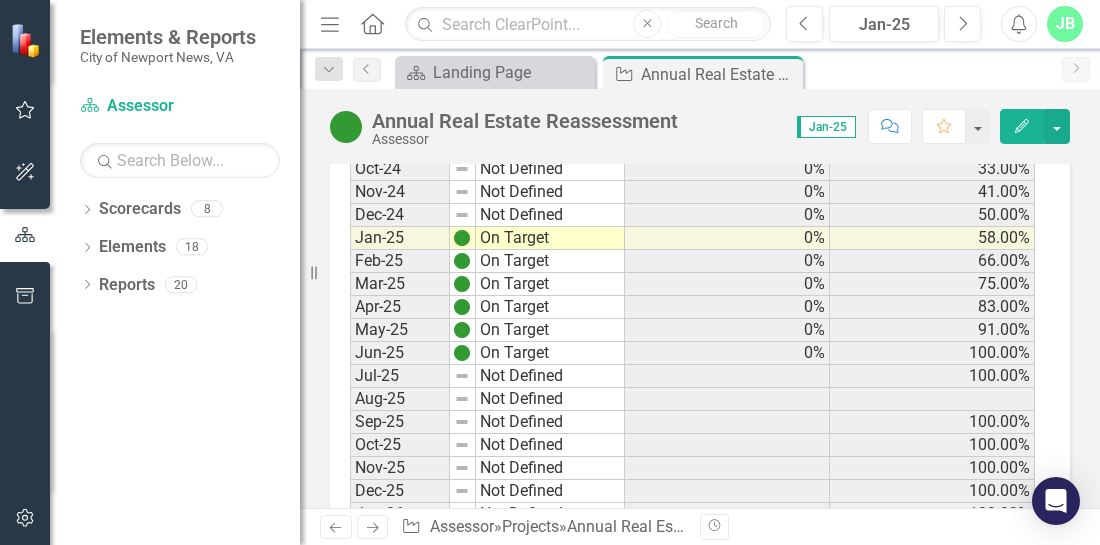 click on "Not Defined" at bounding box center [550, 376] 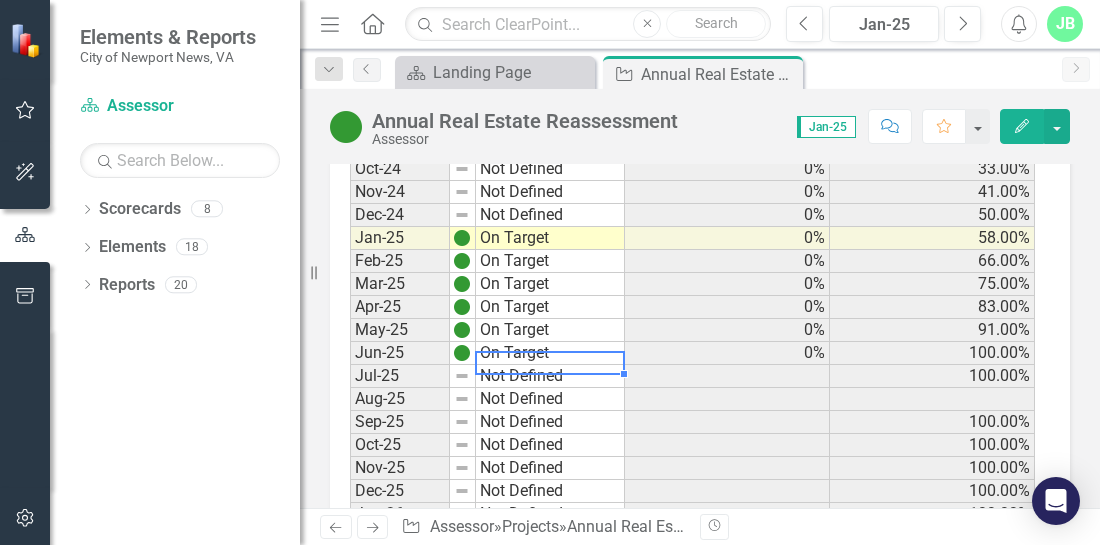click on "Not Defined" at bounding box center (550, 376) 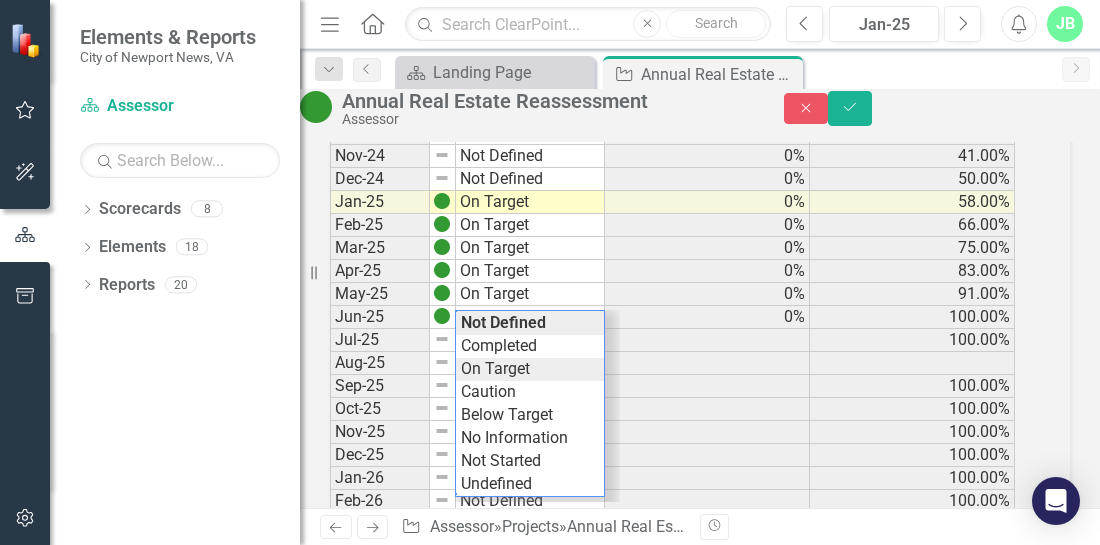click on "Period Status Milestone Roll Up Calculated Percent Complete Dec-[YEAR] Not Defined 0% Jan-[YEAR] Not Defined 0% Feb-[YEAR] Not Defined 0% Mar-[YEAR] Not Defined 0% Apr-[YEAR] Not Defined 0% May-[YEAR] Not Defined 0% Jun-[YEAR] Not Defined 0% Jul-[YEAR] Not Defined 0% Aug-[YEAR] Not Defined 0% Sep-[YEAR] Not Defined 0% Oct-[YEAR] Not Defined 0% Nov-[YEAR] Not Defined 0% Dec-[YEAR] Not Defined 0% Jan-[YEAR] Not Defined 0% Feb-[YEAR] Not Defined 0% Mar-[YEAR] Not Defined 0% Apr-[YEAR] Not Defined 0% May-[YEAR] Not Defined 0% Jun-[YEAR] Not Defined 0% Jul-[YEAR] Not Defined 0% Aug-[YEAR] Not Defined 0% Sep-[YEAR] Not Defined 0% Oct-[YEAR] Not Defined 0% Nov-[YEAR] Not Defined 0% Dec-[YEAR] Not Defined 0% Jan-[YEAR] Not Defined 0% Feb-[YEAR] Not Defined 0% Mar-[YEAR] Not Defined 0% Apr-[YEAR] Not Defined 0% May-[YEAR] Not Defined 0% Jun-[YEAR] Not Defined 0% Jul-[YEAR] Not Defined 0% Aug-[YEAR] Not Defined 0% Sep-[YEAR] Not Defined 0% Oct-[YEAR] Not Defined 0% Nov-[YEAR] Not Defined 0% Dec-[YEAR] Not Defined 0% Jan-[YEAR] Not Defined 0% Feb-[YEAR] Not Defined 0% Mar-[YEAR] Not Defined 0% Apr-[YEAR] Not Defined 0% May-[YEAR] Not Defined 0% Jun-[YEAR] Not Defined 0% Jul-[YEAR]" at bounding box center (672, -186) 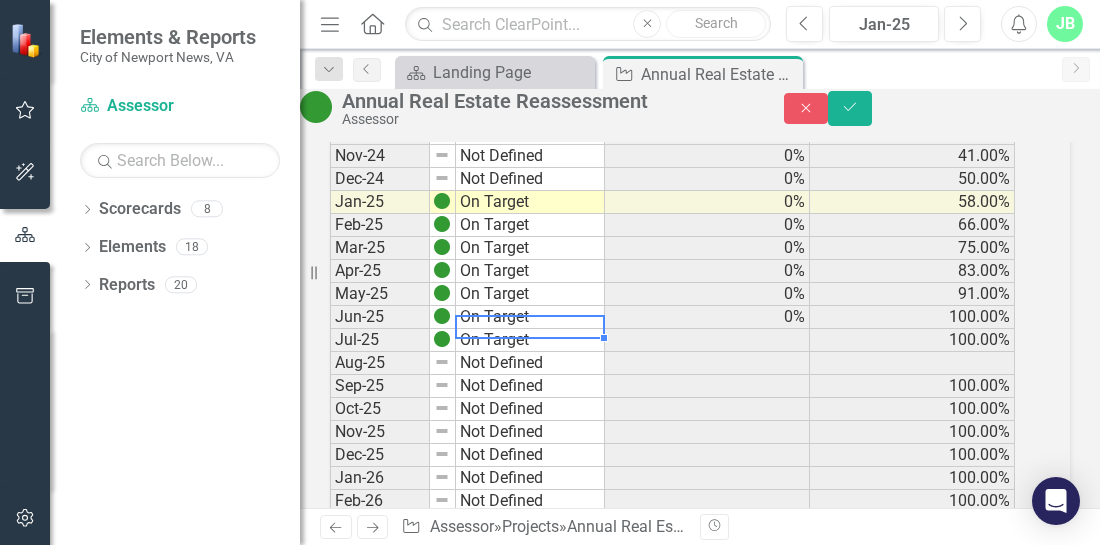 click at bounding box center [707, 340] 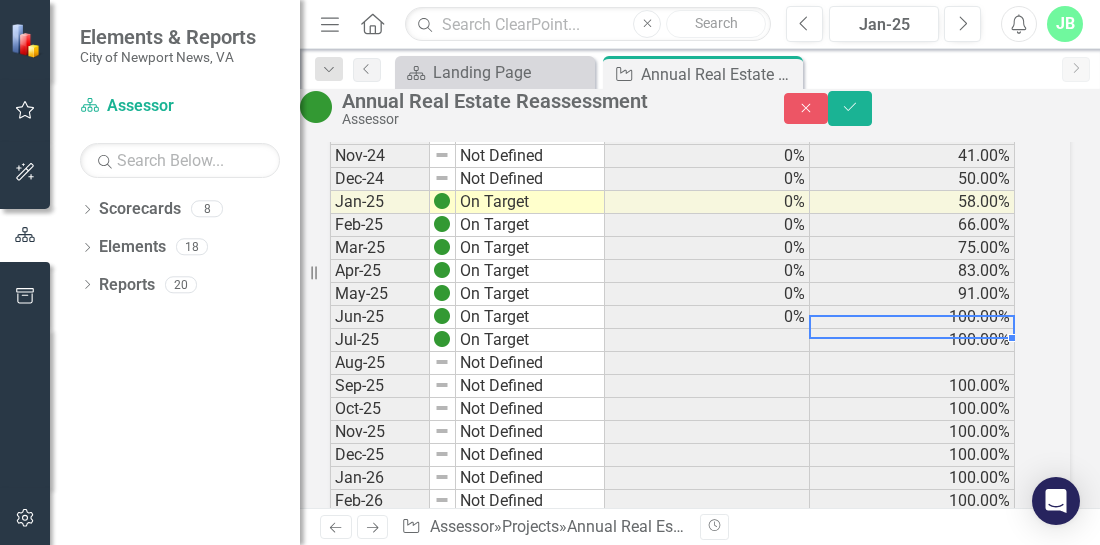 click on "100.00%" at bounding box center (912, 340) 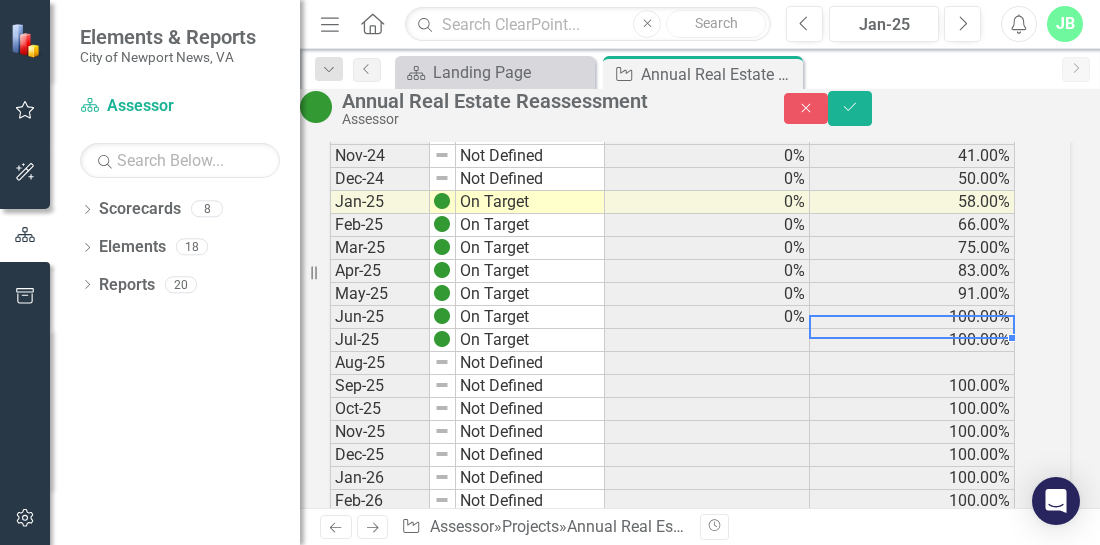 click on "100.00%" at bounding box center (912, 340) 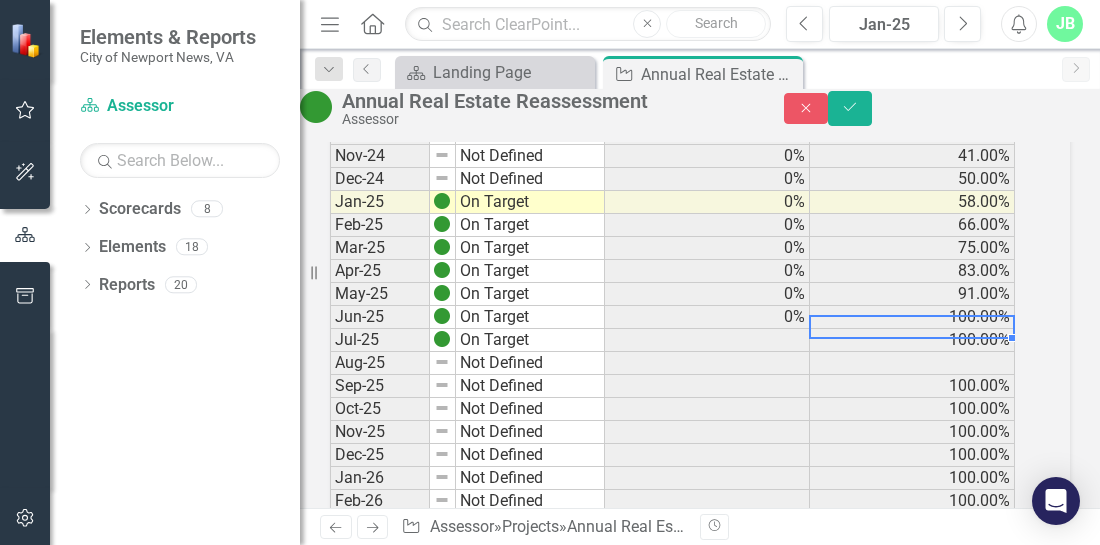 click on "100.00%" at bounding box center [912, 340] 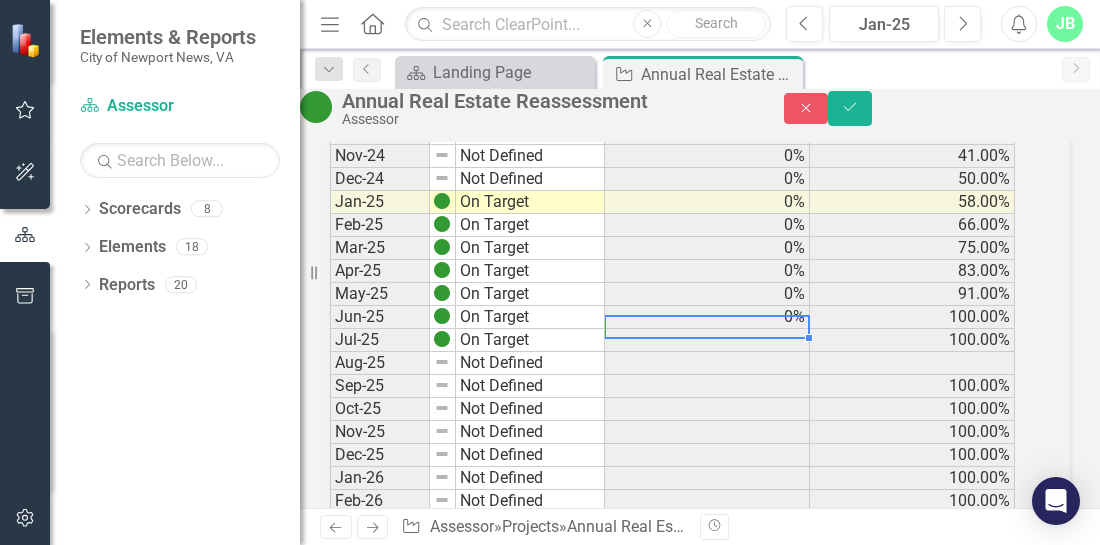click at bounding box center (707, 340) 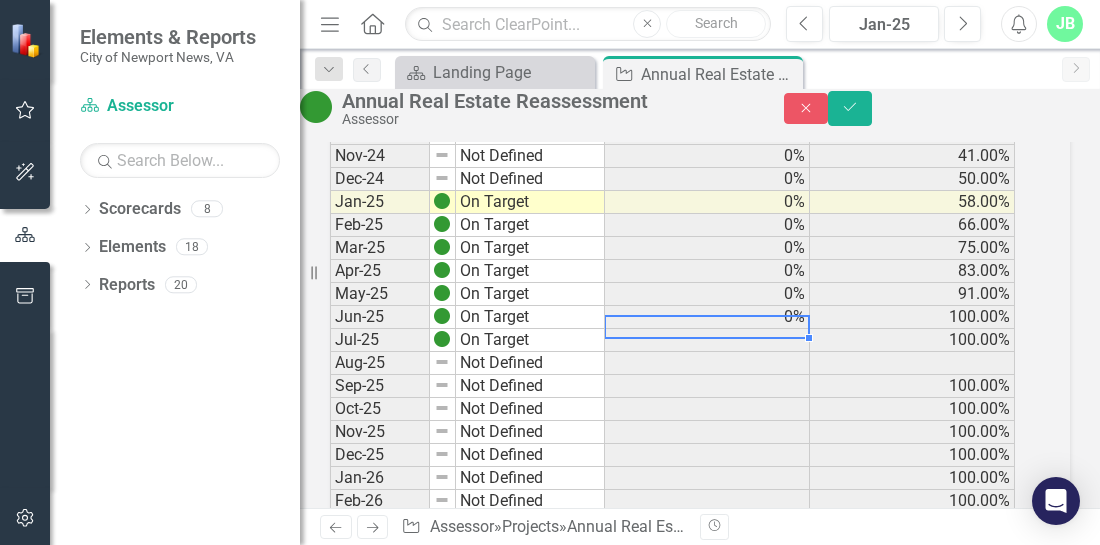 click at bounding box center (707, 340) 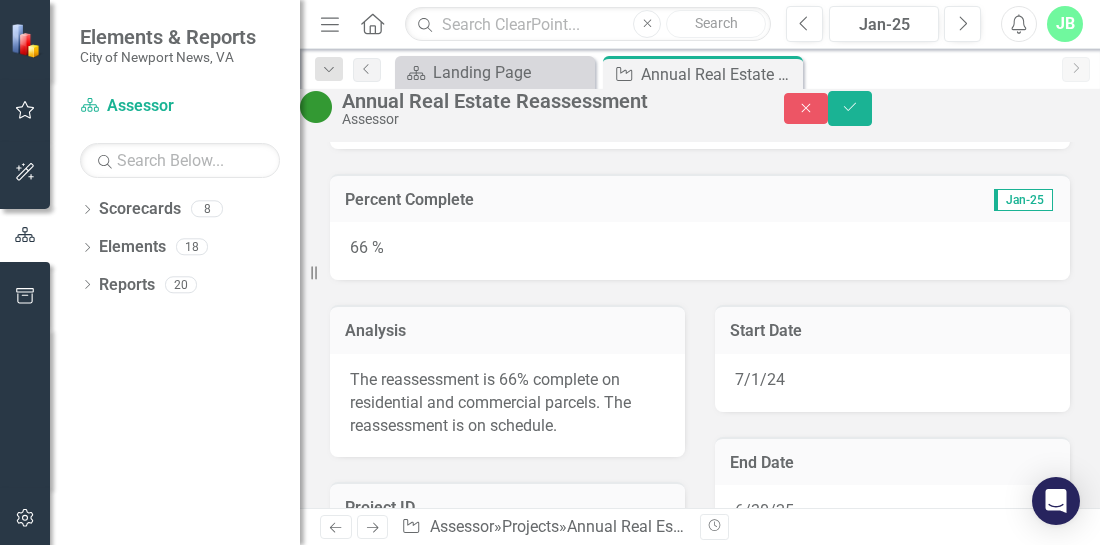 scroll, scrollTop: 0, scrollLeft: 0, axis: both 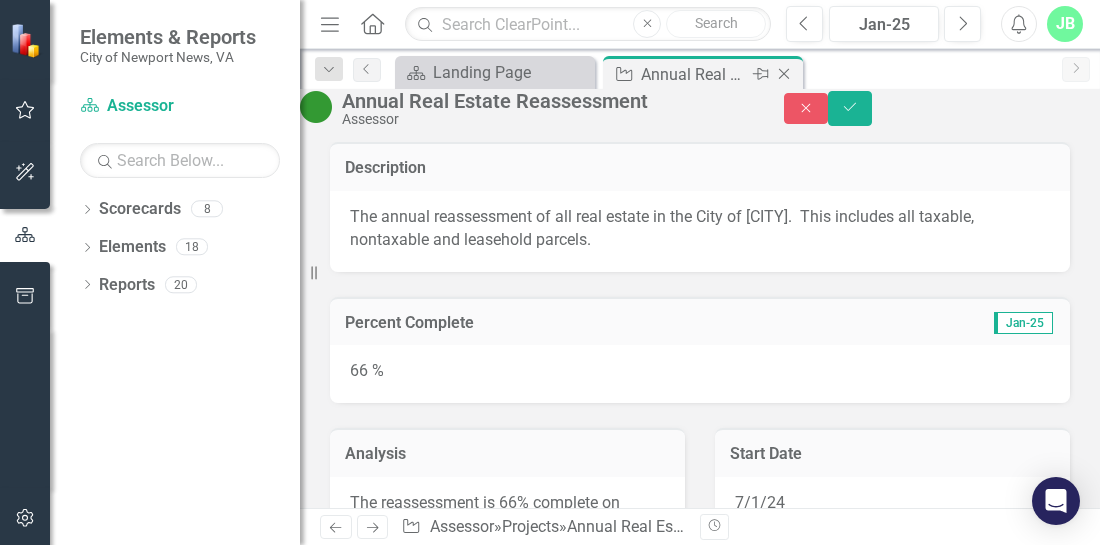 click on "Annual Real Estate Reassessment" at bounding box center (694, 74) 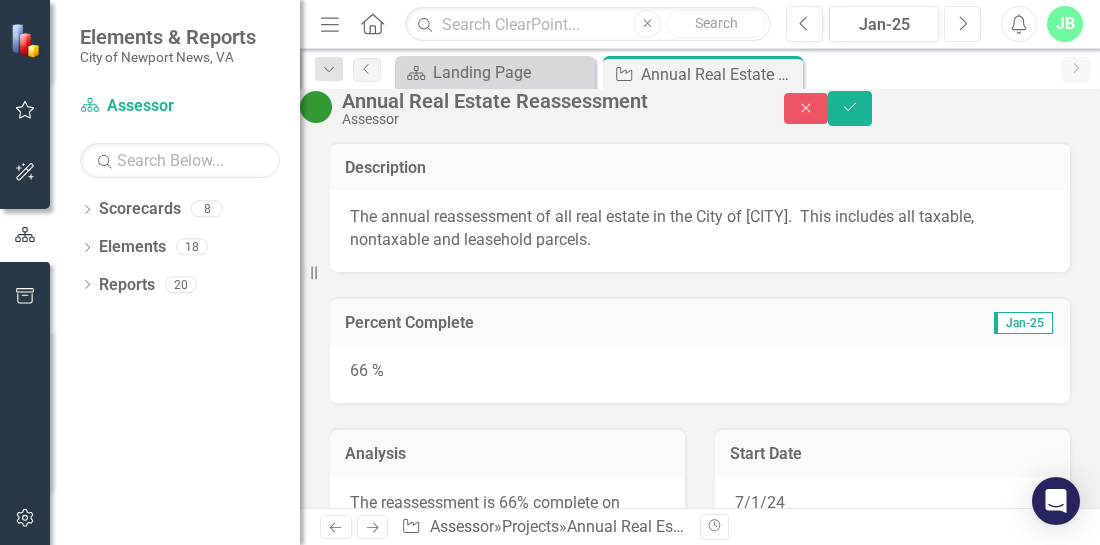 click on "Next" 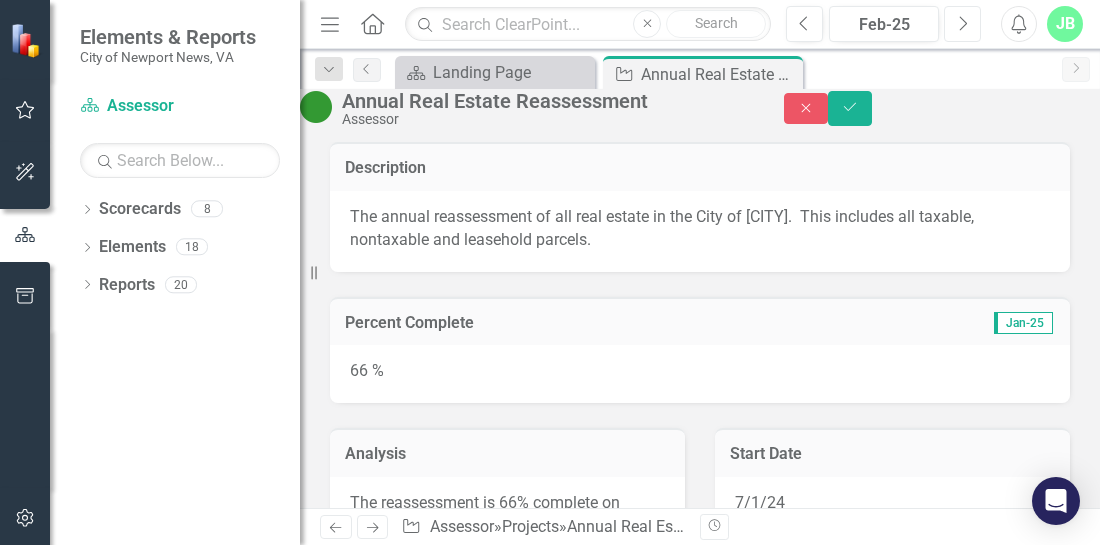 click 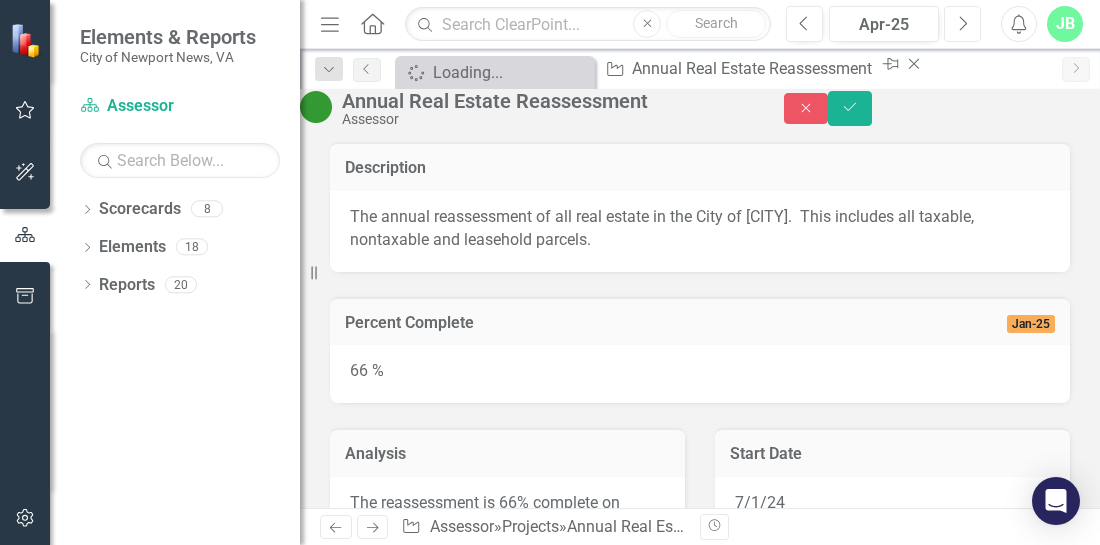 click 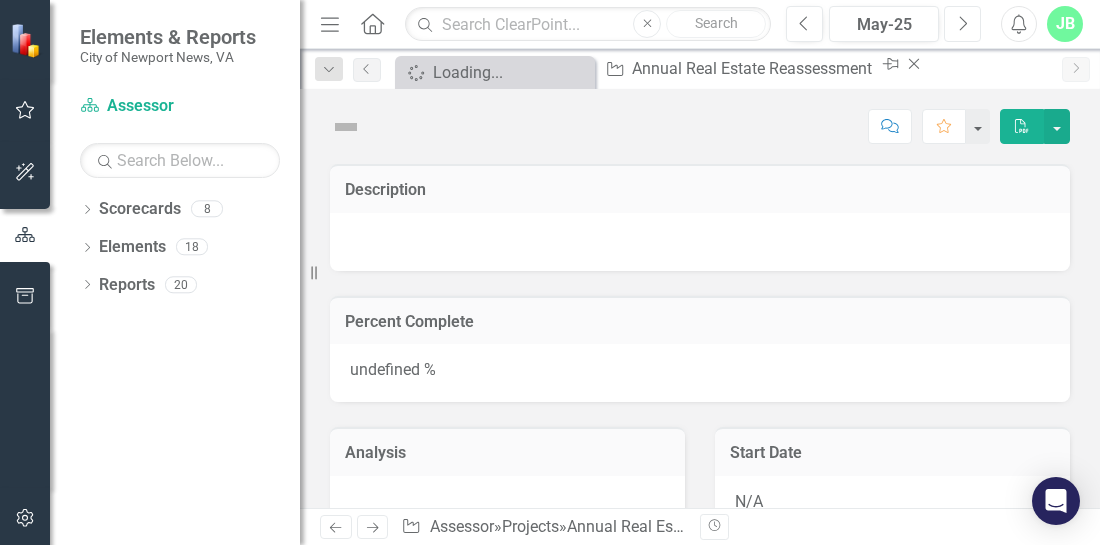 click 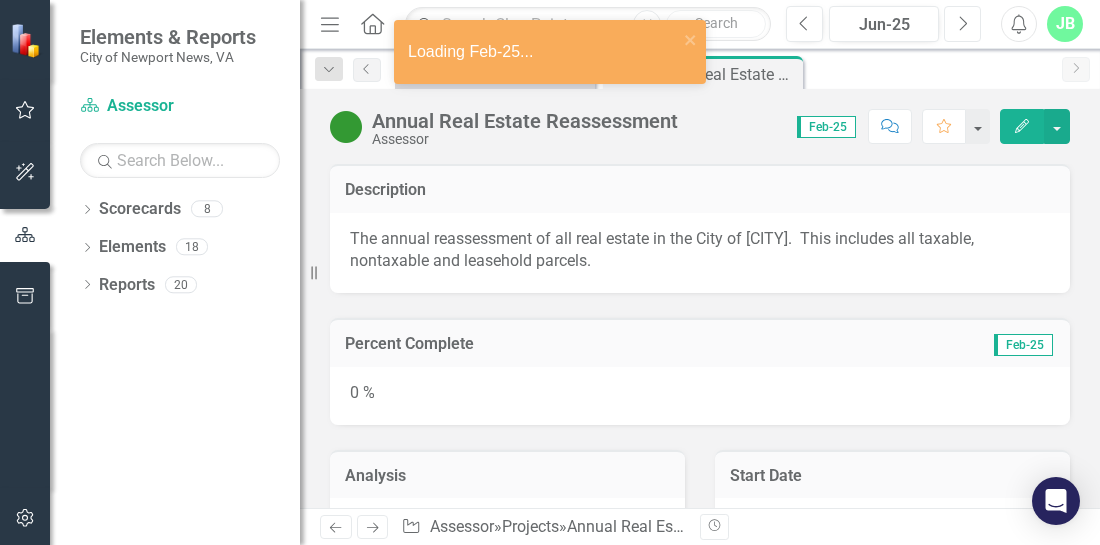 click 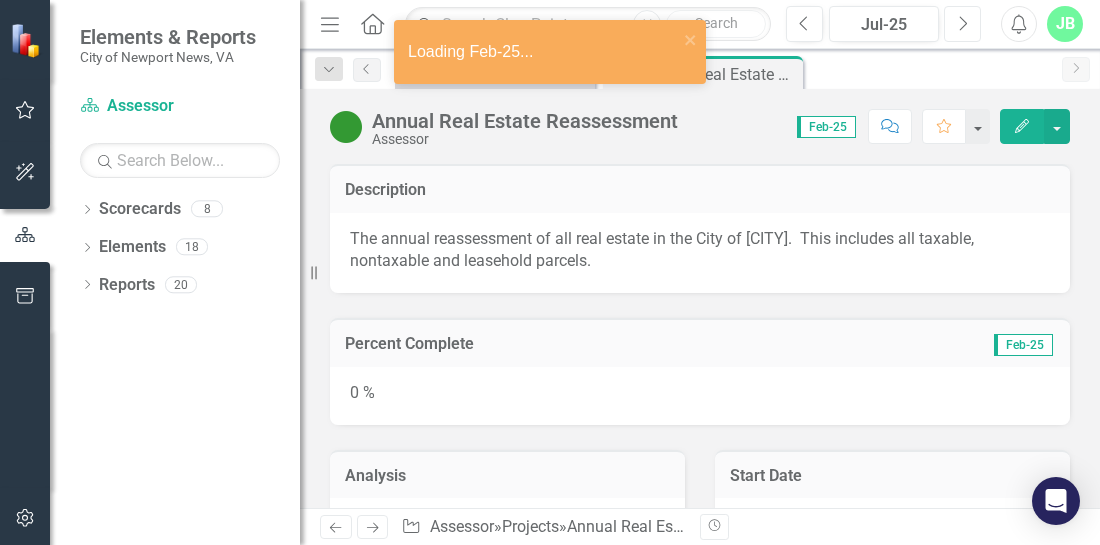 click 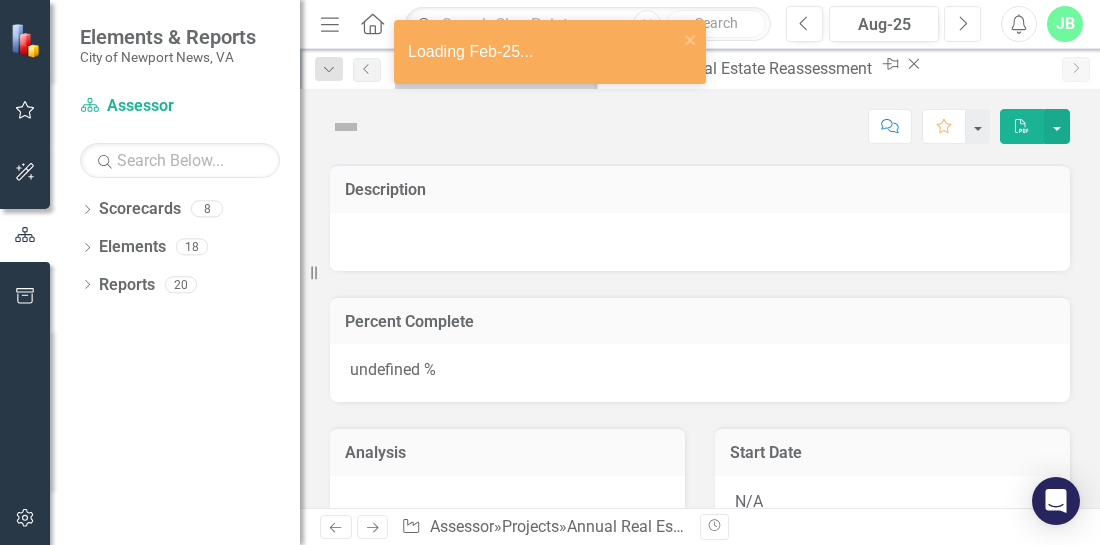click 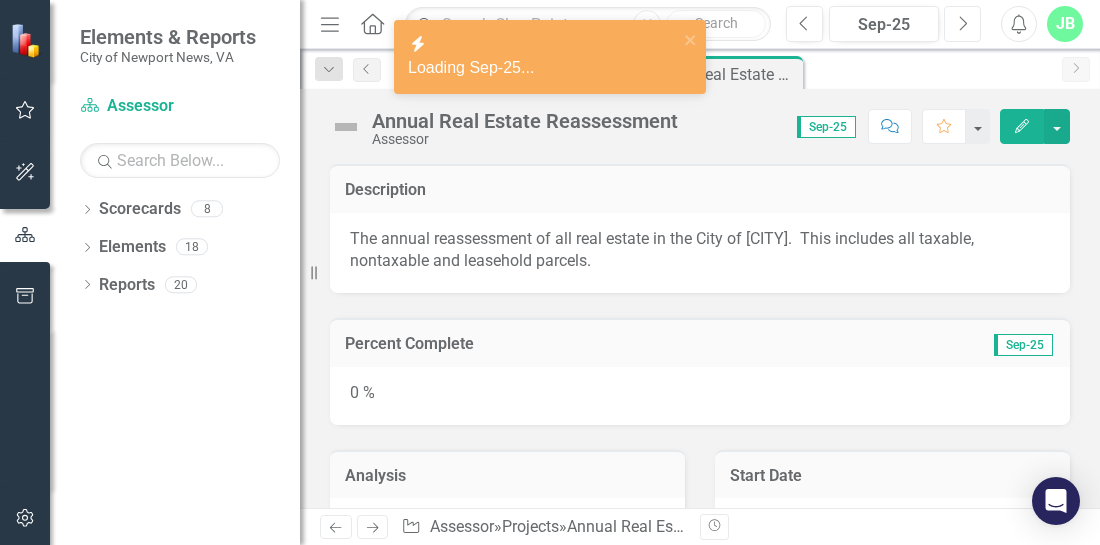 click 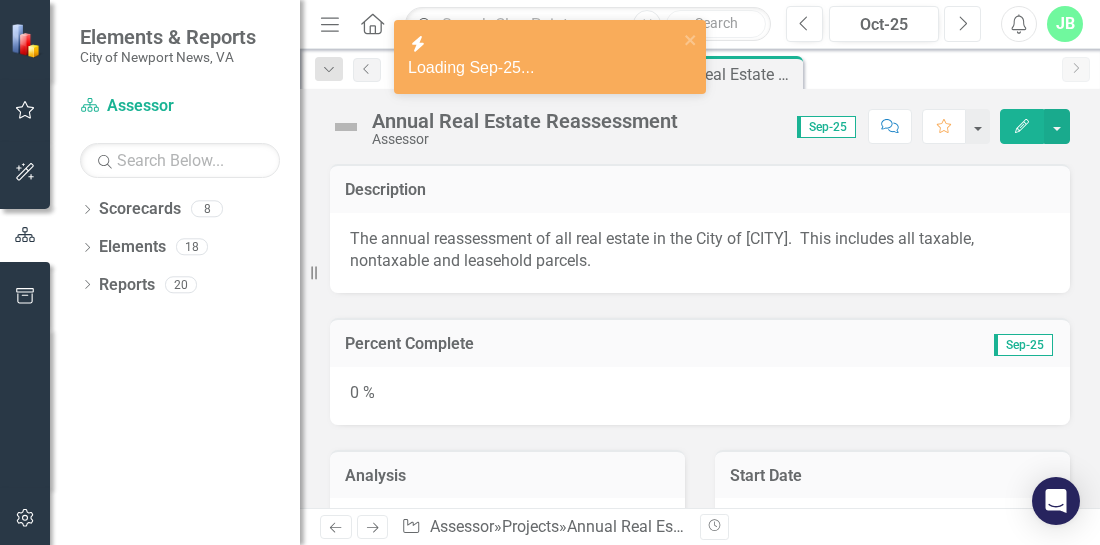 click 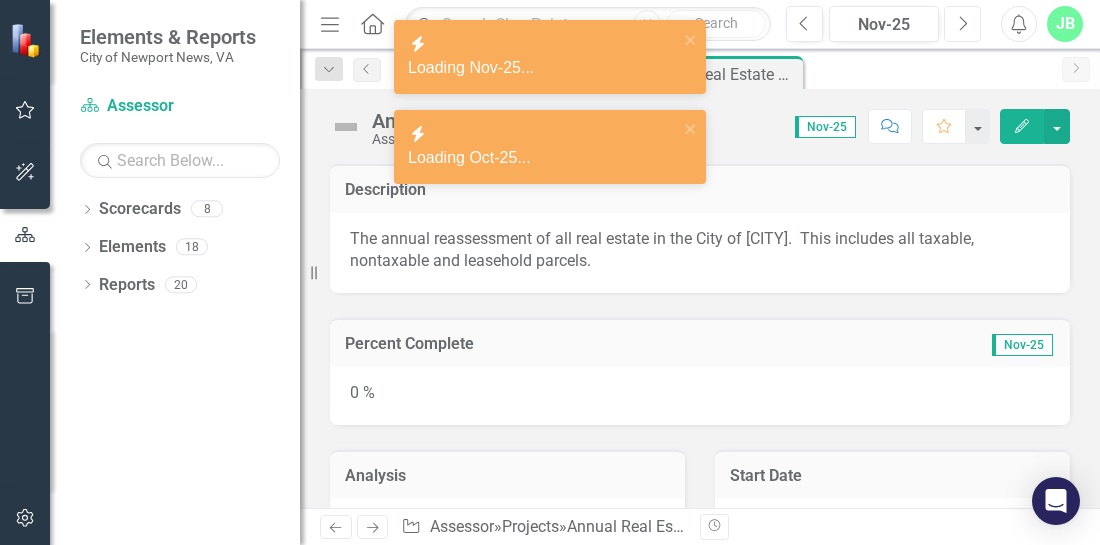 click 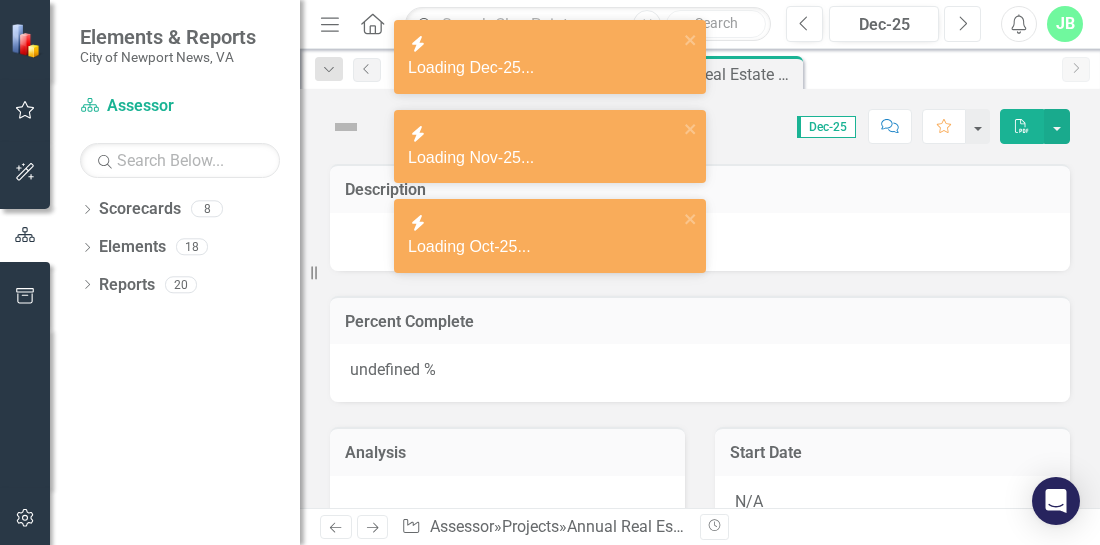 click on "Next" at bounding box center [962, 24] 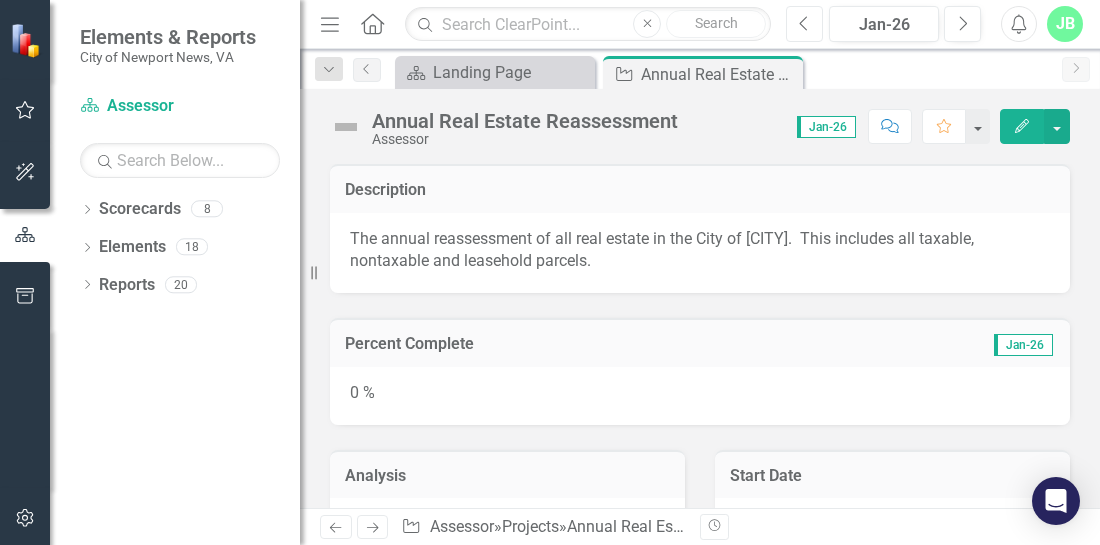 click on "Previous" at bounding box center (804, 24) 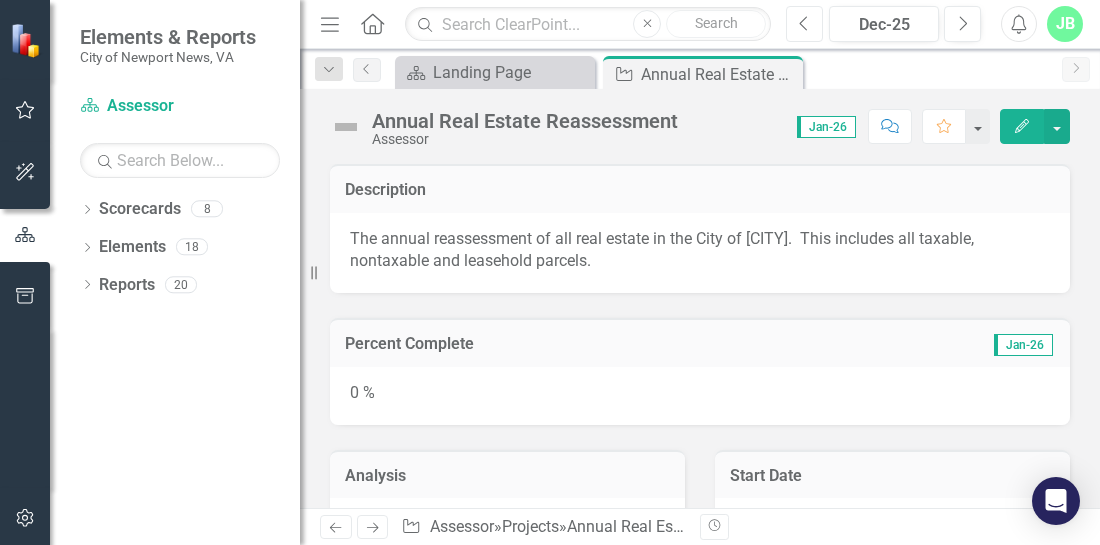 click on "Previous" at bounding box center [804, 24] 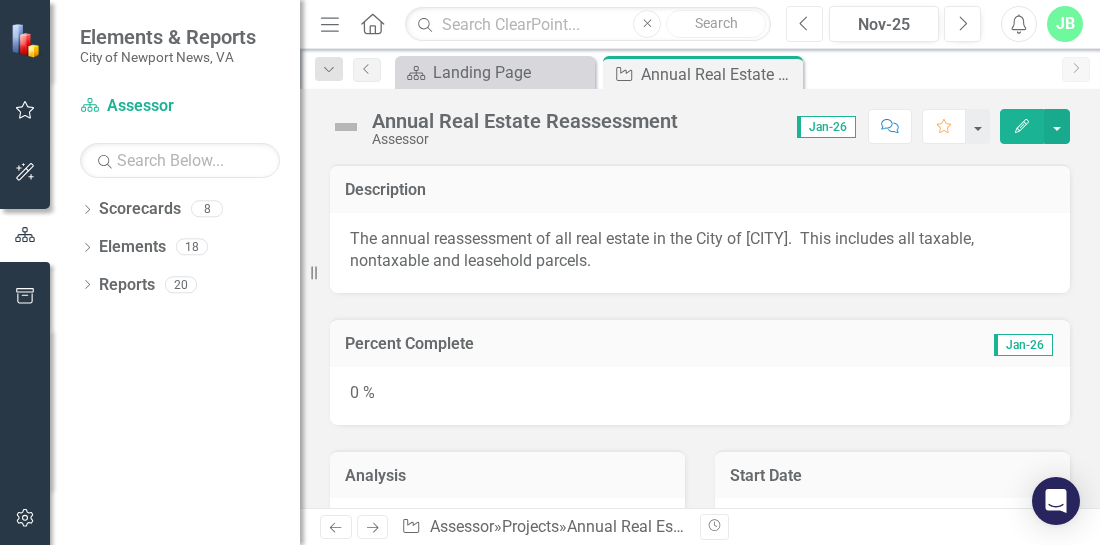 click on "Previous" at bounding box center (804, 24) 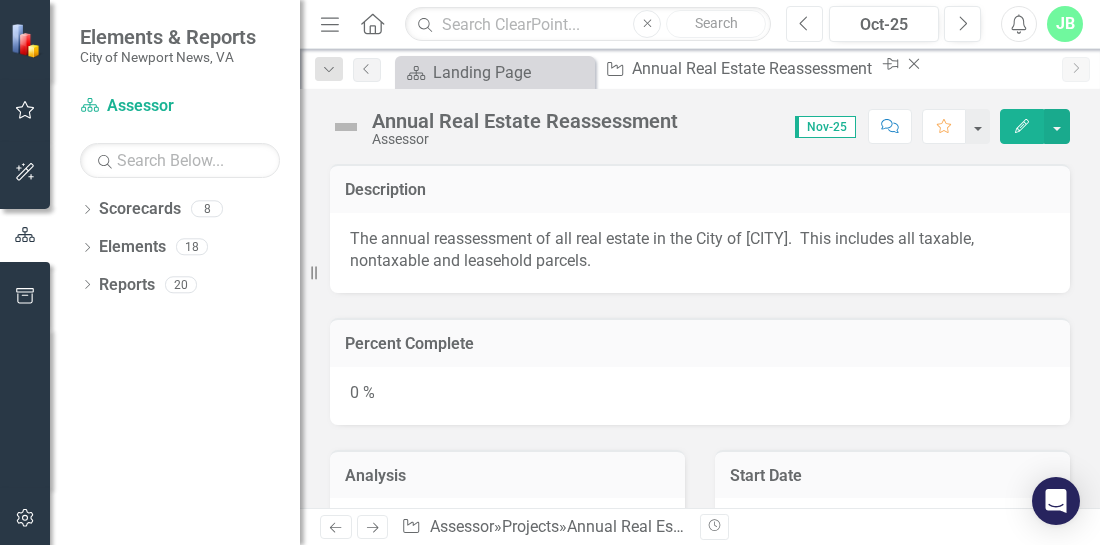 click on "Previous" at bounding box center [804, 24] 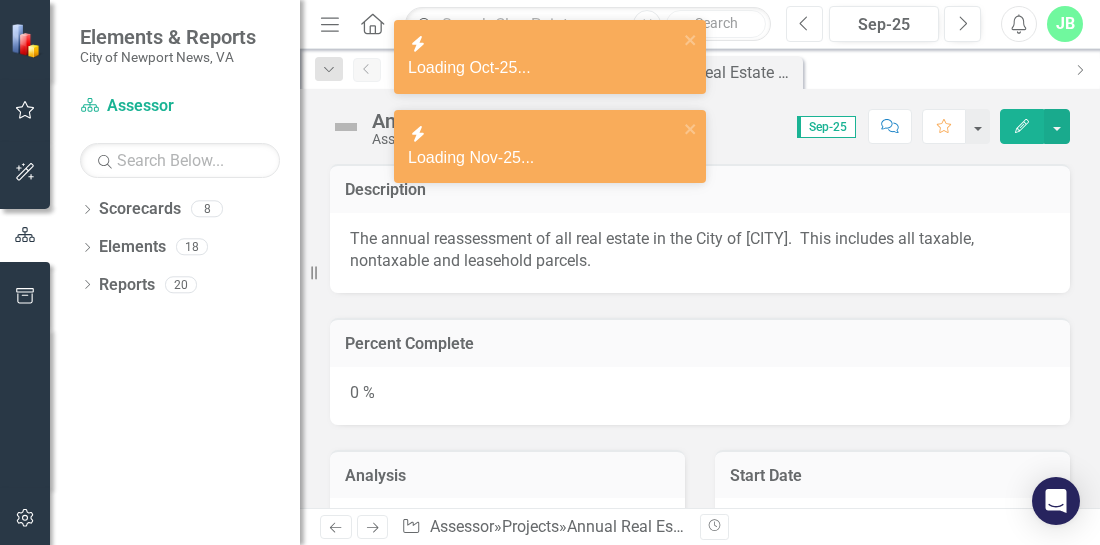 click on "Previous" at bounding box center (804, 24) 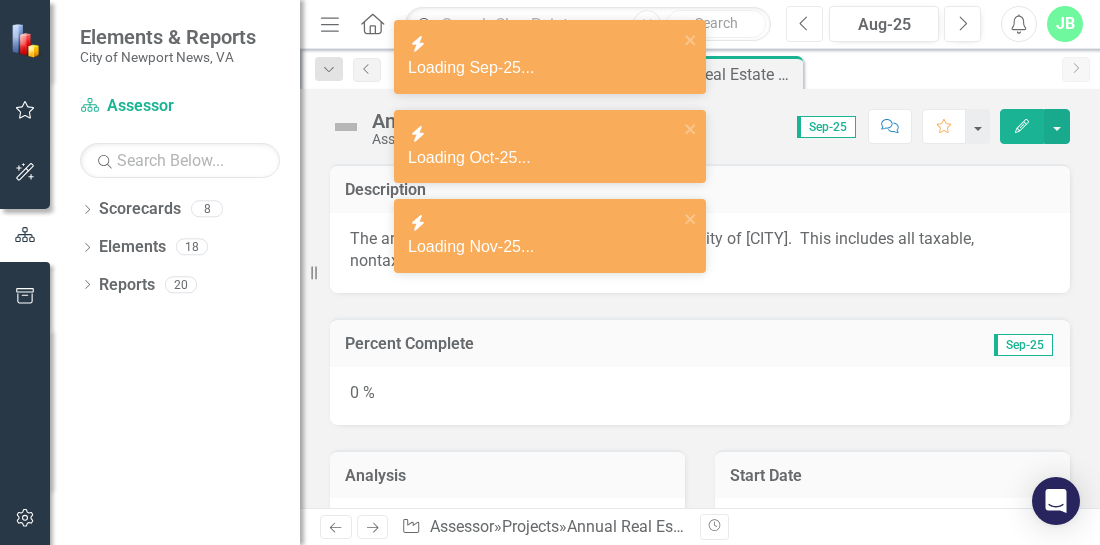click on "Previous" at bounding box center (804, 24) 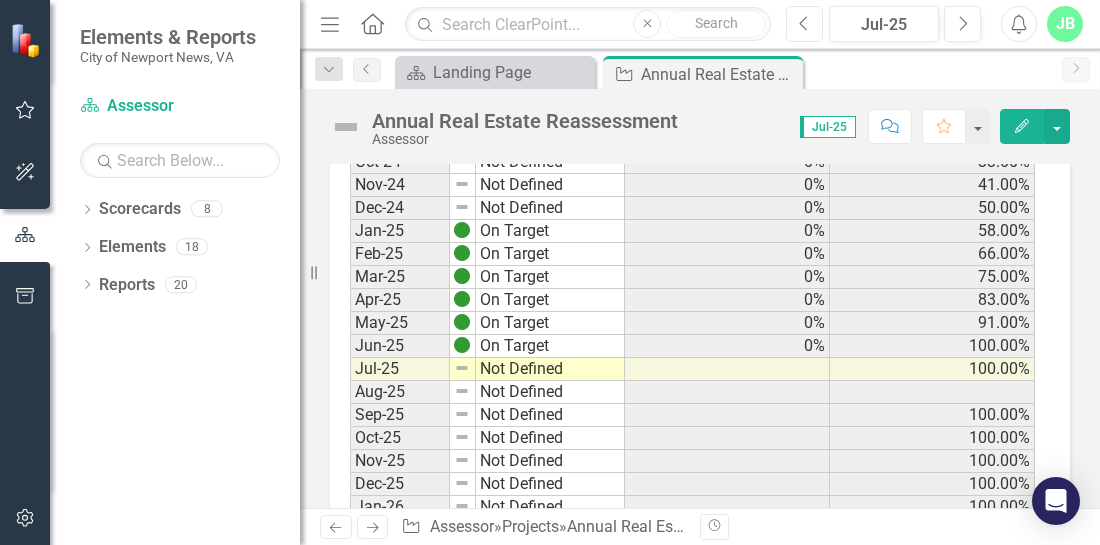 scroll, scrollTop: 1752, scrollLeft: 0, axis: vertical 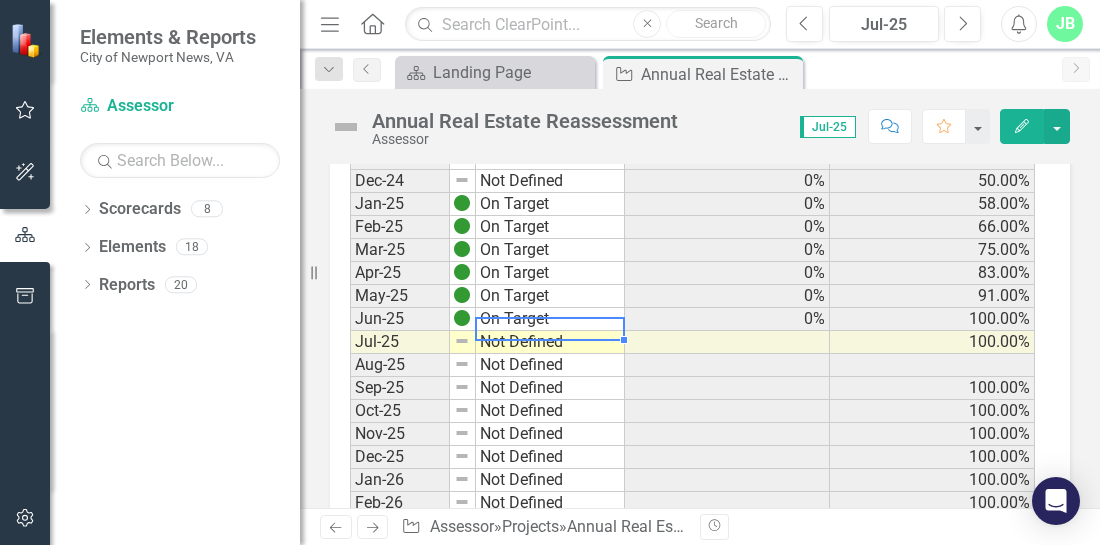 click on "Not Defined" at bounding box center [550, 342] 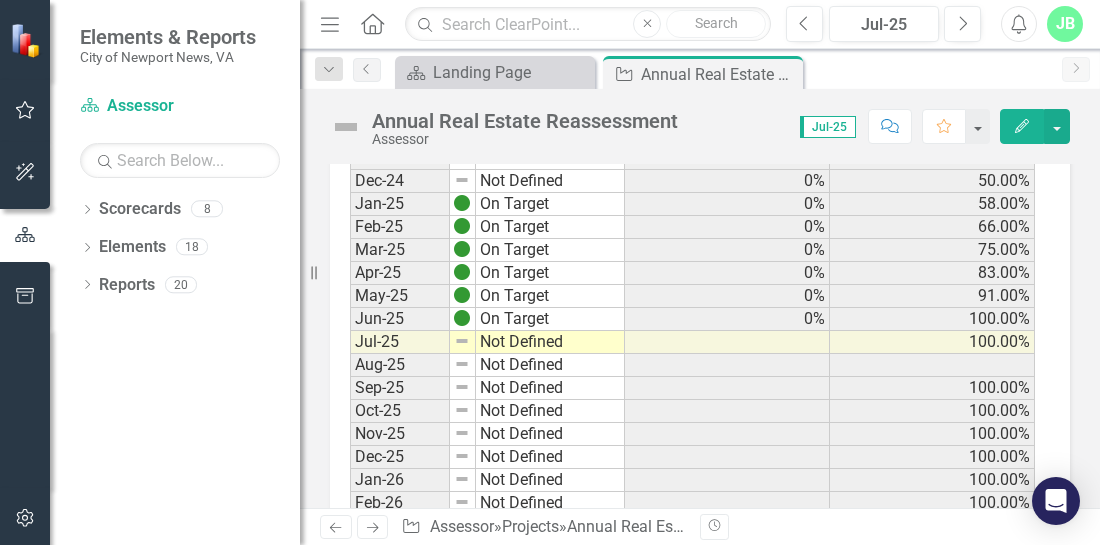 click on "Edit" 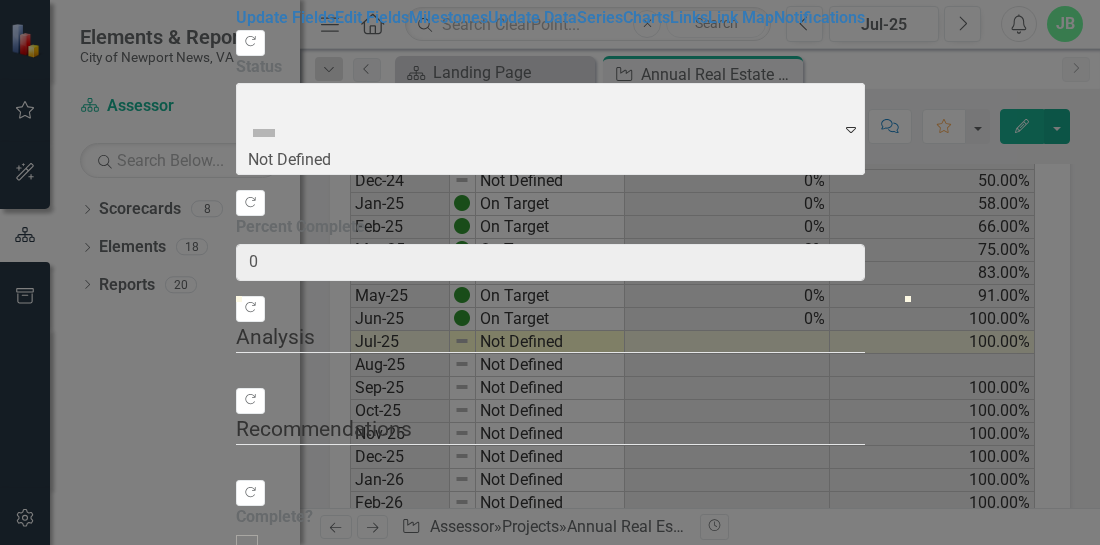 click on "Percent Complete 0" at bounding box center (550, 248) 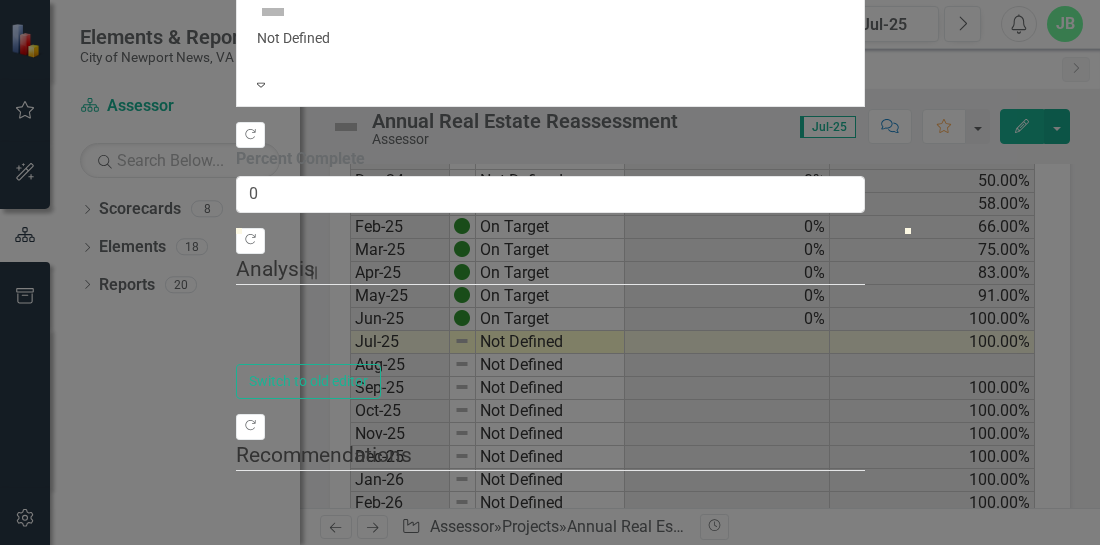 click at bounding box center [550, 58] 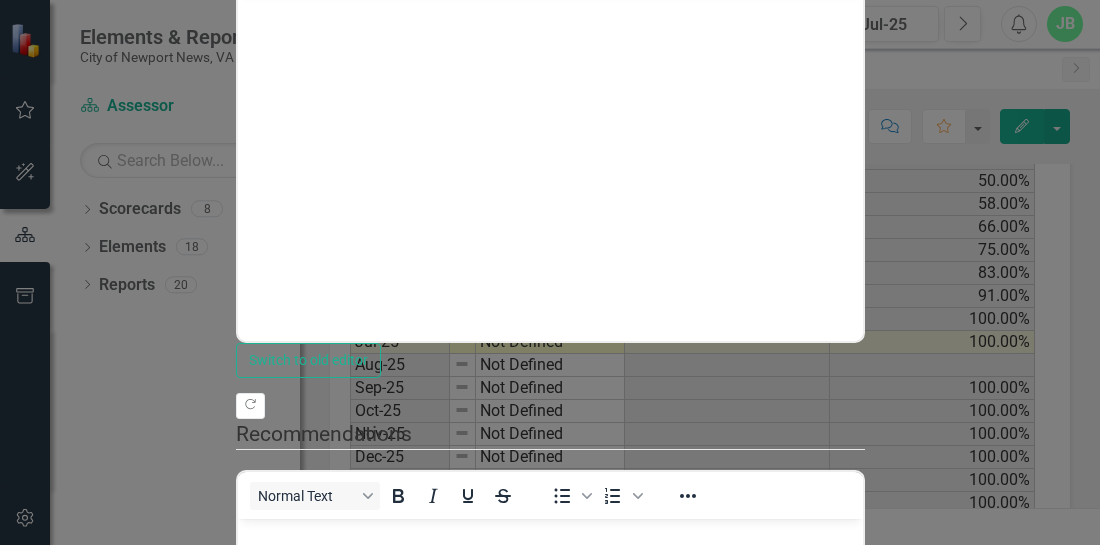 scroll, scrollTop: 0, scrollLeft: 0, axis: both 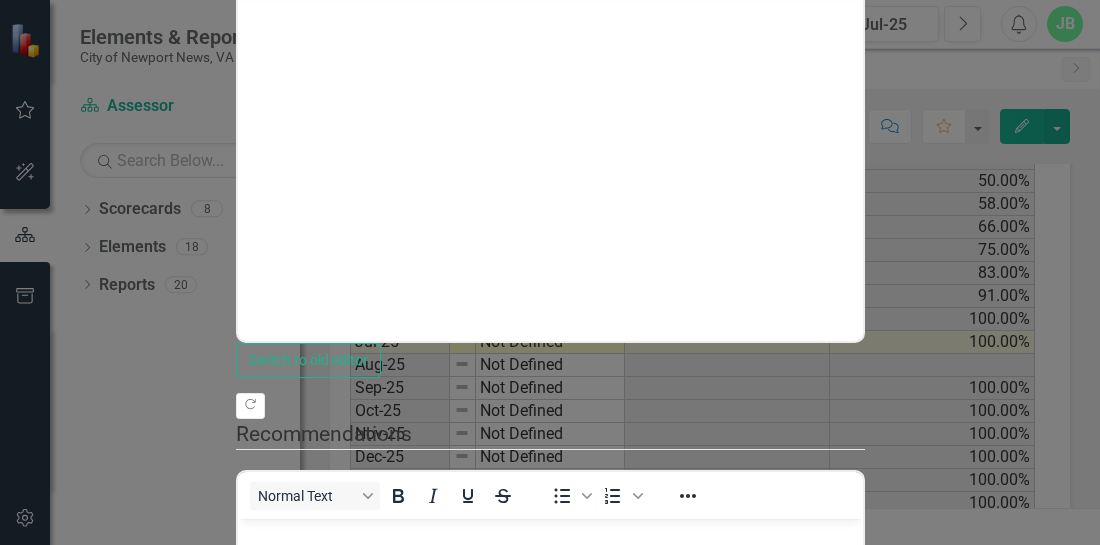 click on "On Target" at bounding box center [550, 923] 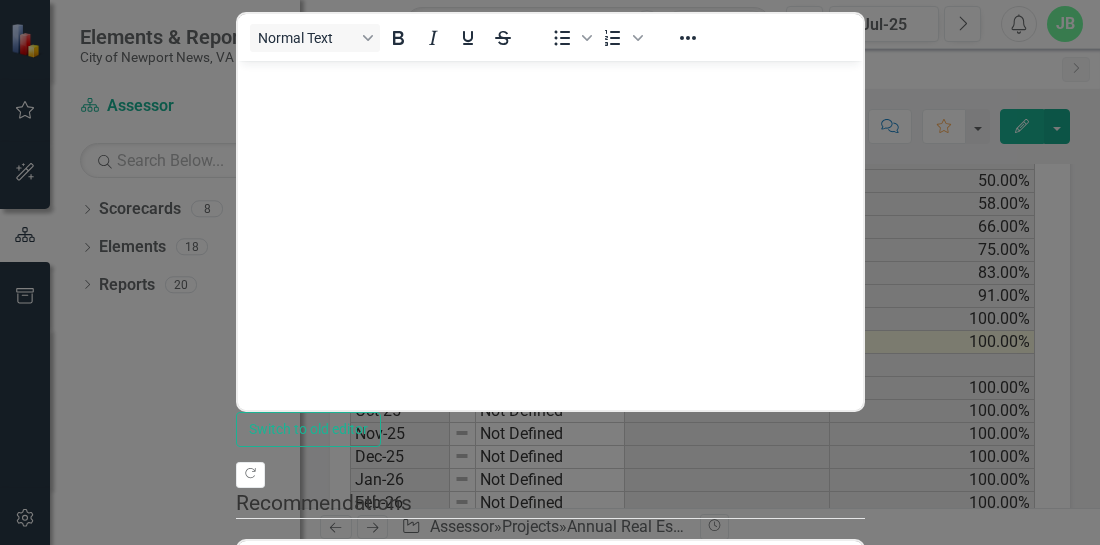 scroll, scrollTop: 18, scrollLeft: 0, axis: vertical 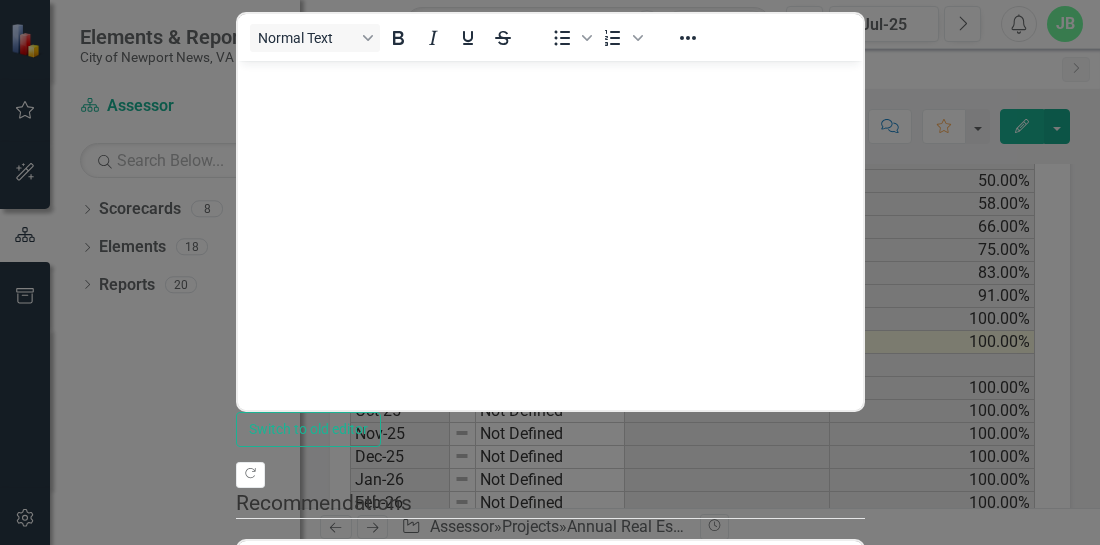 drag, startPoint x: 417, startPoint y: 177, endPoint x: 222, endPoint y: 174, distance: 195.02307 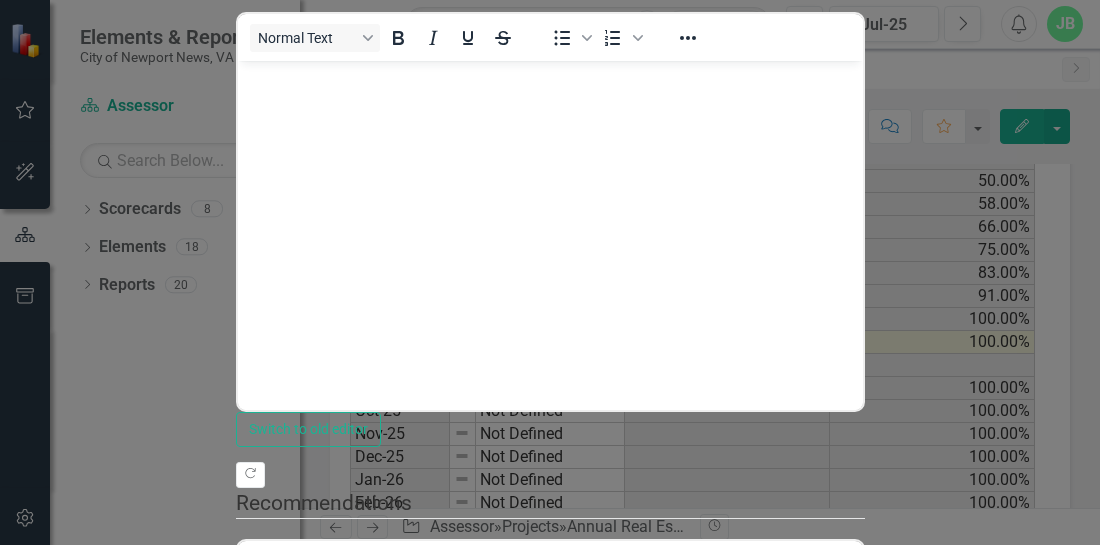 scroll, scrollTop: 0, scrollLeft: 0, axis: both 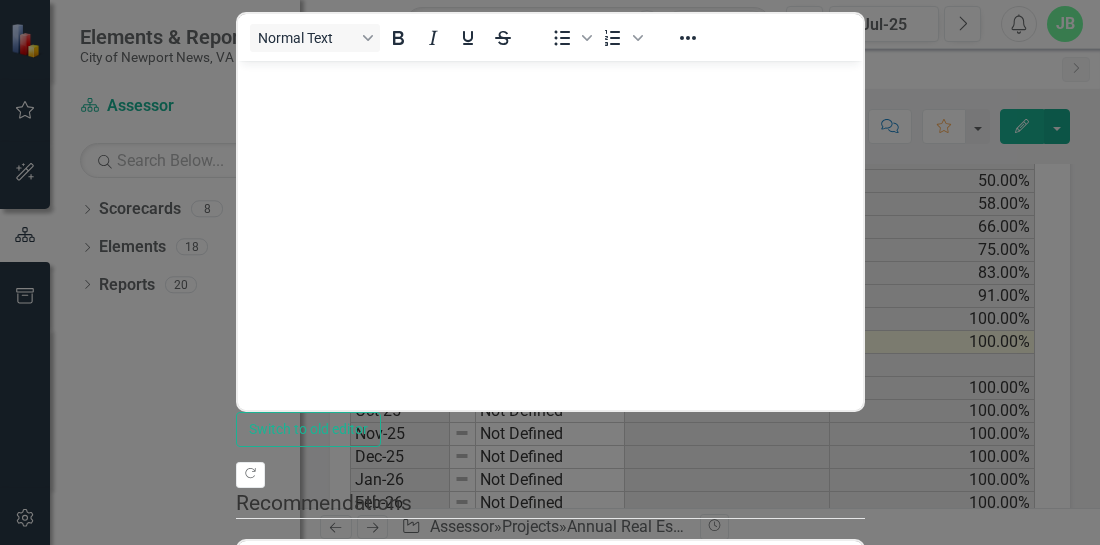 type on "8" 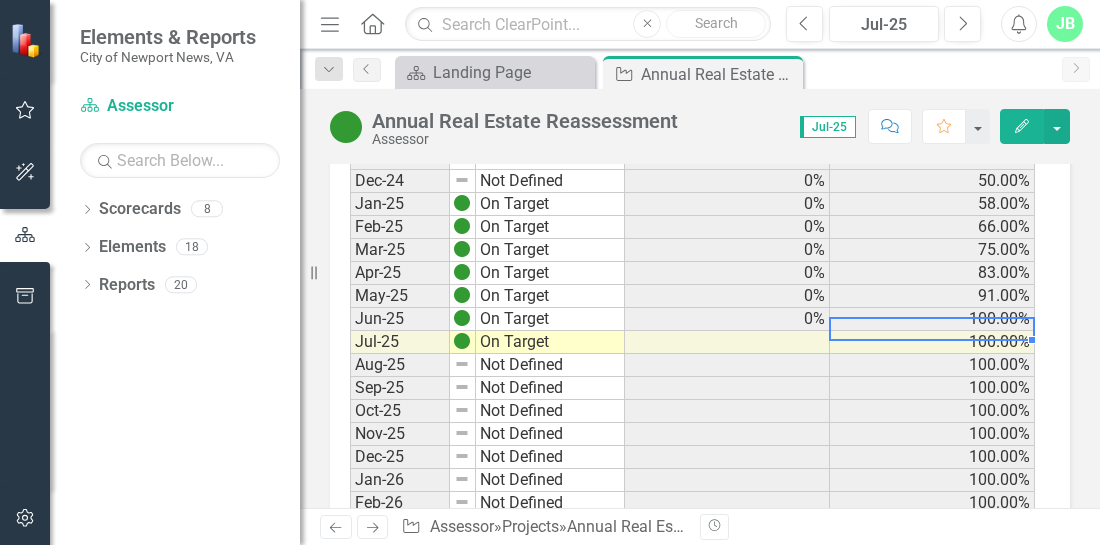 click on "100.00%" at bounding box center [932, 342] 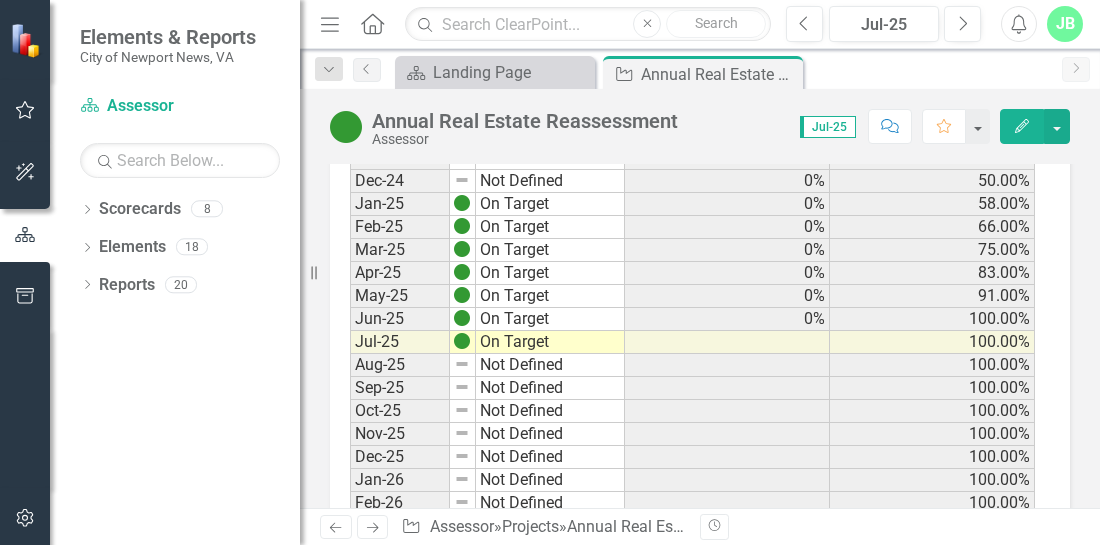 click on "Edit" at bounding box center [1022, 126] 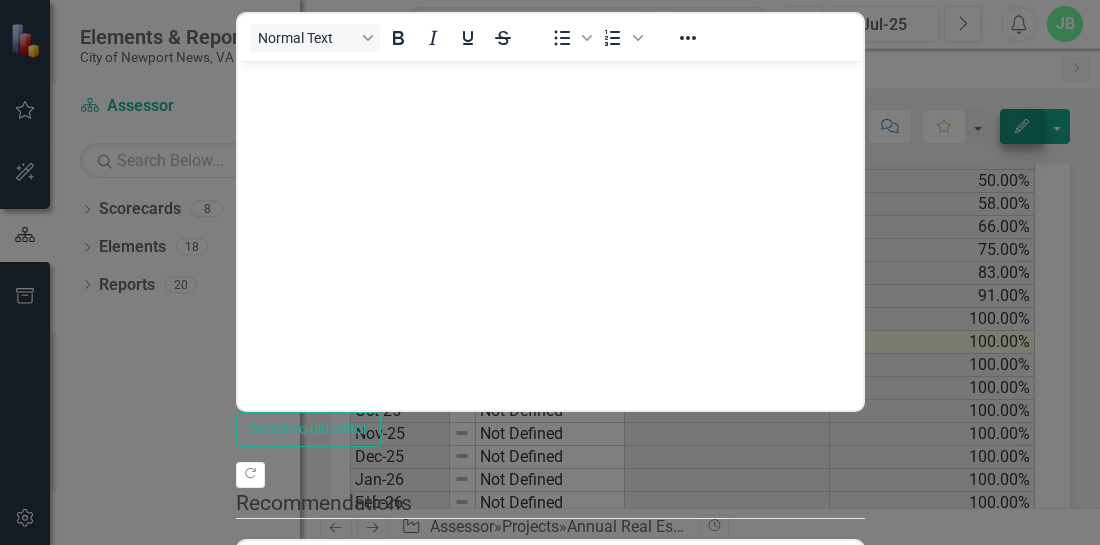 scroll, scrollTop: 0, scrollLeft: 0, axis: both 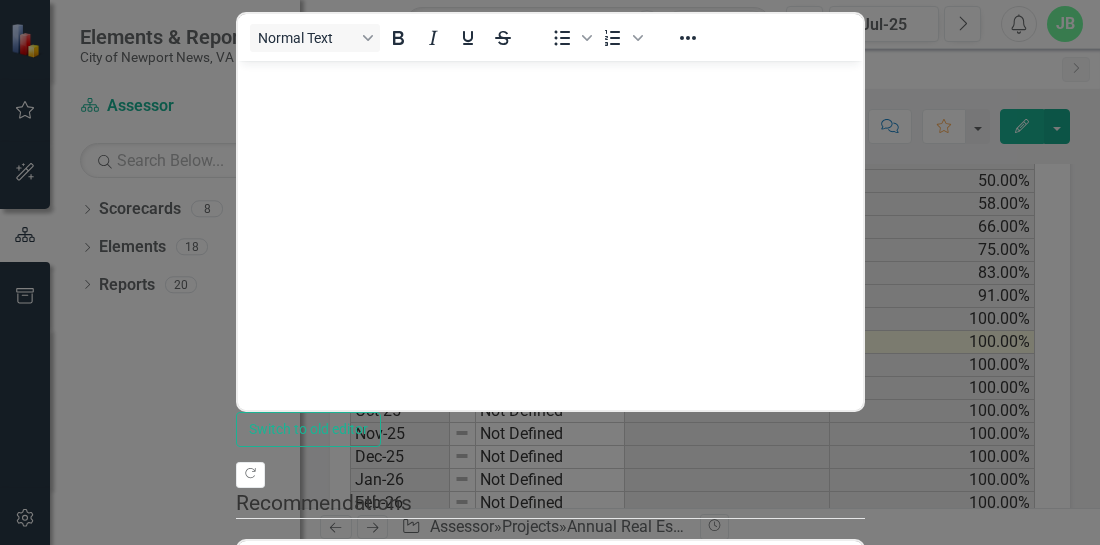 click on "Edit Fields" at bounding box center (372, -469) 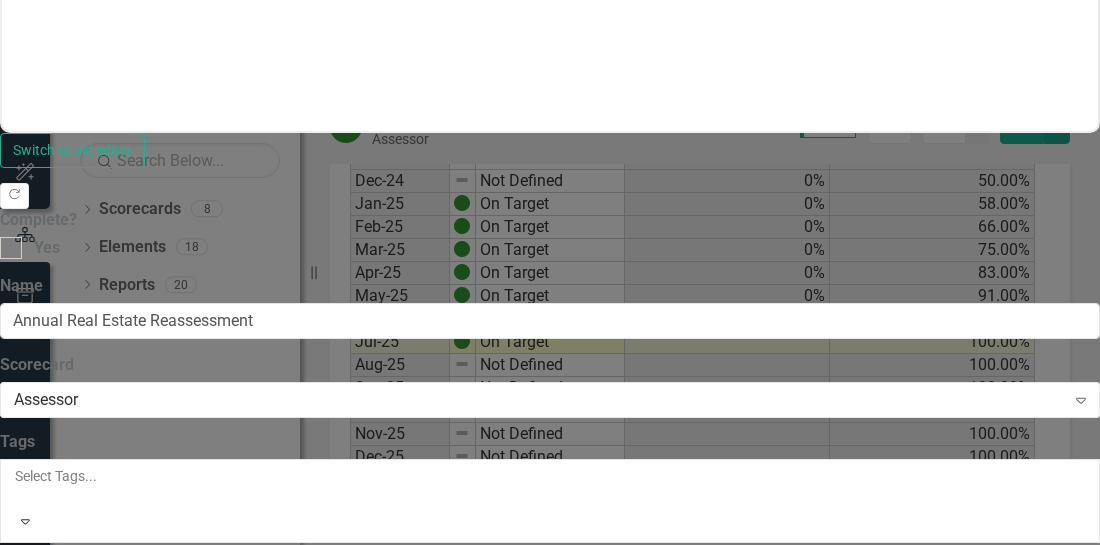 click on "Milestones" at bounding box center [212, -1275] 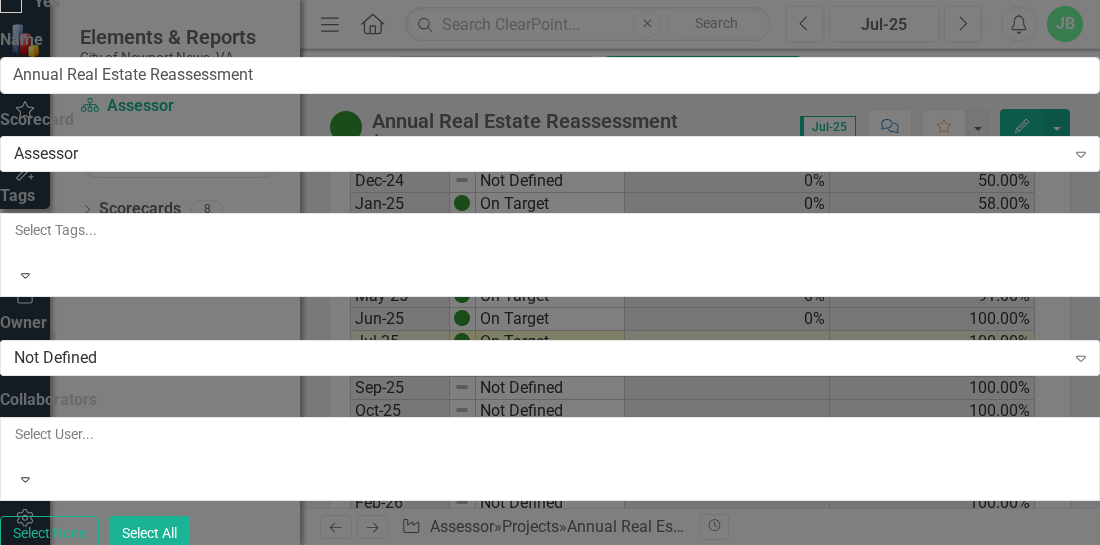 click on "Update  Data" at bounding box center (296, -1521) 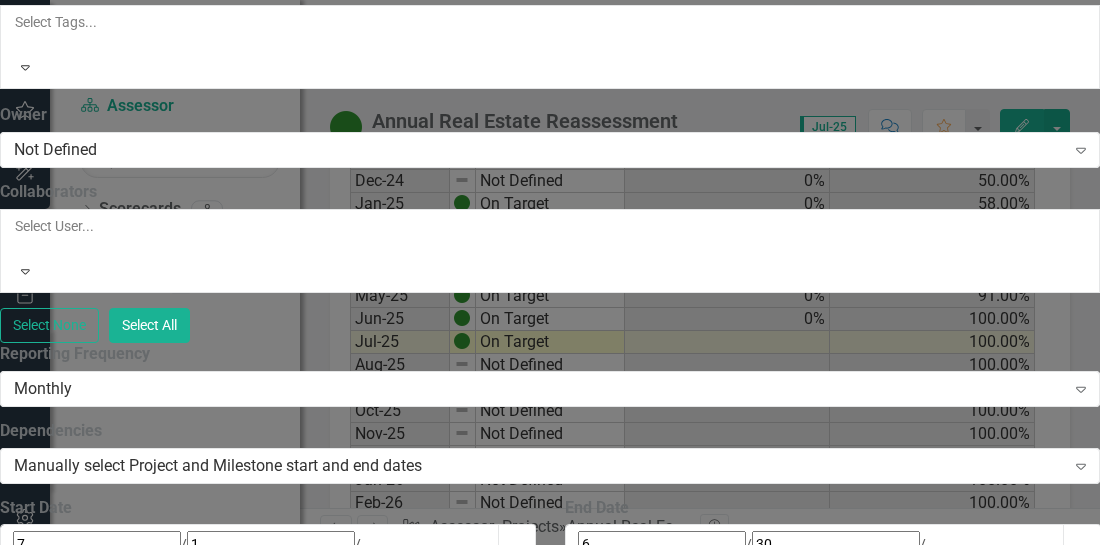 click on "Series" at bounding box center [364, -1729] 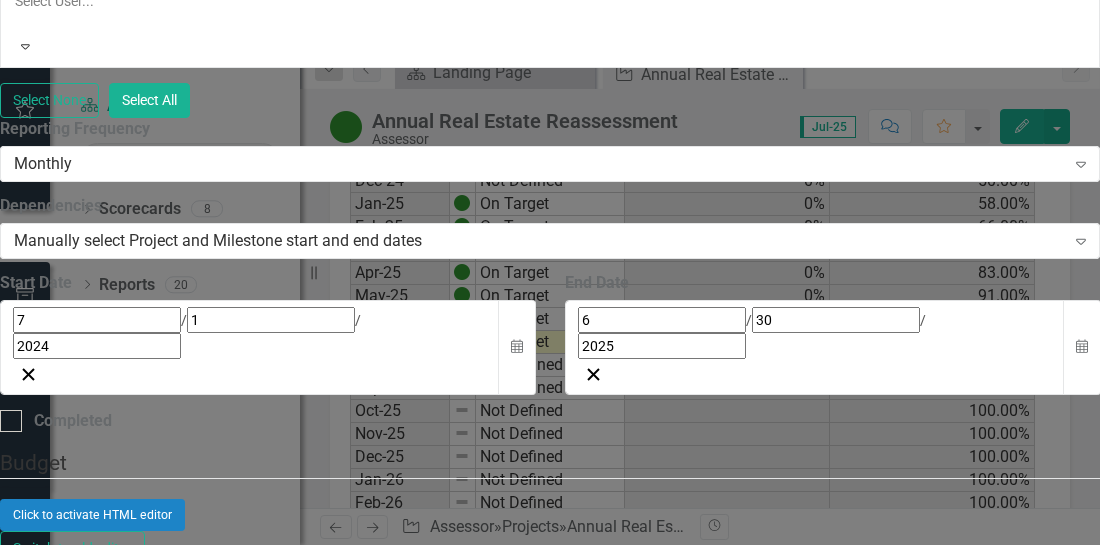 click on "Close" 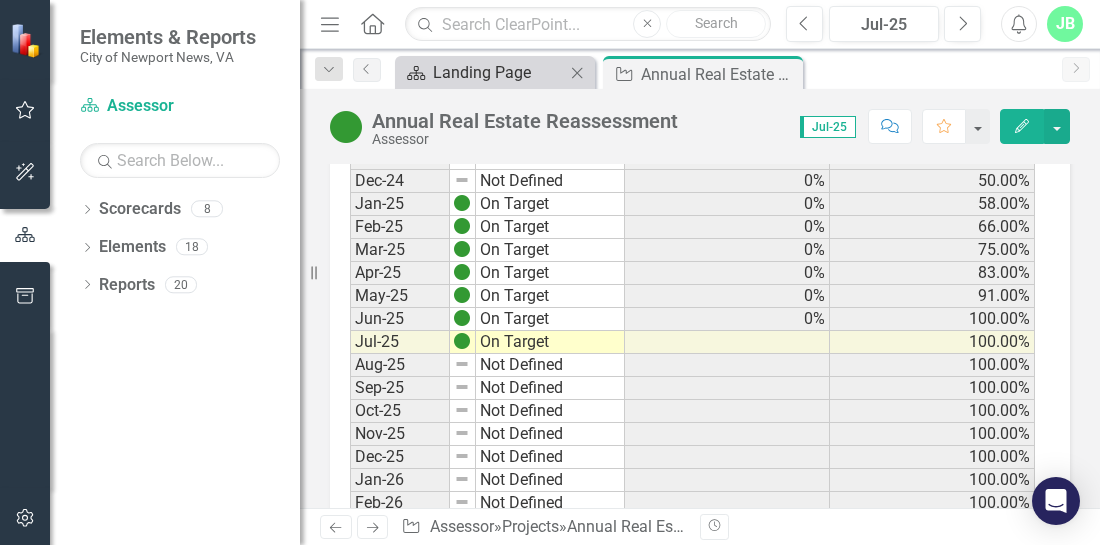 click on "Landing Page" at bounding box center (499, 72) 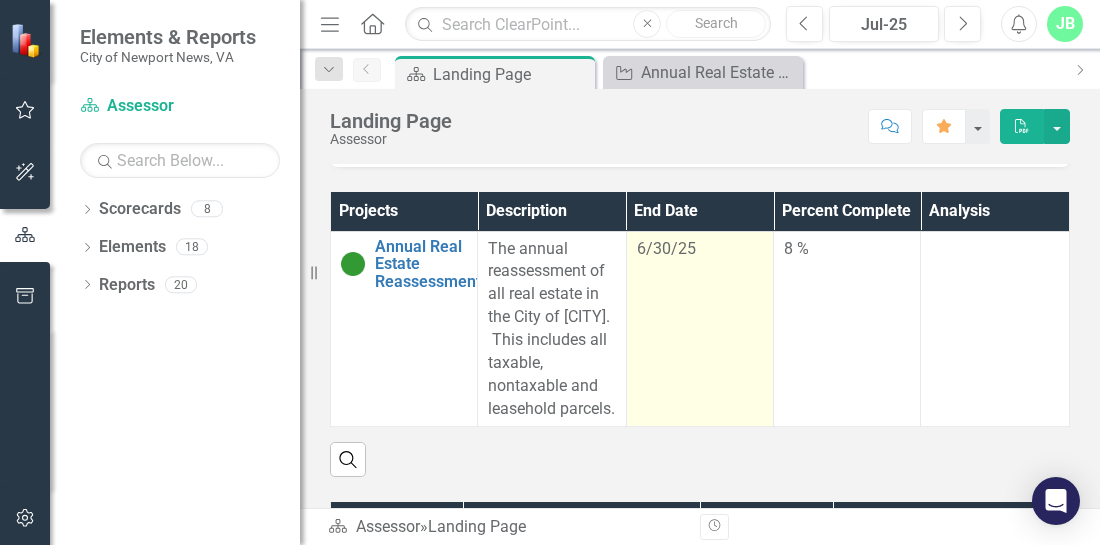 scroll, scrollTop: 506, scrollLeft: 0, axis: vertical 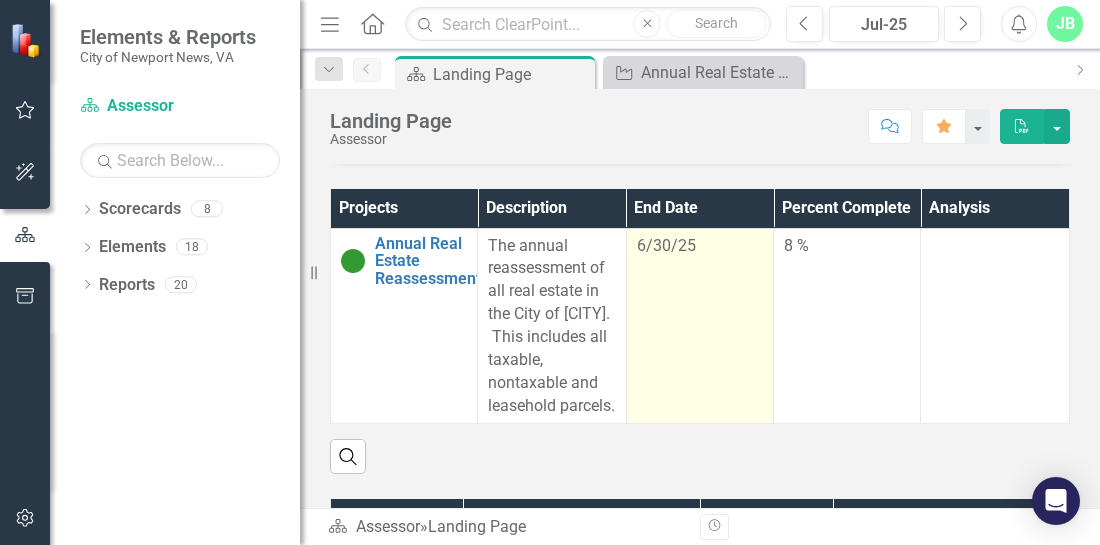 click on "6/30/25" at bounding box center [666, 245] 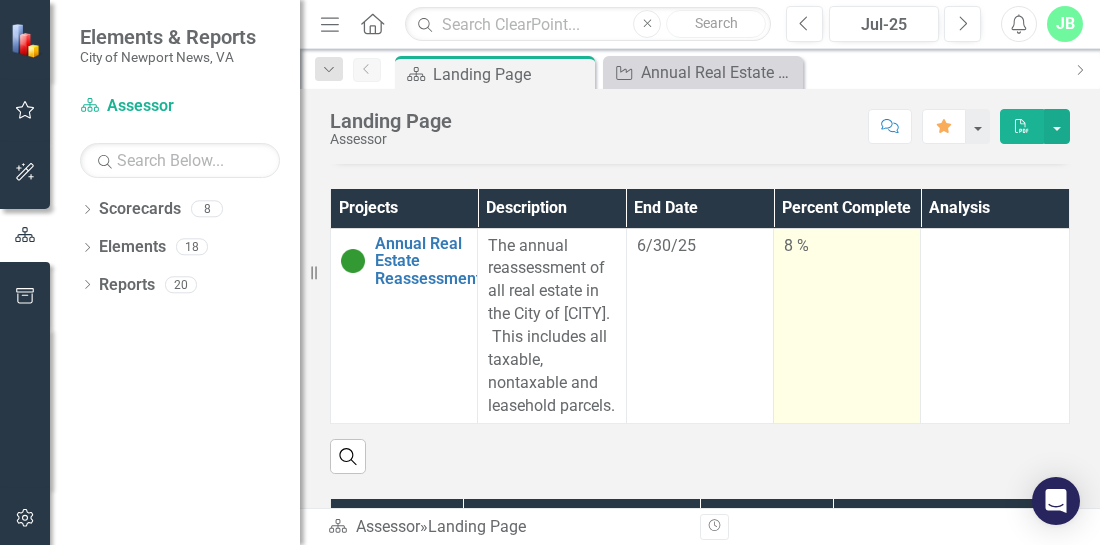 click on "8 %" at bounding box center [847, 246] 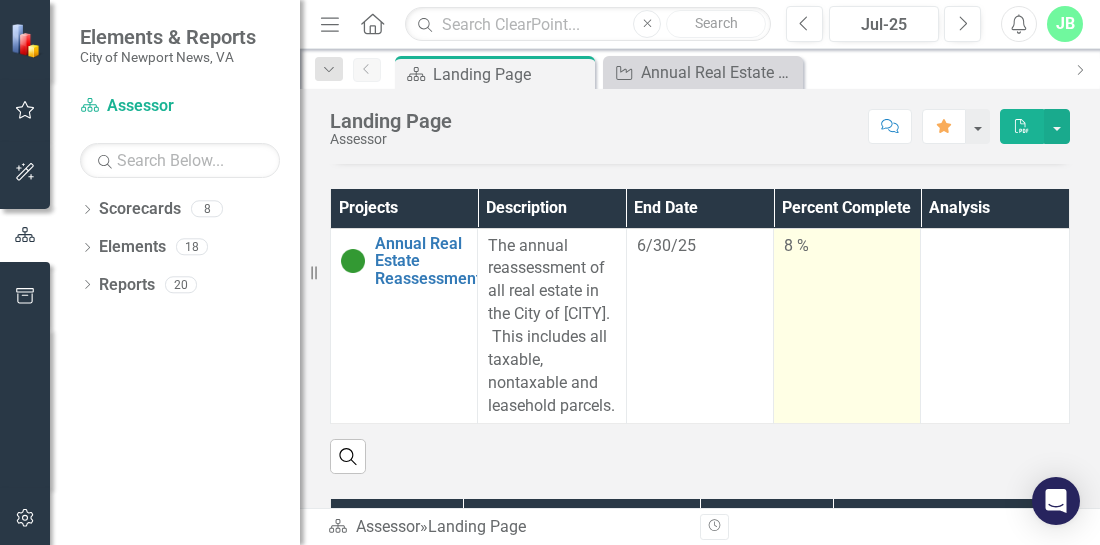 click on "8 %" at bounding box center [847, 246] 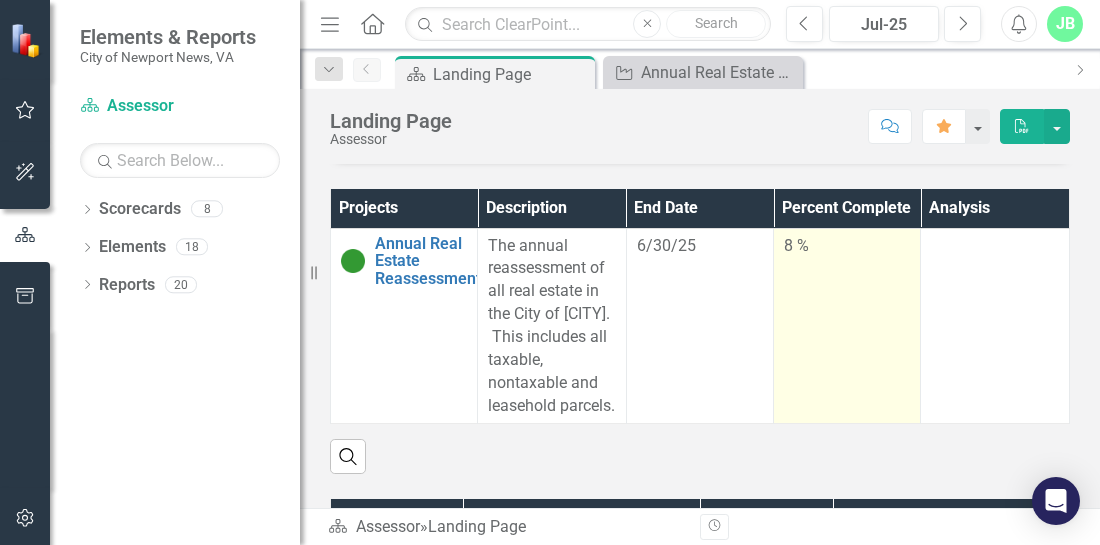 click on "8 %" at bounding box center (847, 246) 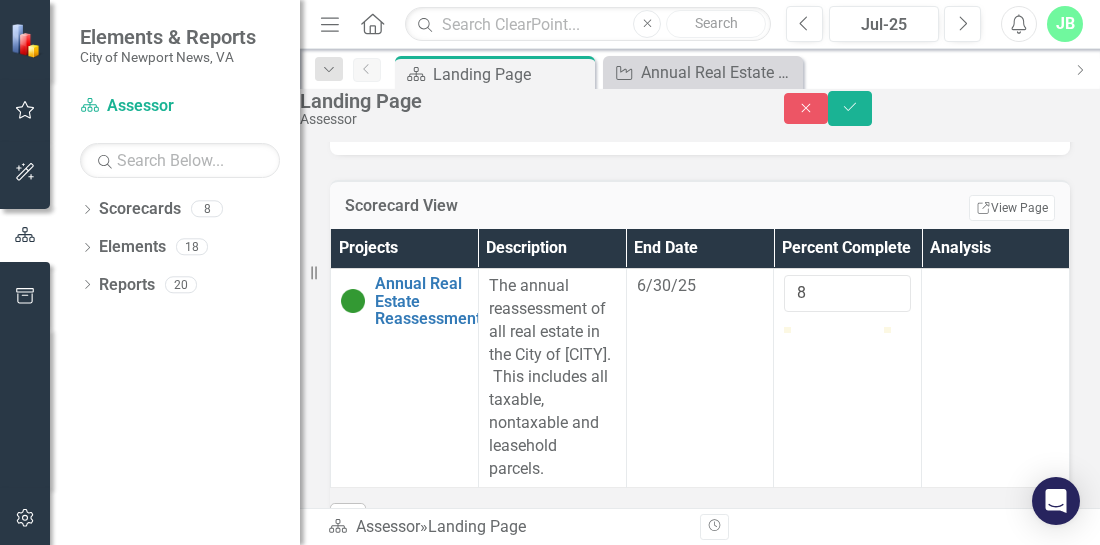 scroll, scrollTop: 480, scrollLeft: 0, axis: vertical 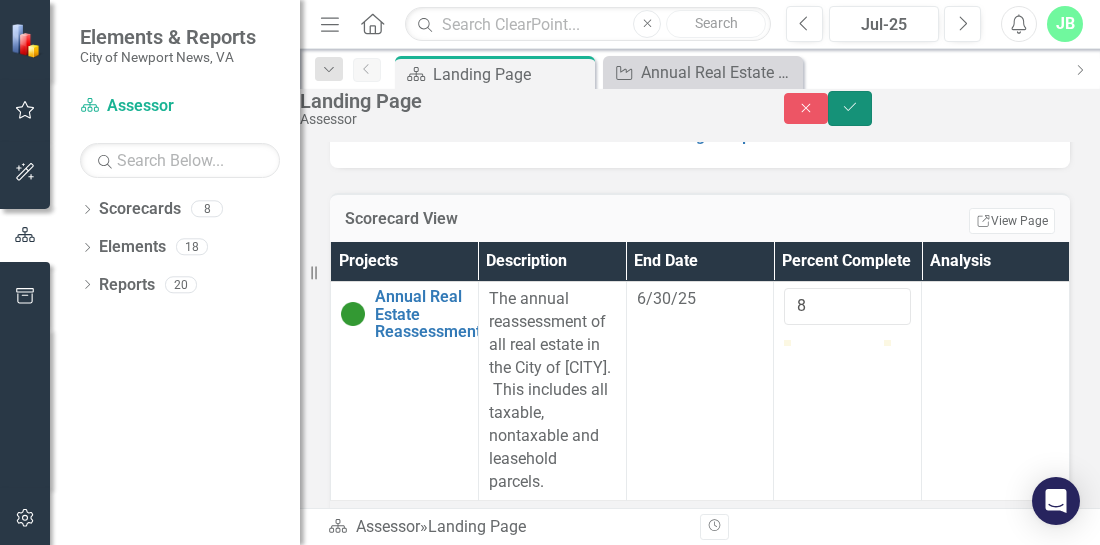 click on "Save" at bounding box center [850, 108] 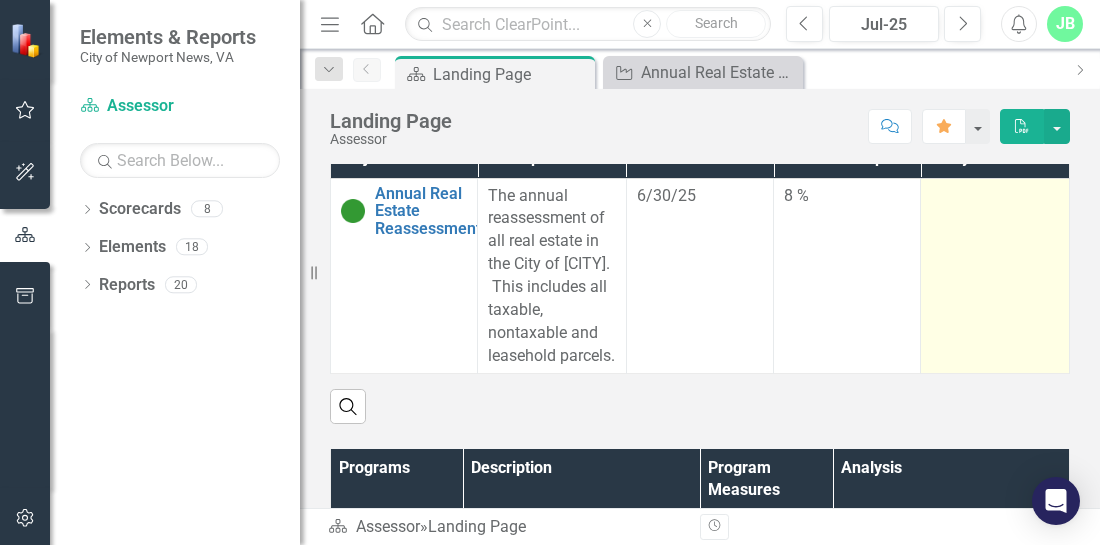 scroll, scrollTop: 540, scrollLeft: 0, axis: vertical 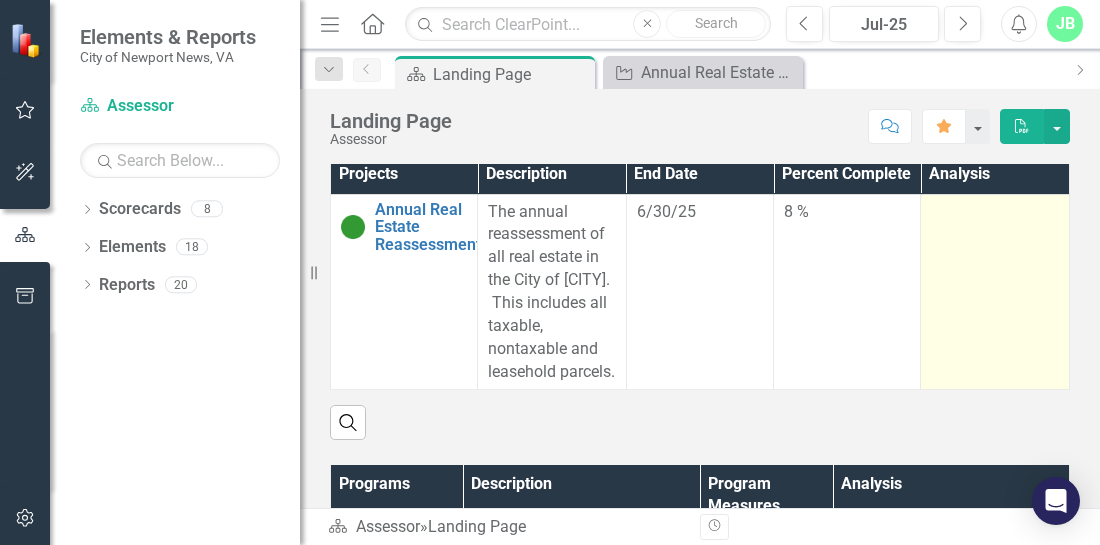 click at bounding box center (995, 292) 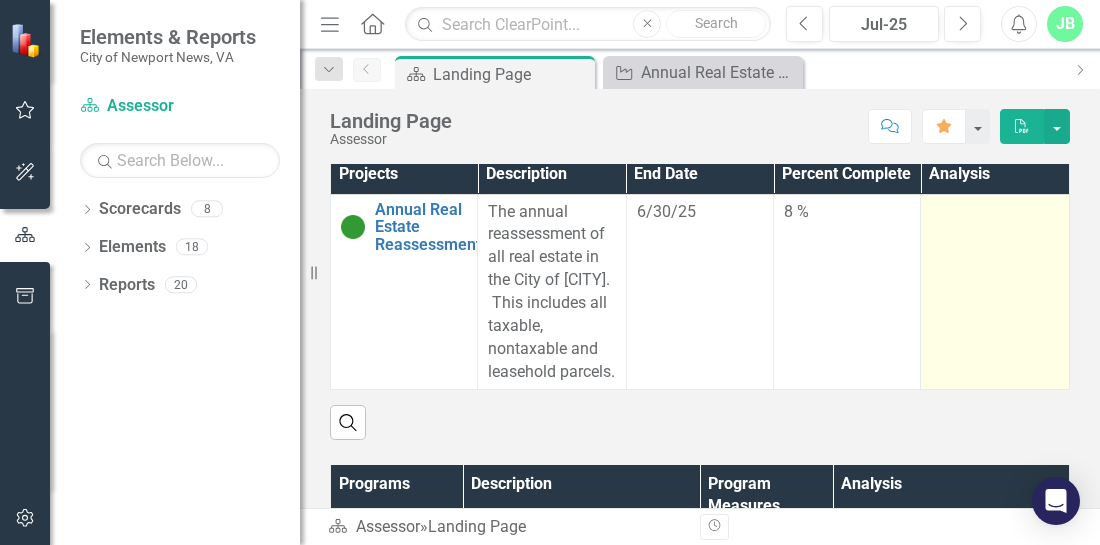 click at bounding box center (995, 292) 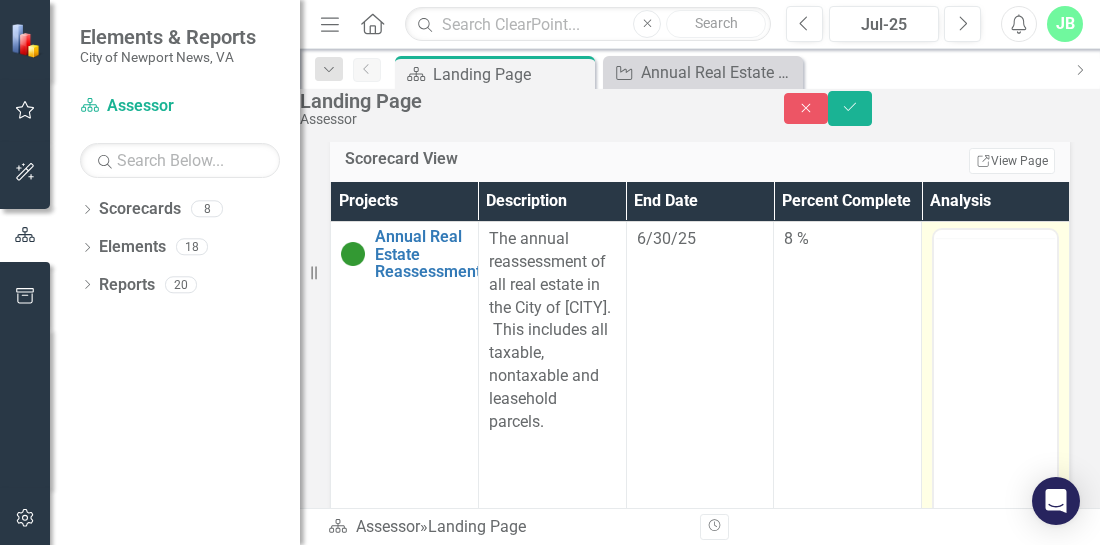 scroll, scrollTop: 0, scrollLeft: 0, axis: both 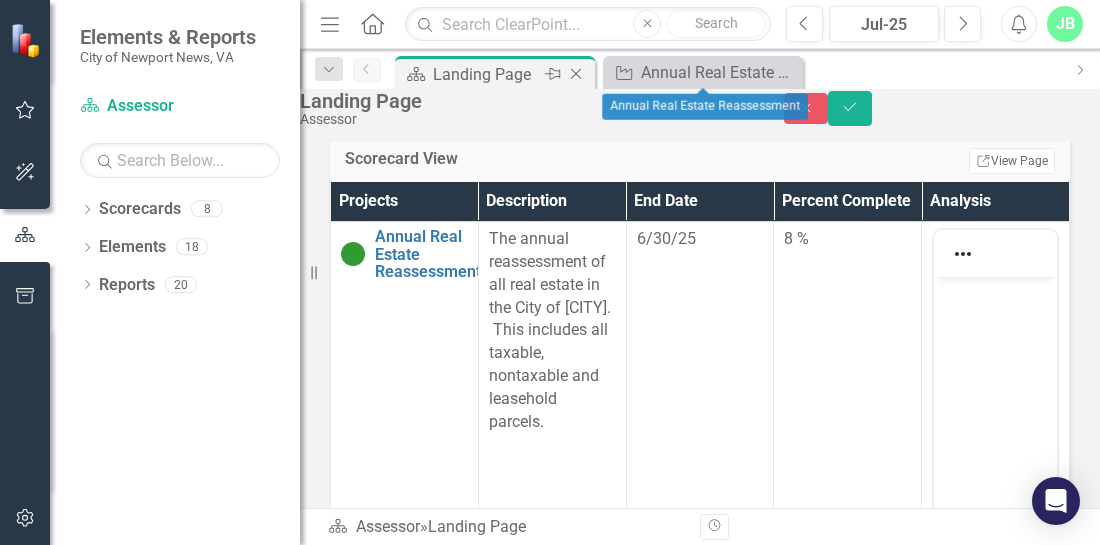 click on "Landing Page" at bounding box center (486, 74) 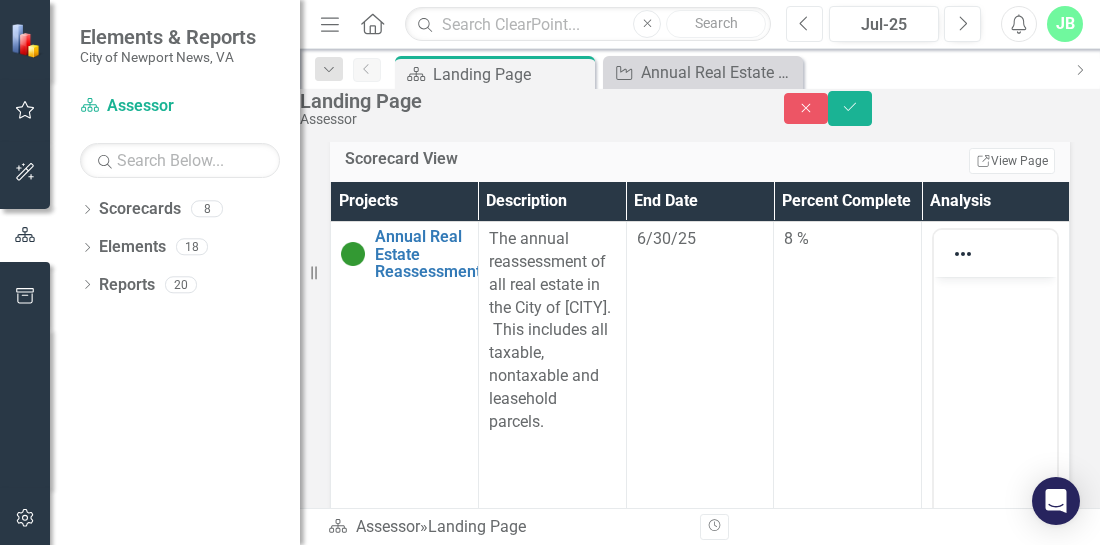 click on "Previous" at bounding box center (804, 24) 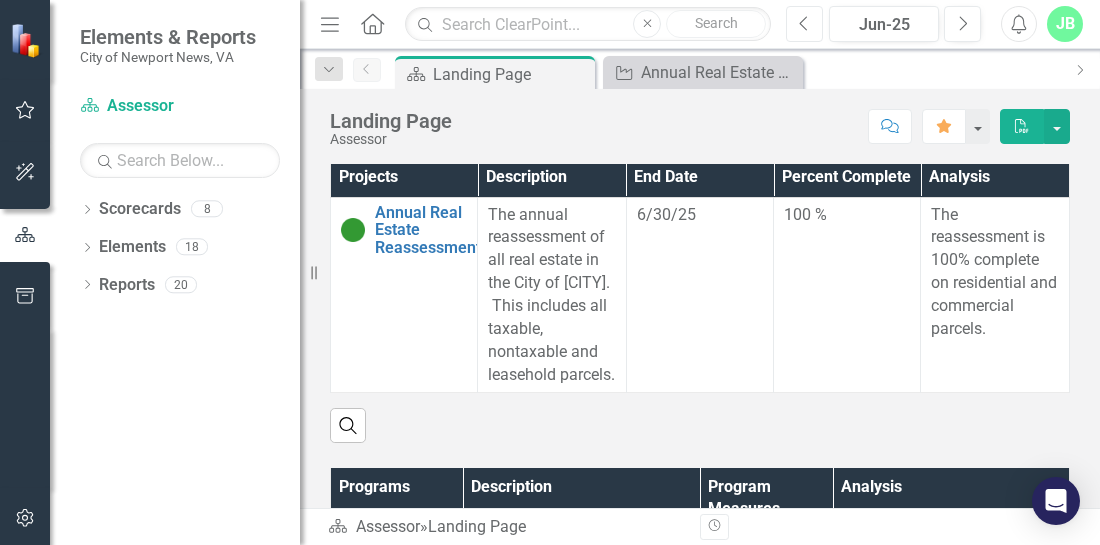 scroll, scrollTop: 546, scrollLeft: 0, axis: vertical 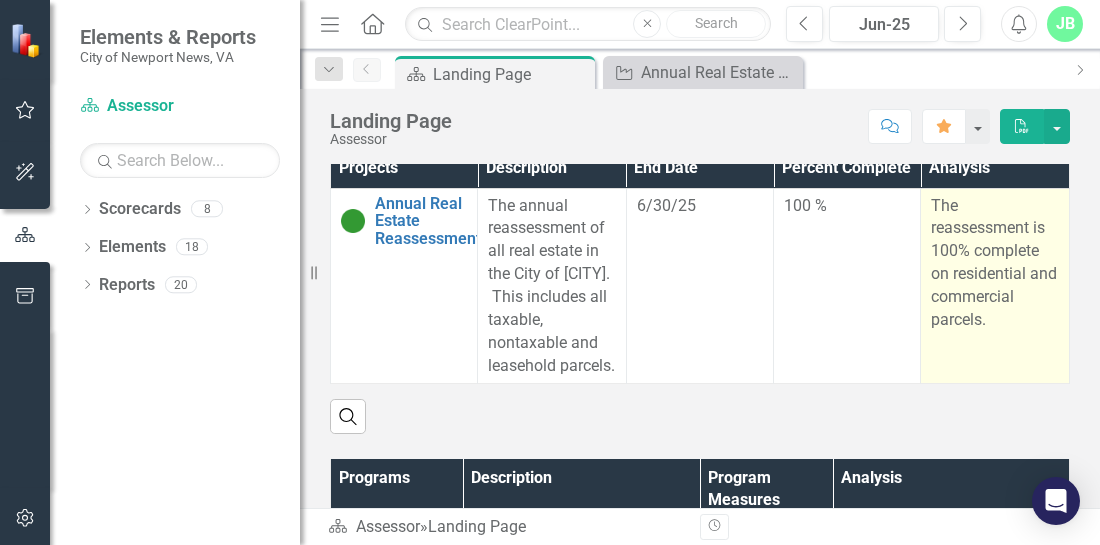 drag, startPoint x: 974, startPoint y: 339, endPoint x: 912, endPoint y: 243, distance: 114.28036 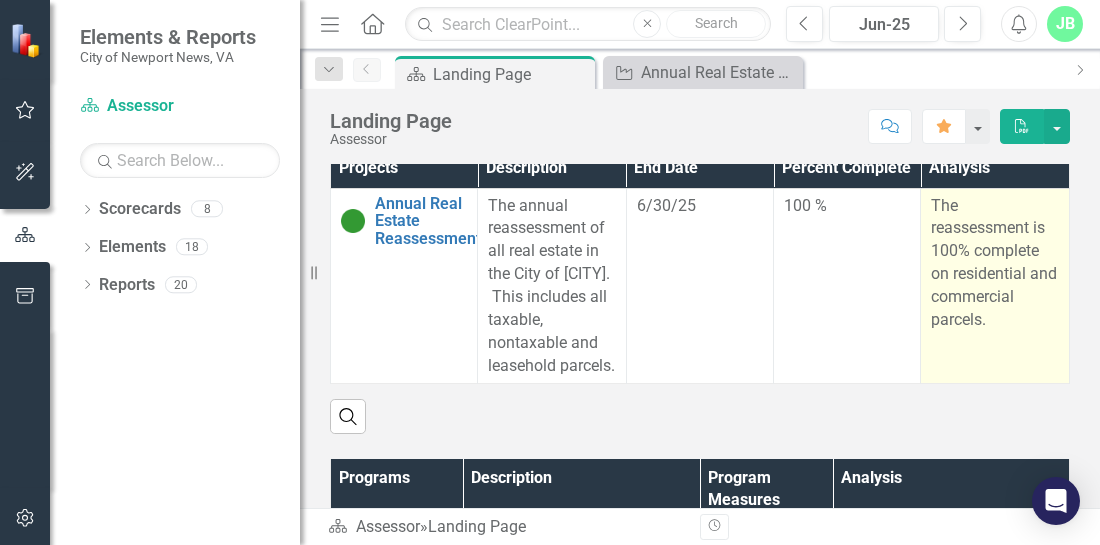 click on "Annual Real Estate Reassessment Edit Edit Project Link Open Element The annual reassessment of all real estate in the City of [CITY].  This includes all taxable, nontaxable and leasehold parcels.  [DATE] 100 % The reassessment is 100% complete on residential and commercial parcels." at bounding box center (700, 286) 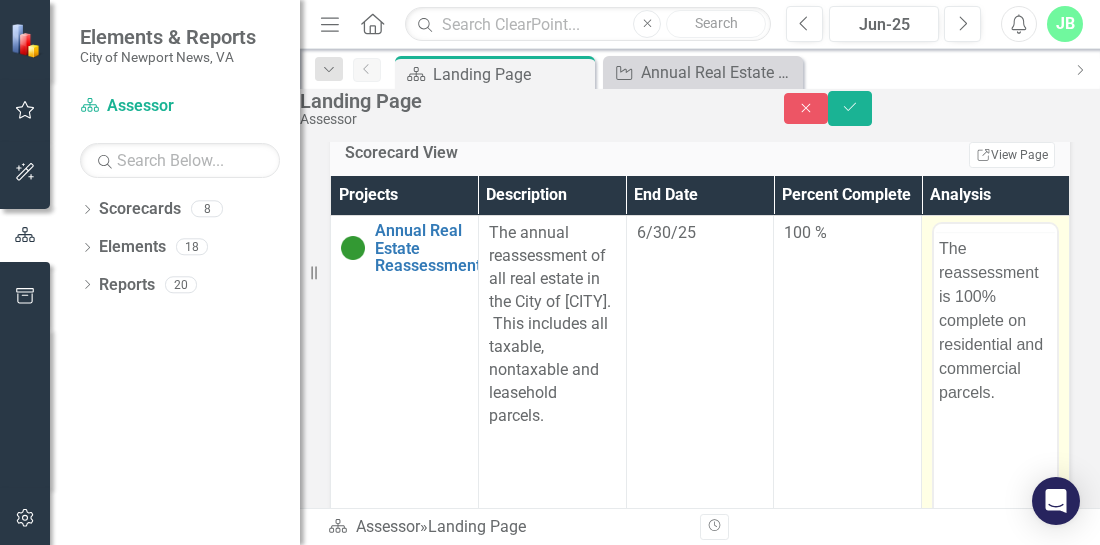 scroll, scrollTop: 0, scrollLeft: 0, axis: both 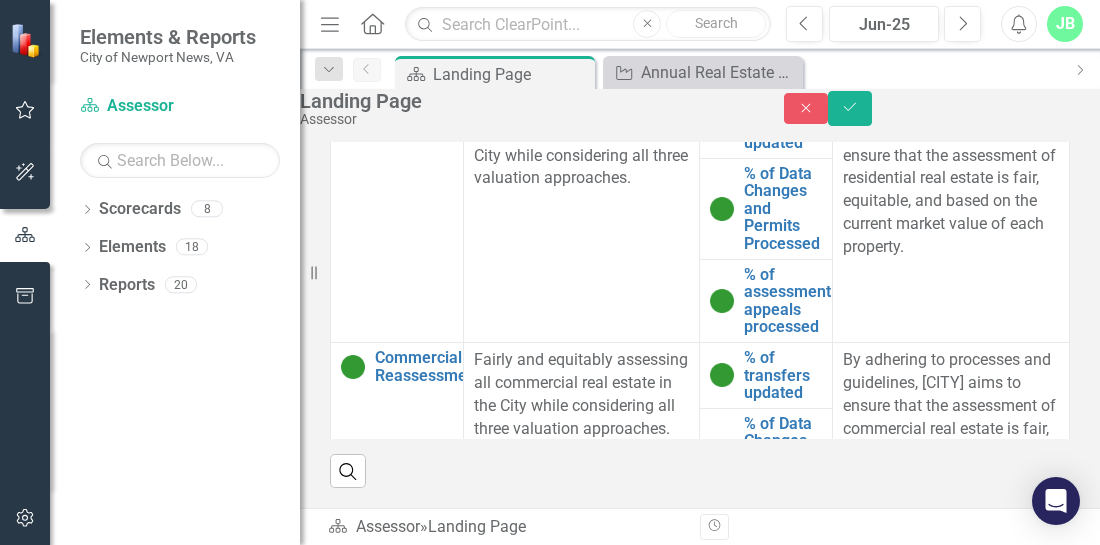 drag, startPoint x: 942, startPoint y: -460, endPoint x: 2025, endPoint y: -33, distance: 1164.1383 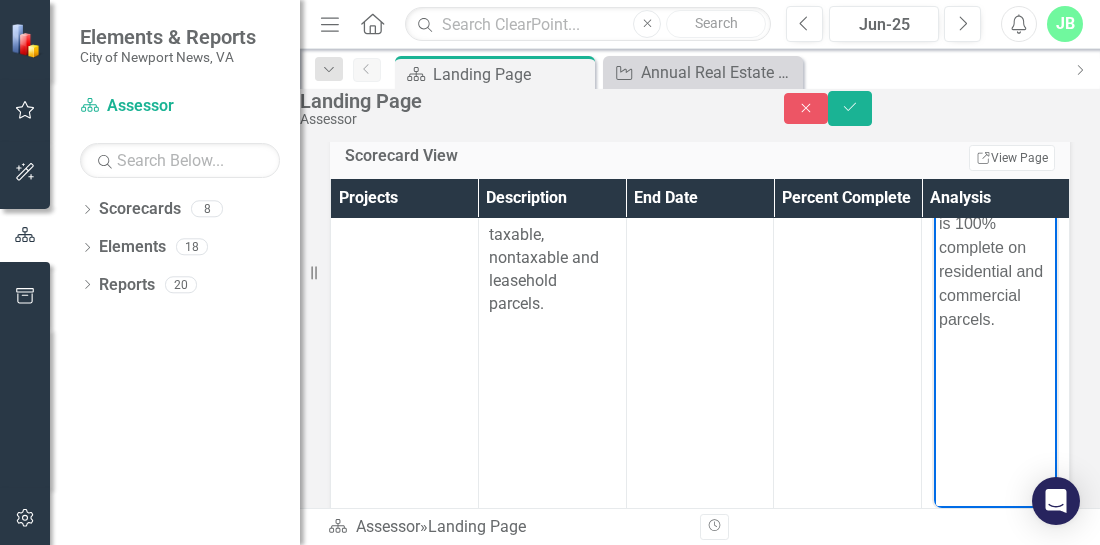 scroll, scrollTop: 616, scrollLeft: 0, axis: vertical 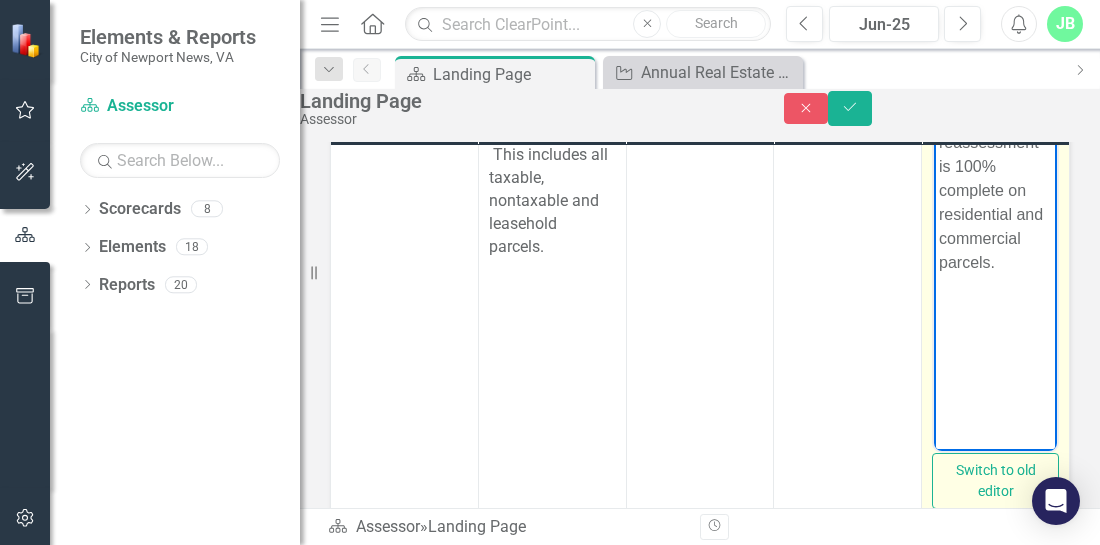 copy on "The reassessment is 100% complete on residential and commercial parcels." 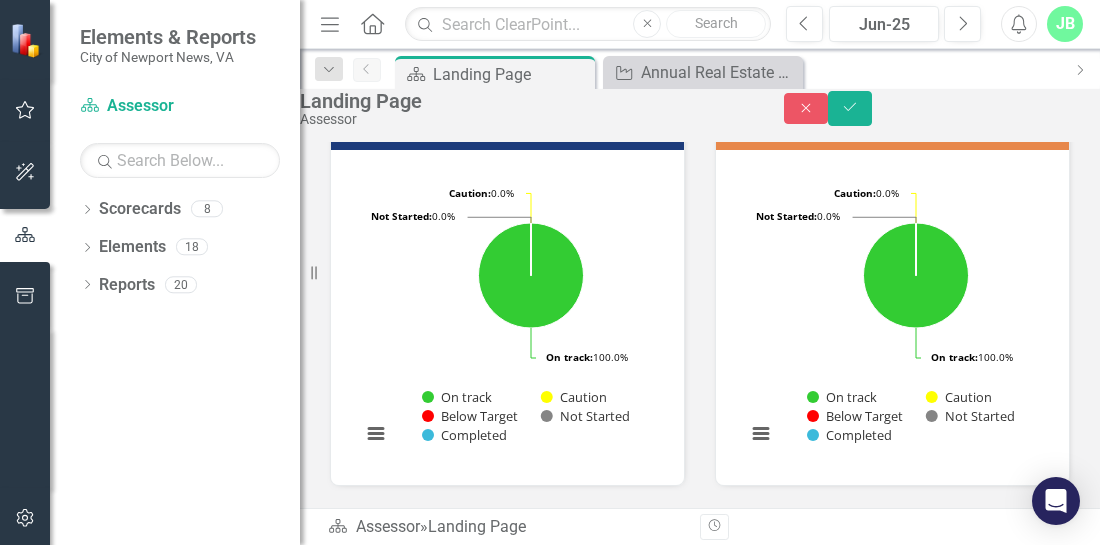 scroll, scrollTop: 0, scrollLeft: 0, axis: both 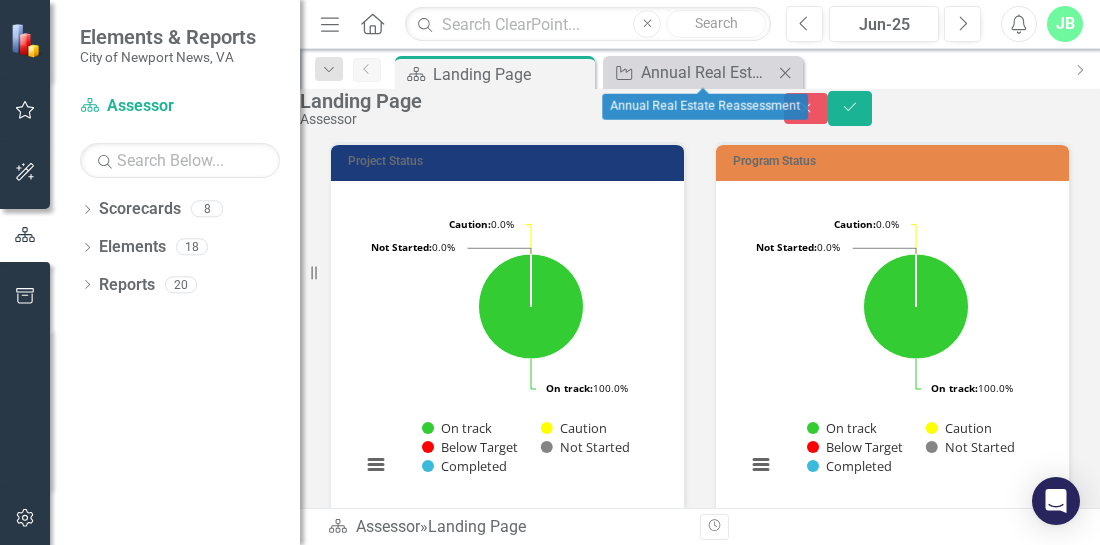 click on "Close" 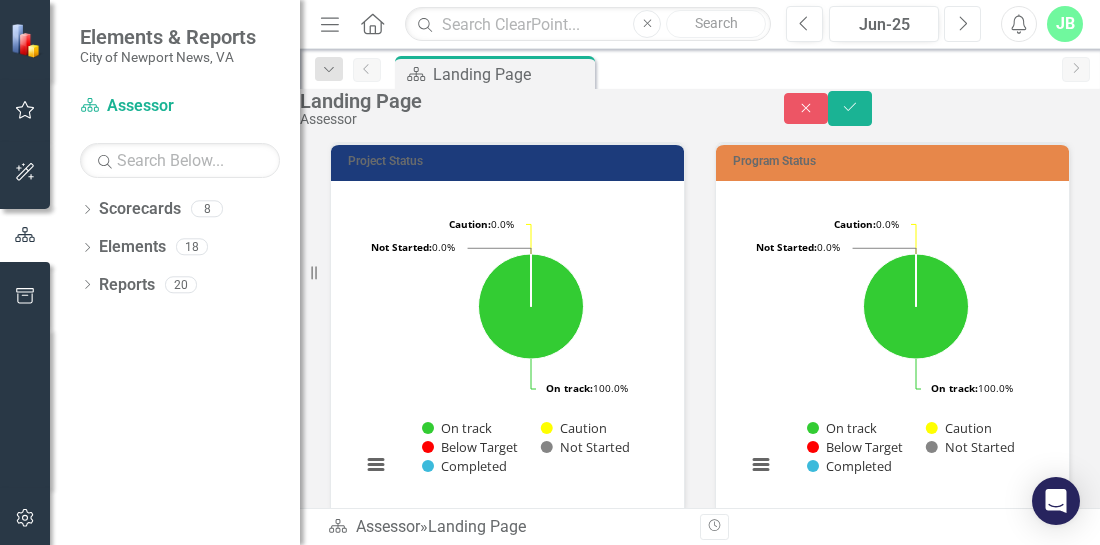 click on "Next" 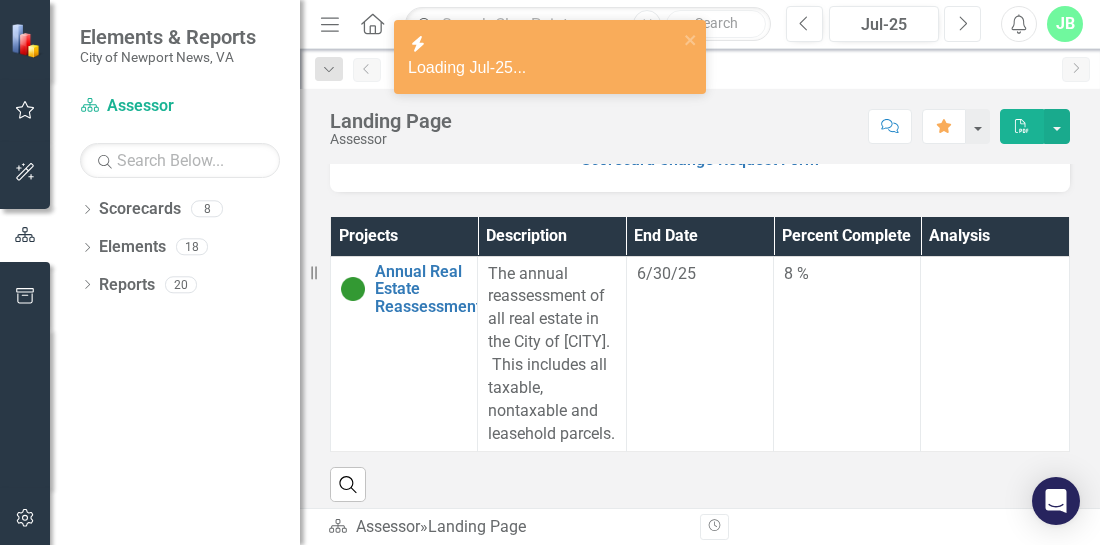 scroll, scrollTop: 531, scrollLeft: 0, axis: vertical 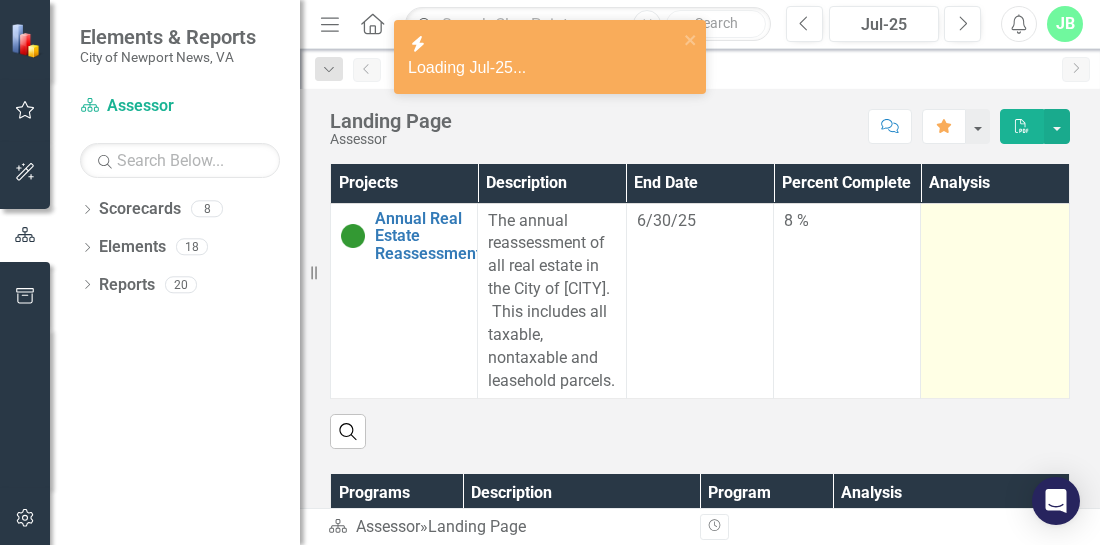 click at bounding box center [995, 301] 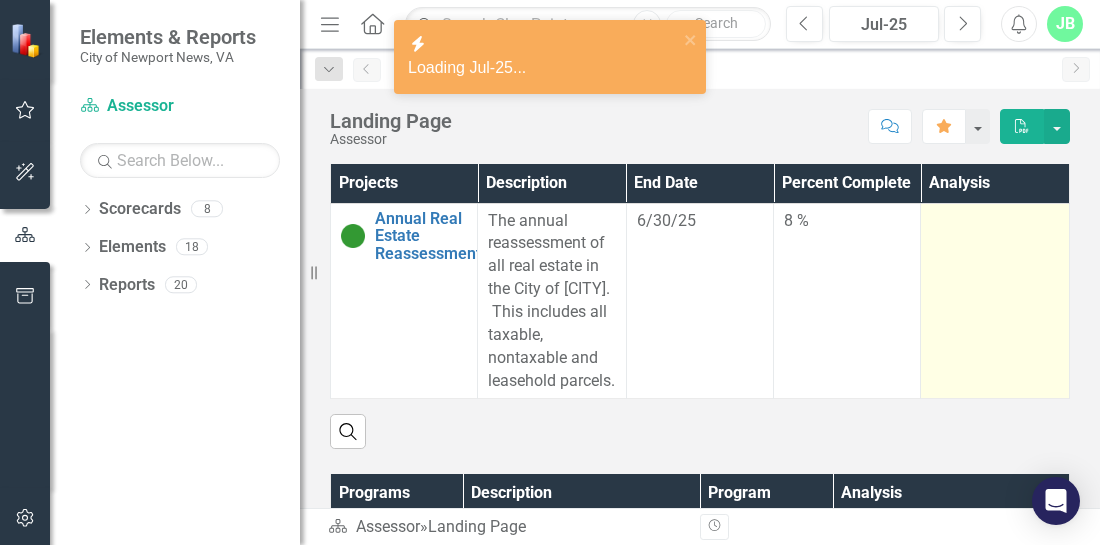 click at bounding box center (995, 301) 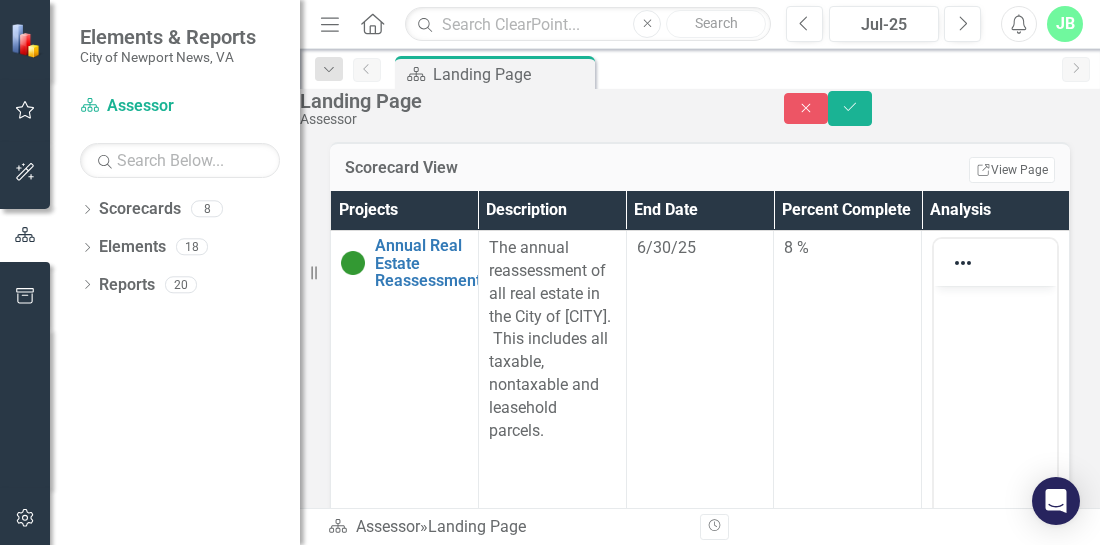 scroll, scrollTop: 0, scrollLeft: 0, axis: both 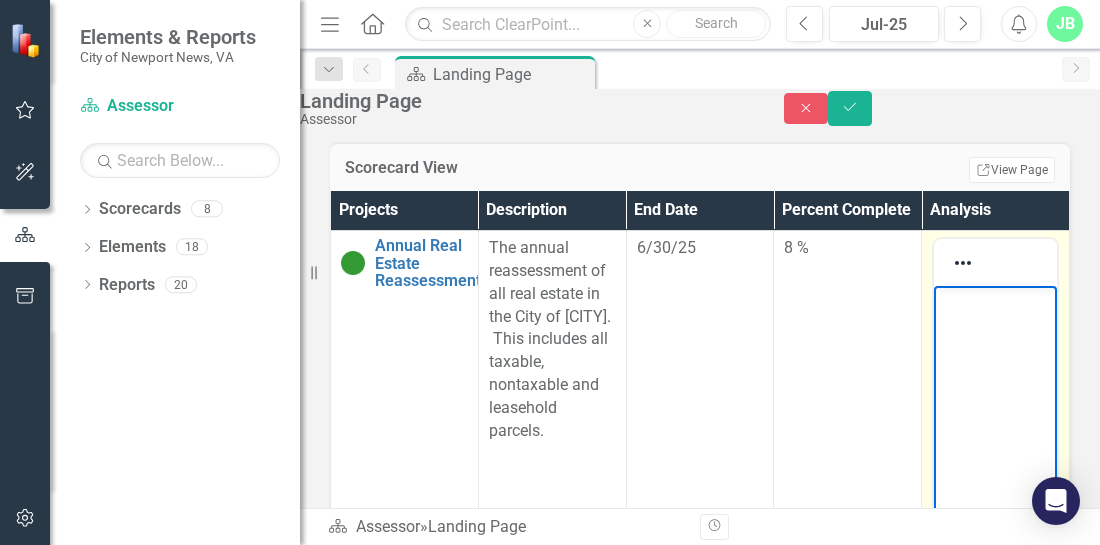 paste 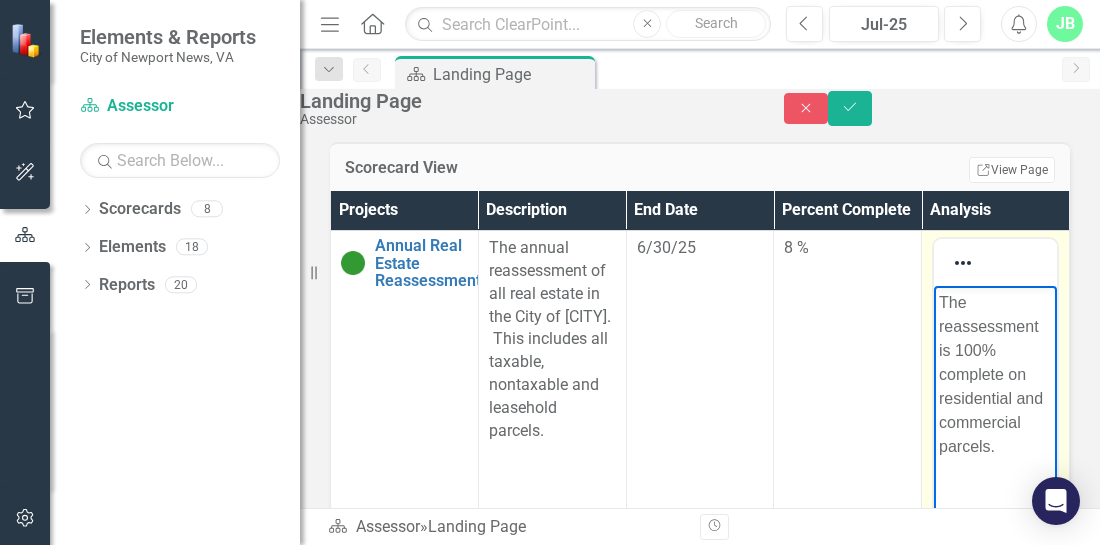 click on "The reassessment is 100% complete on residential and commercial parcels." at bounding box center (995, 375) 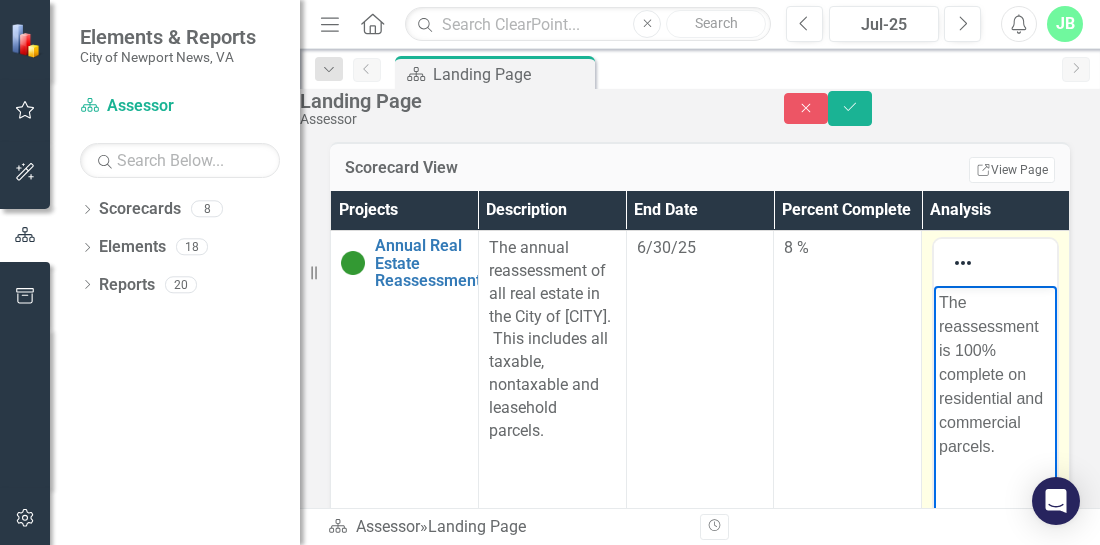 type 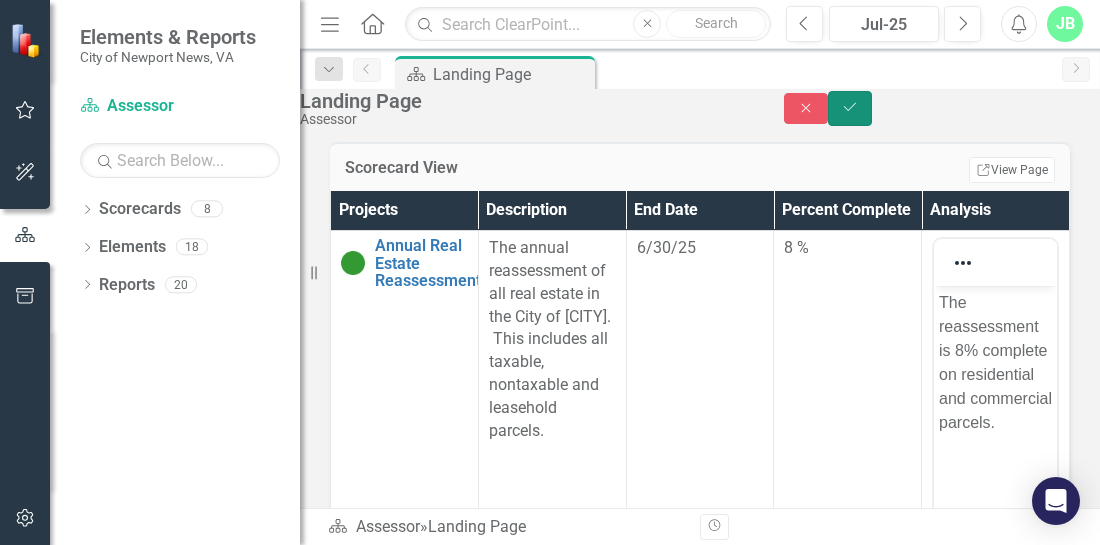 click on "Save" at bounding box center (850, 108) 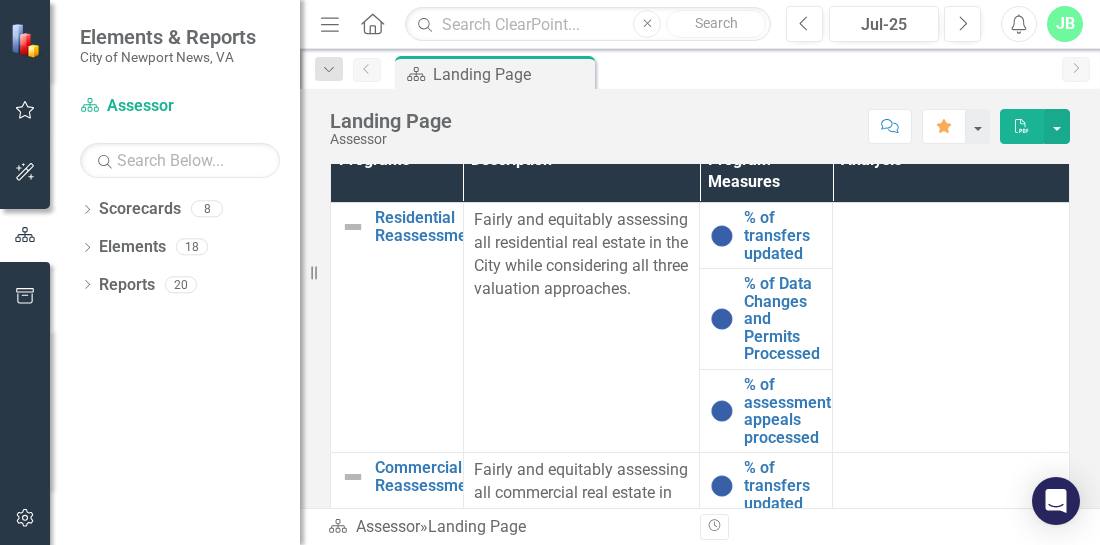 scroll, scrollTop: 868, scrollLeft: 0, axis: vertical 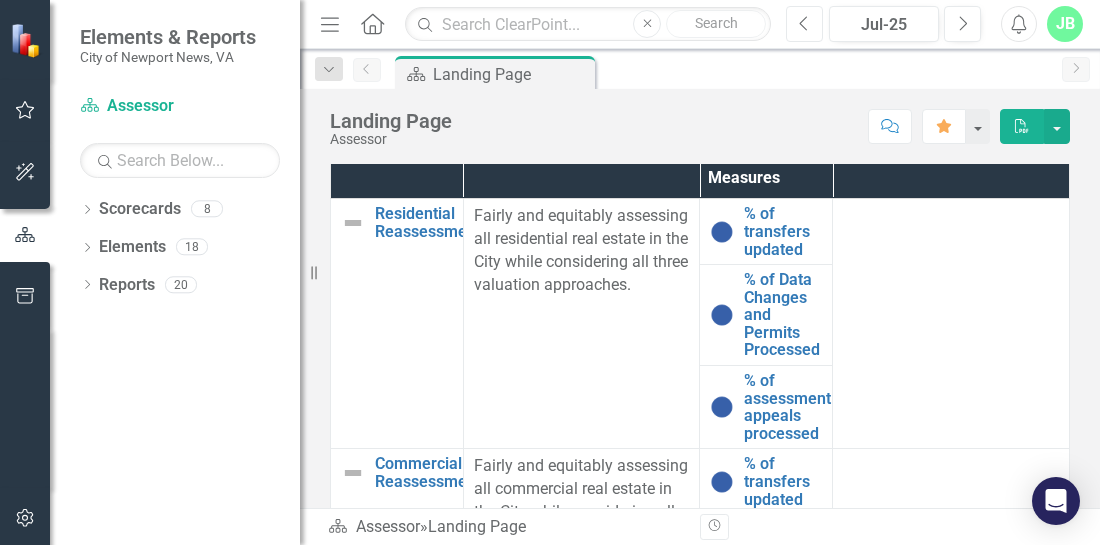 click on "Previous" at bounding box center [804, 24] 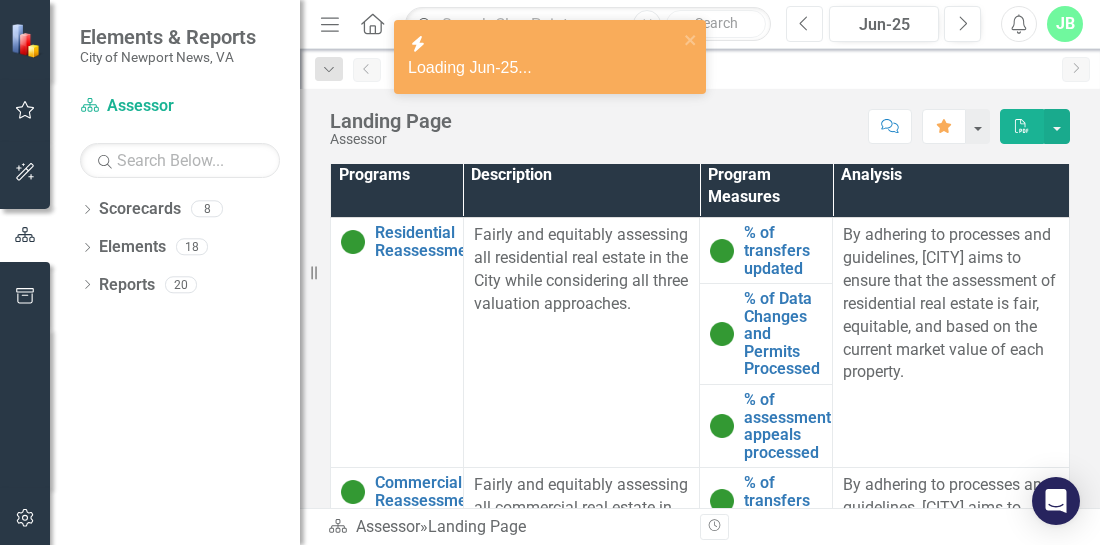 scroll, scrollTop: 889, scrollLeft: 0, axis: vertical 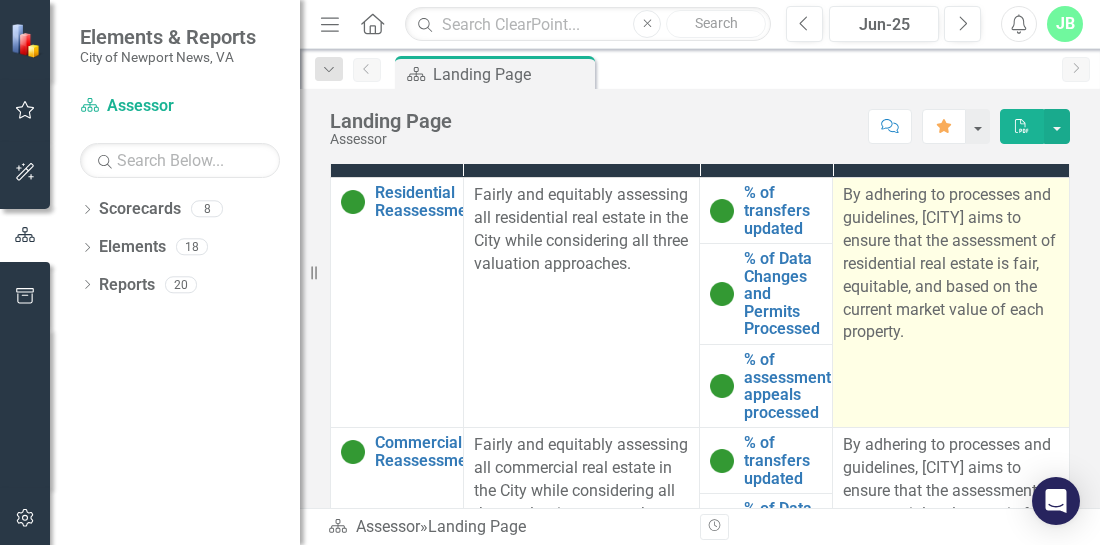 drag, startPoint x: 829, startPoint y: 265, endPoint x: 960, endPoint y: 276, distance: 131.46101 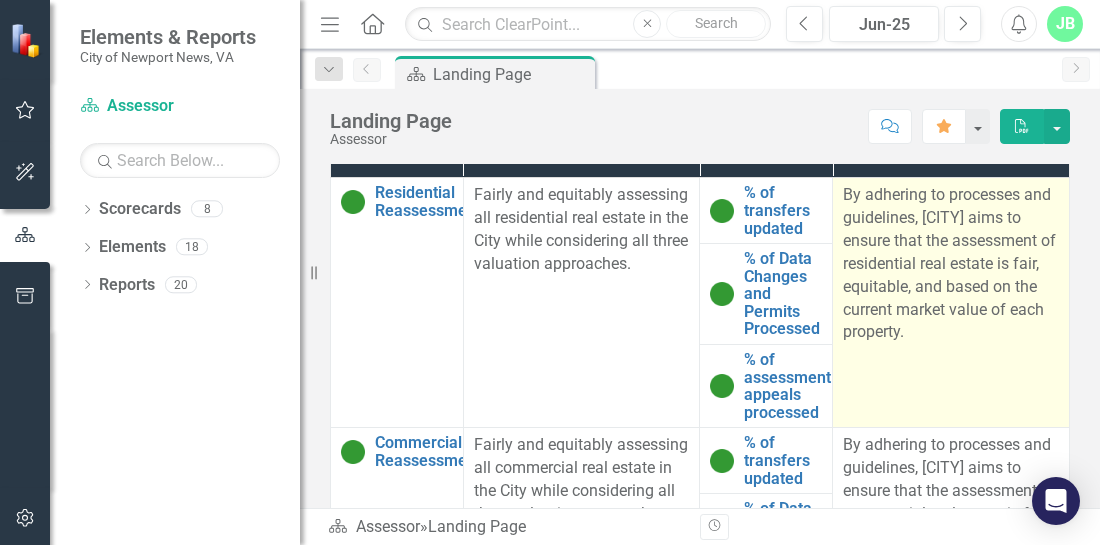 click on "By adhering to processes and guidelines, [CITY] aims to ensure that the assessment of residential real estate is fair, equitable, and based on the current market value of each property." at bounding box center (951, 264) 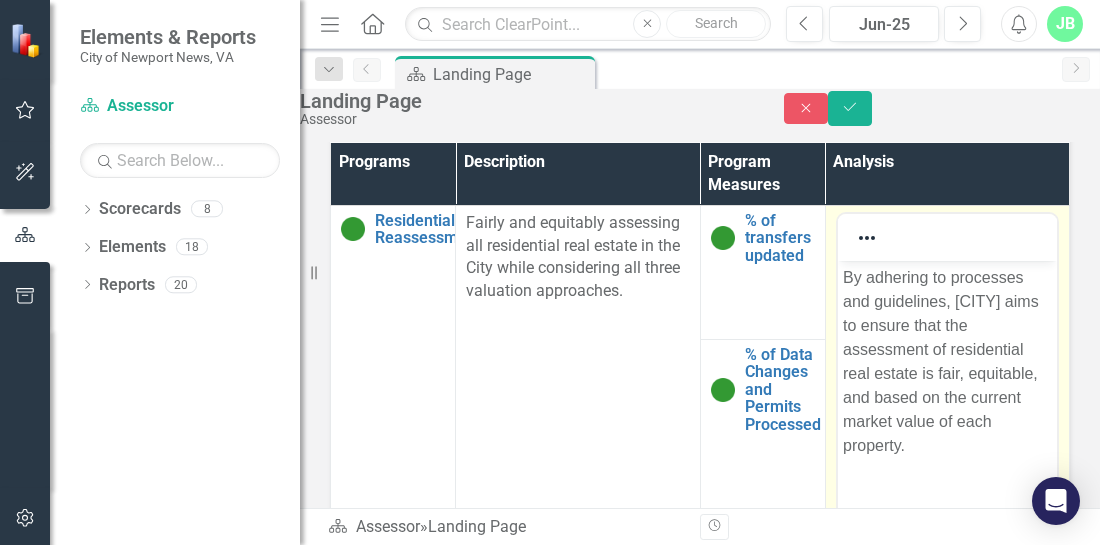 scroll, scrollTop: 0, scrollLeft: 0, axis: both 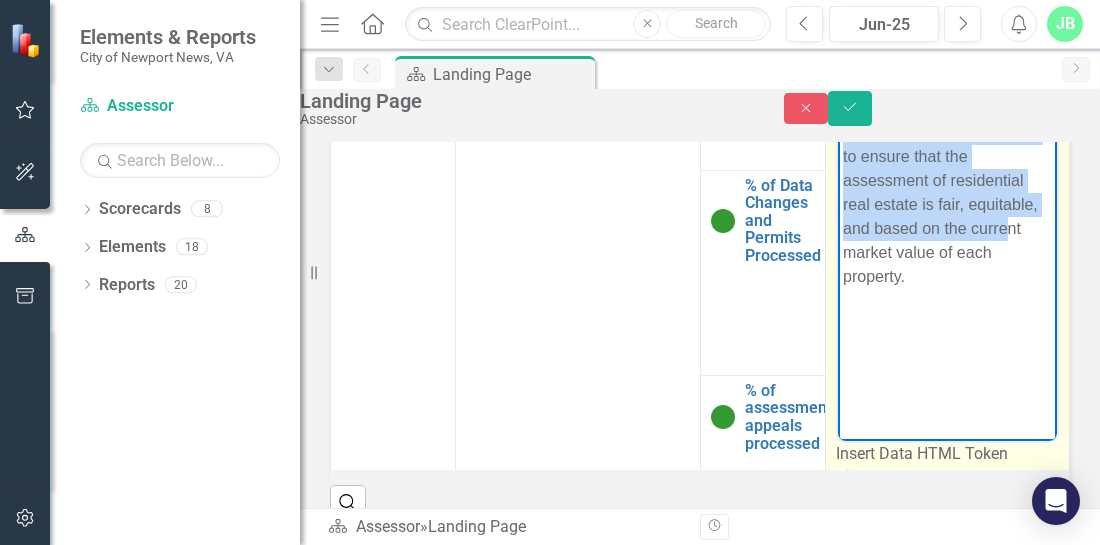 drag, startPoint x: 839, startPoint y: 106, endPoint x: 929, endPoint y: 354, distance: 263.8257 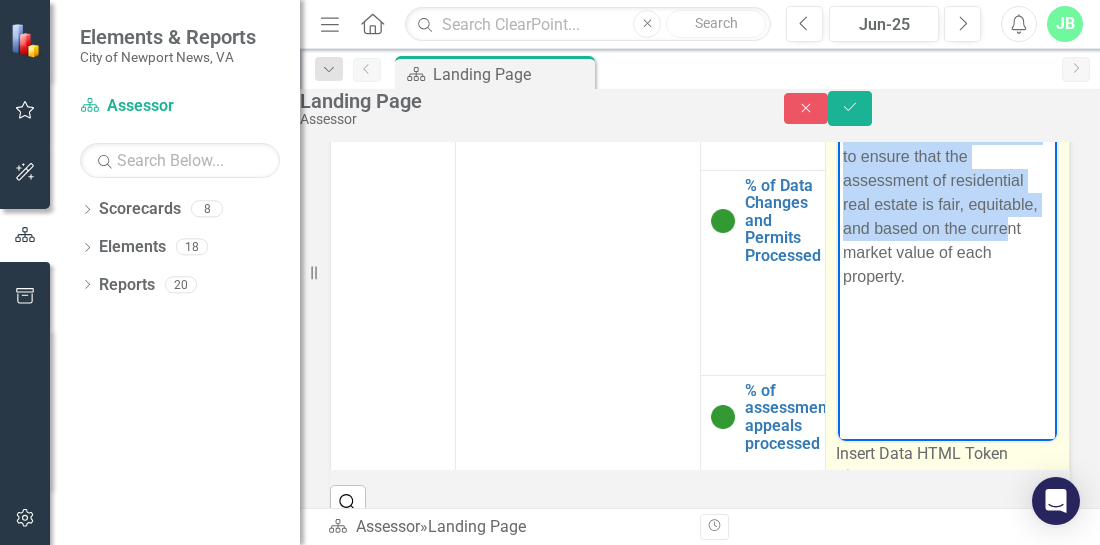 click on "By adhering to processes and guidelines, [CITY] aims to ensure that the assessment of residential real estate is fair, equitable, and based on the current market value of each property." at bounding box center (947, 241) 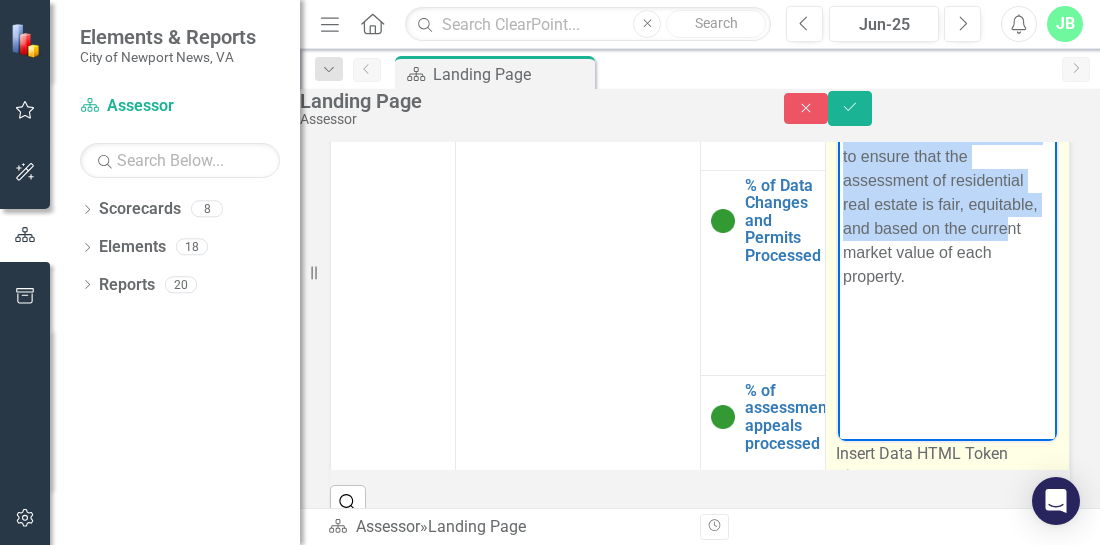 copy on "By adhering to processes and guidelines, [CITY] aims to ensure that the assessment of residential real estate is fair, equitable, and based on the current market value of each property." 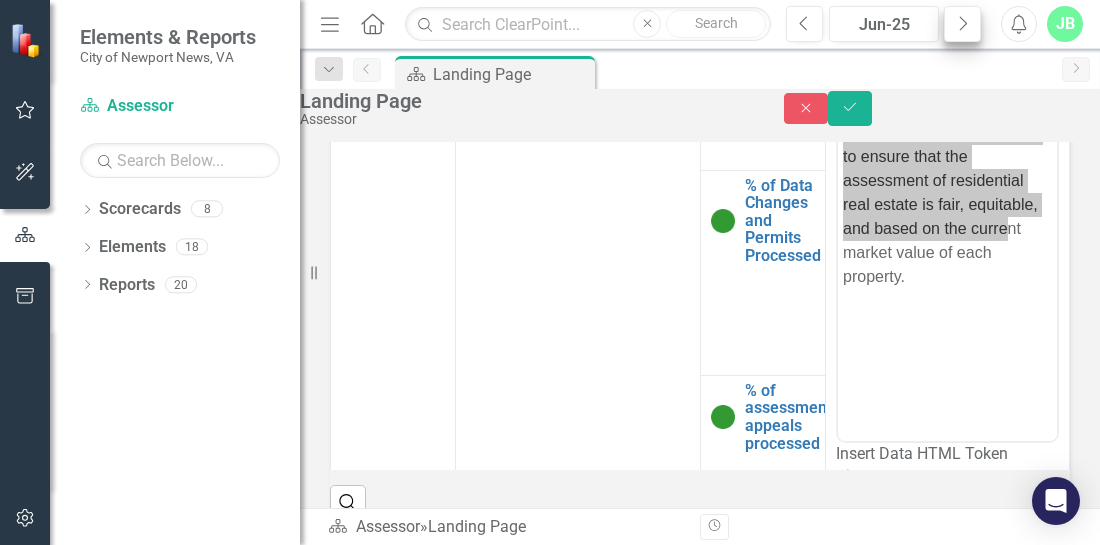 click on "Next" at bounding box center (962, 24) 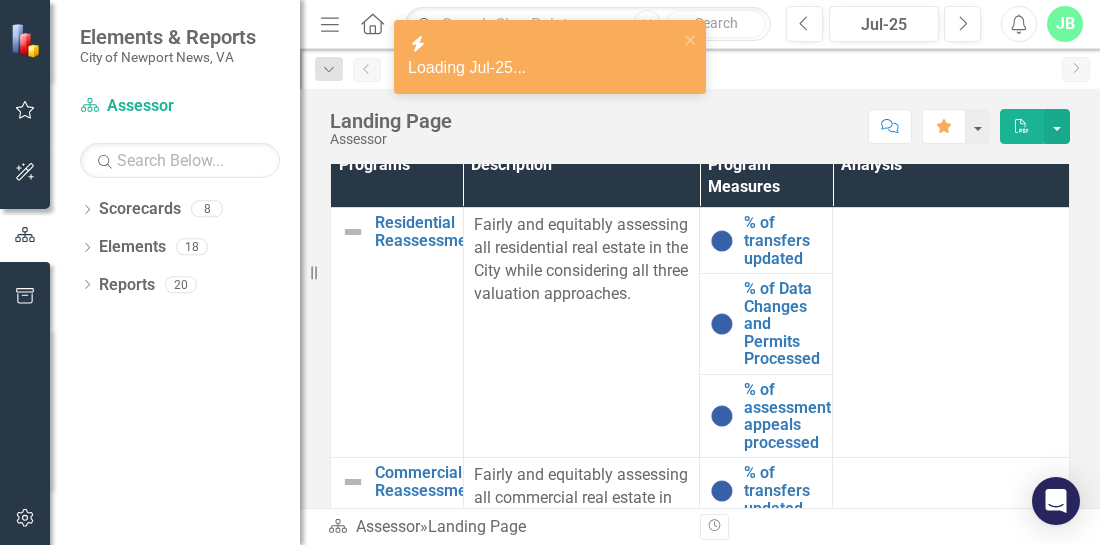 scroll, scrollTop: 867, scrollLeft: 0, axis: vertical 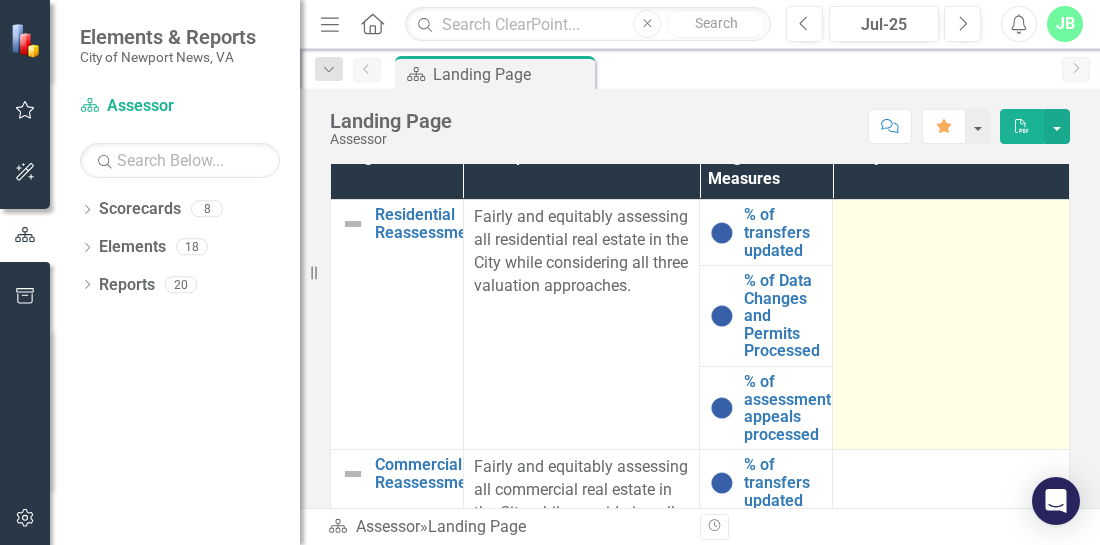 click at bounding box center [951, 325] 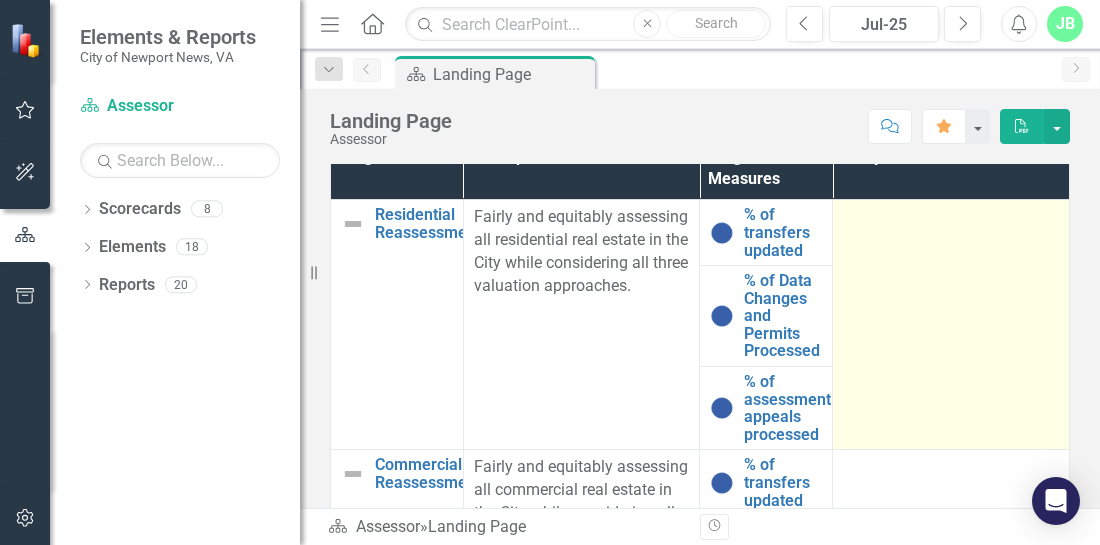click at bounding box center (951, 325) 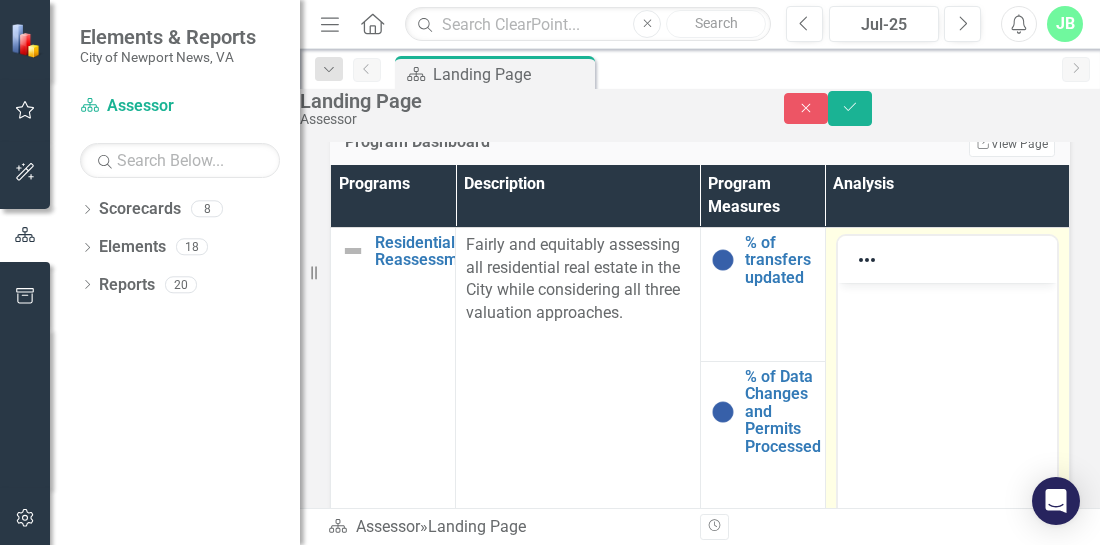scroll, scrollTop: 0, scrollLeft: 0, axis: both 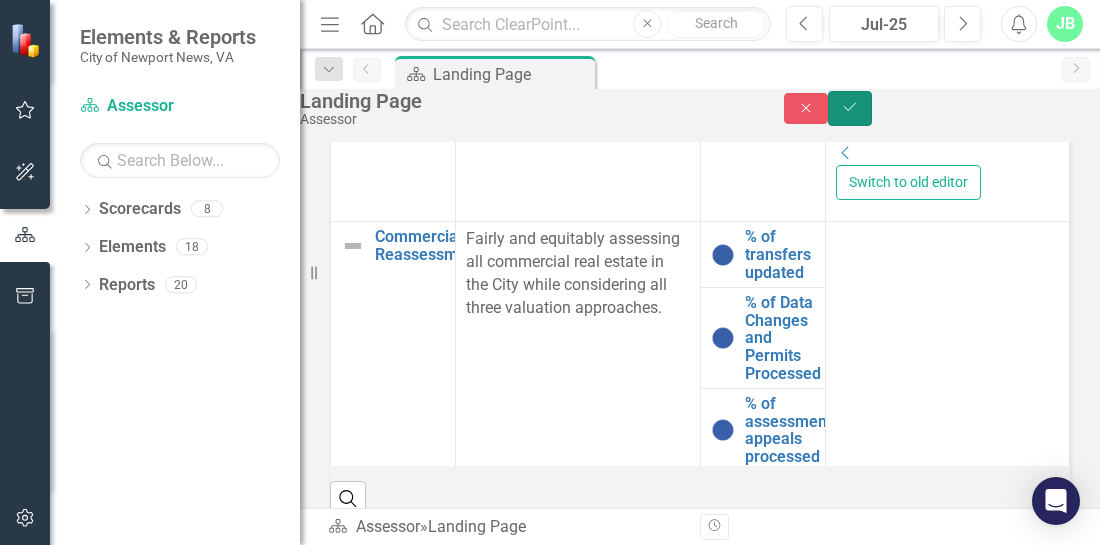 click 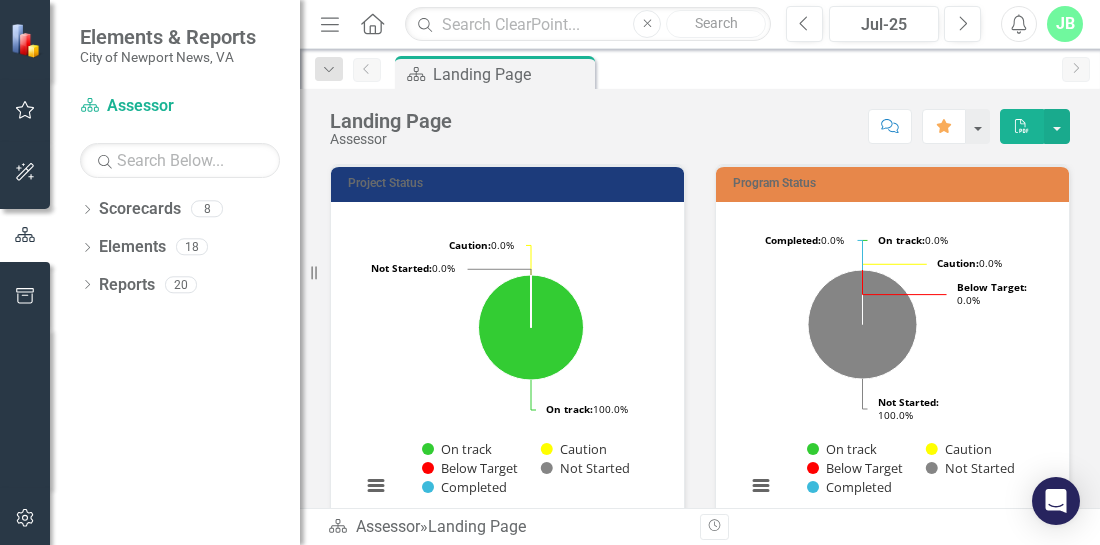 scroll, scrollTop: 1040, scrollLeft: 0, axis: vertical 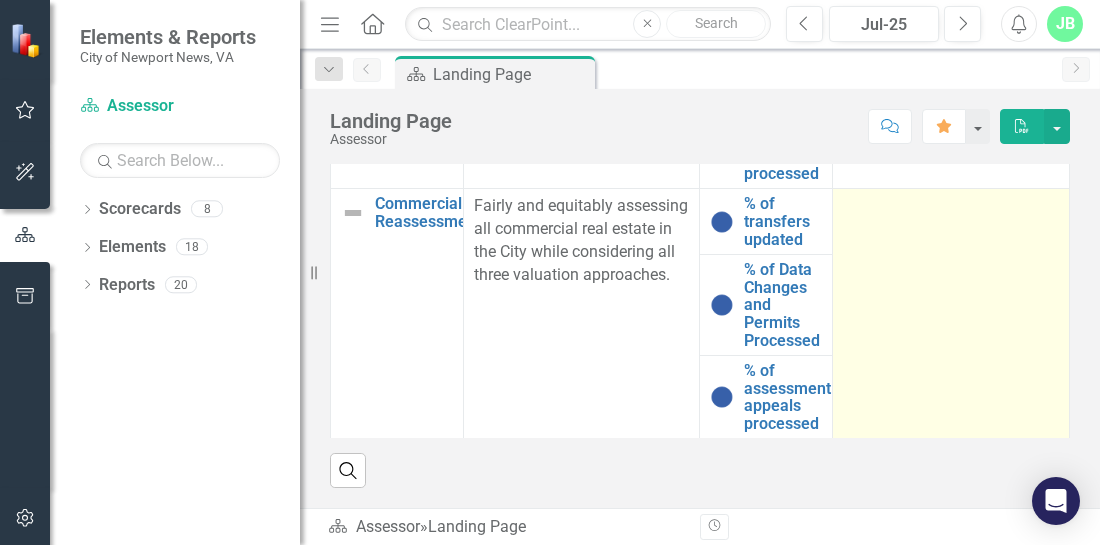 click at bounding box center (951, 314) 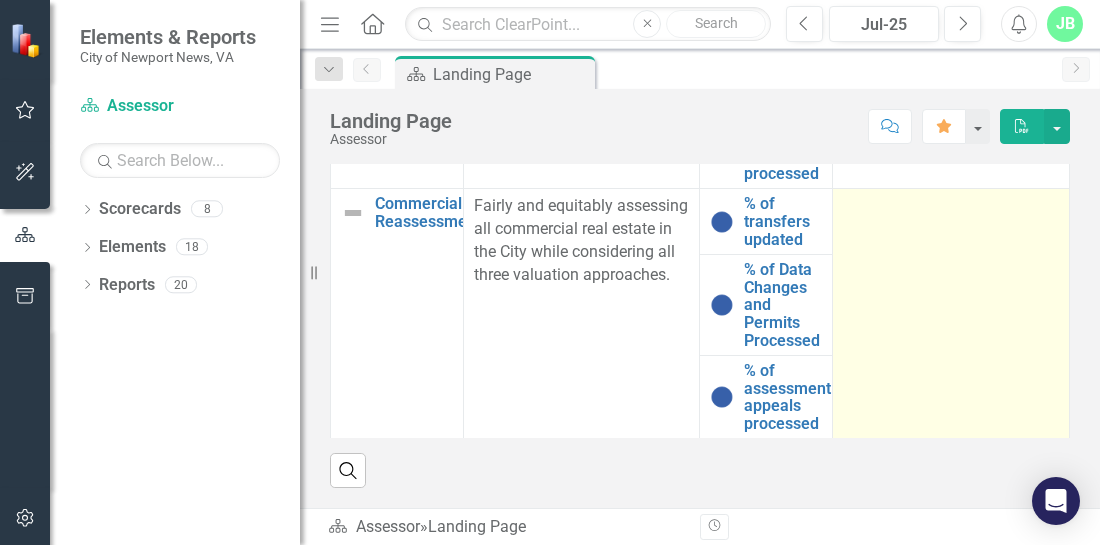 click at bounding box center (951, 314) 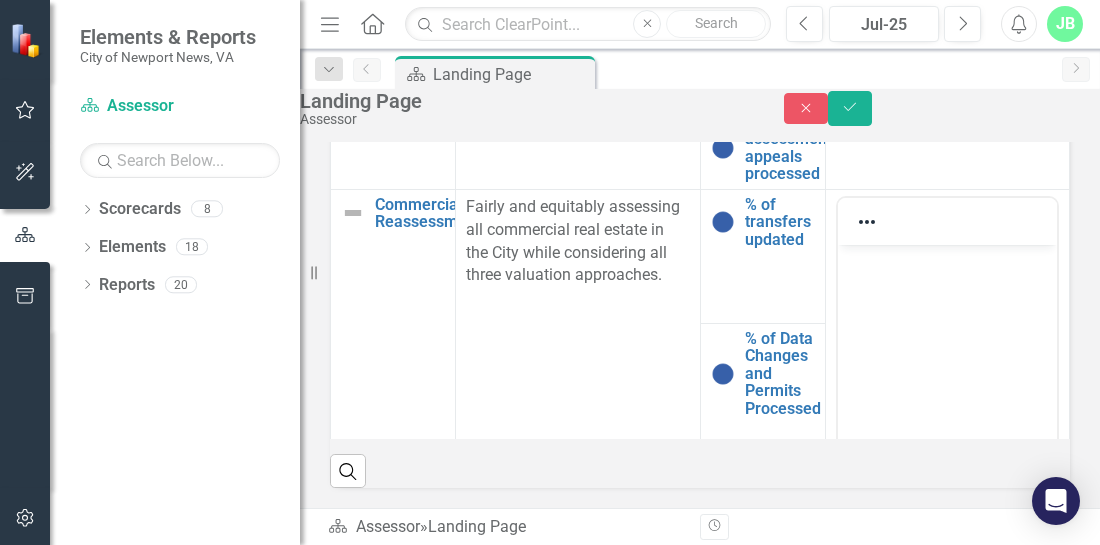 scroll, scrollTop: 0, scrollLeft: 0, axis: both 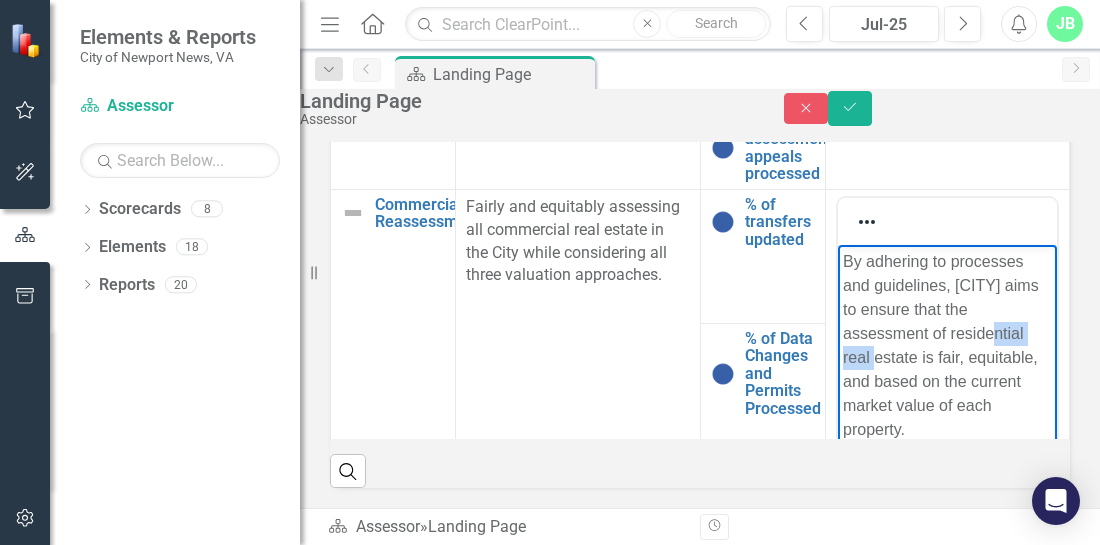 drag, startPoint x: 915, startPoint y: 381, endPoint x: 1663, endPoint y: 692, distance: 810.07715 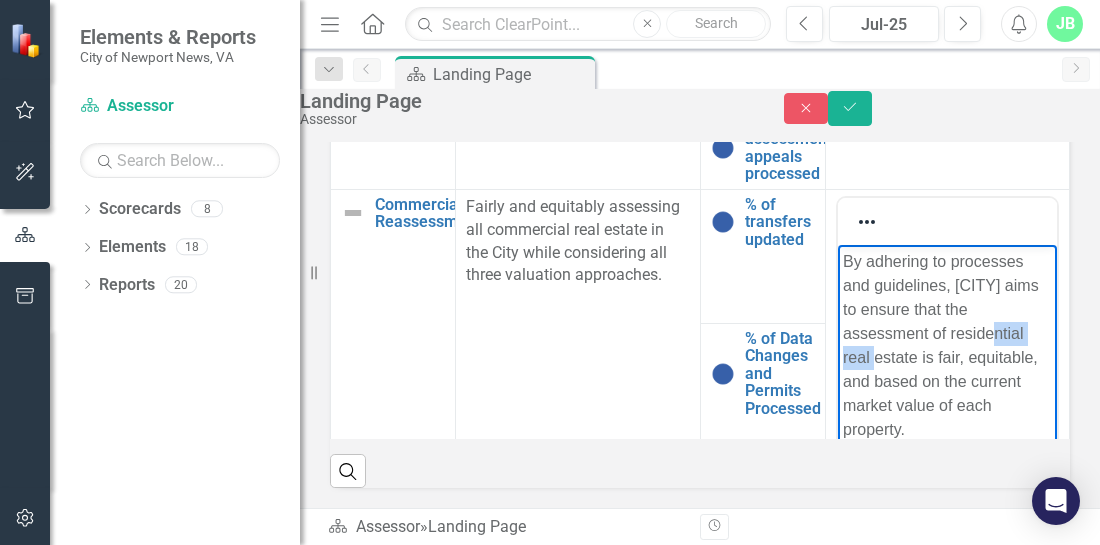 click on "By adhering to processes and guidelines, [CITY] aims to ensure that the assessment of residential real estate is fair, equitable, and based on the current market value of each property." at bounding box center [947, 394] 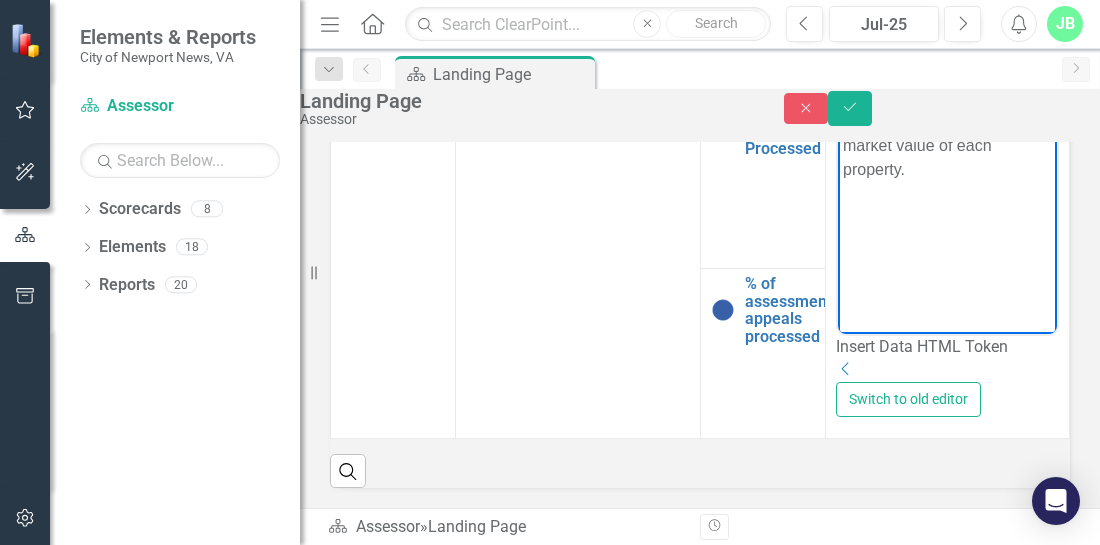 scroll, scrollTop: 454, scrollLeft: 0, axis: vertical 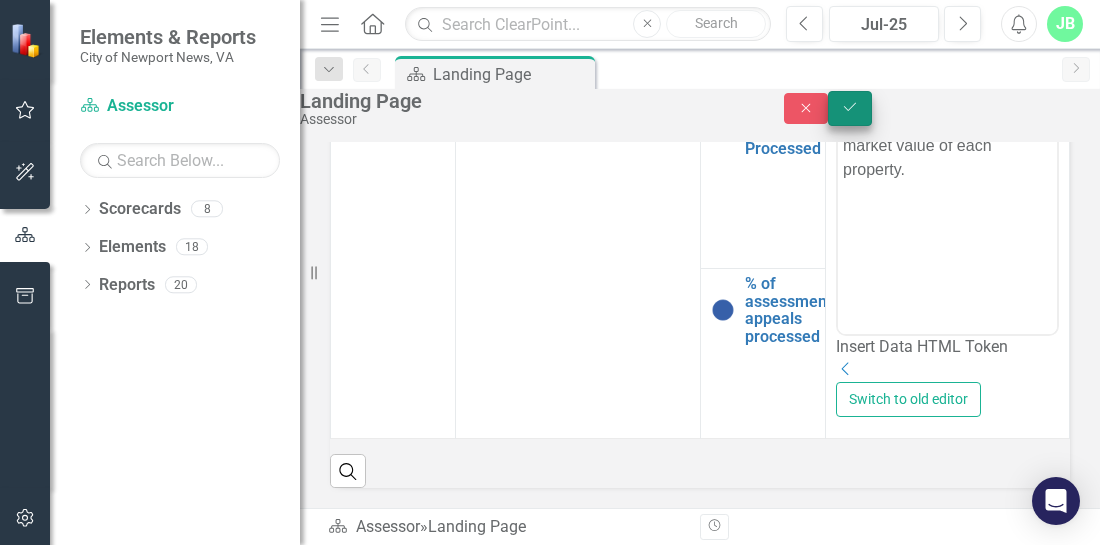 click on "Save" at bounding box center [850, 108] 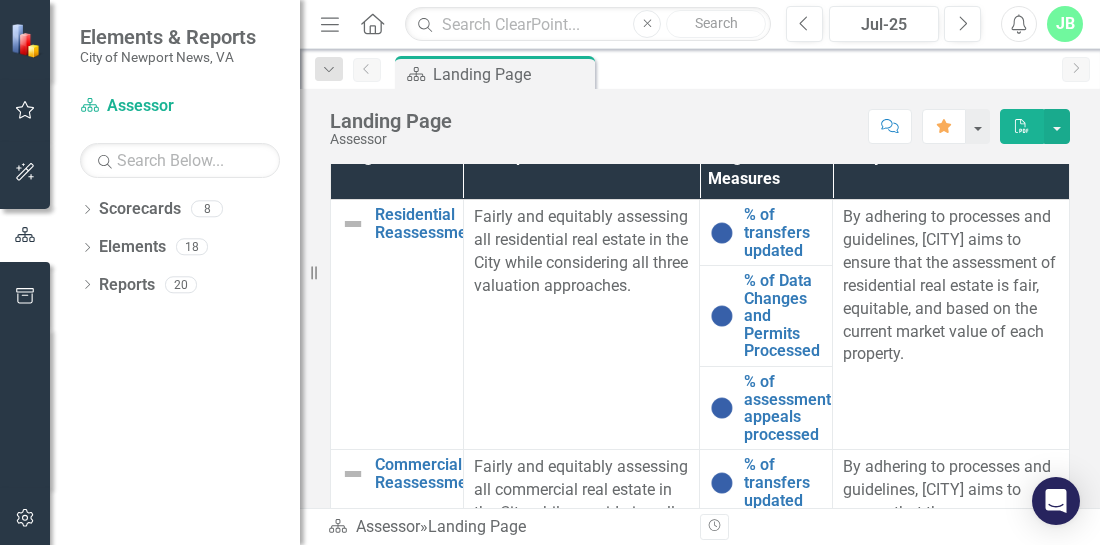 scroll, scrollTop: 904, scrollLeft: 0, axis: vertical 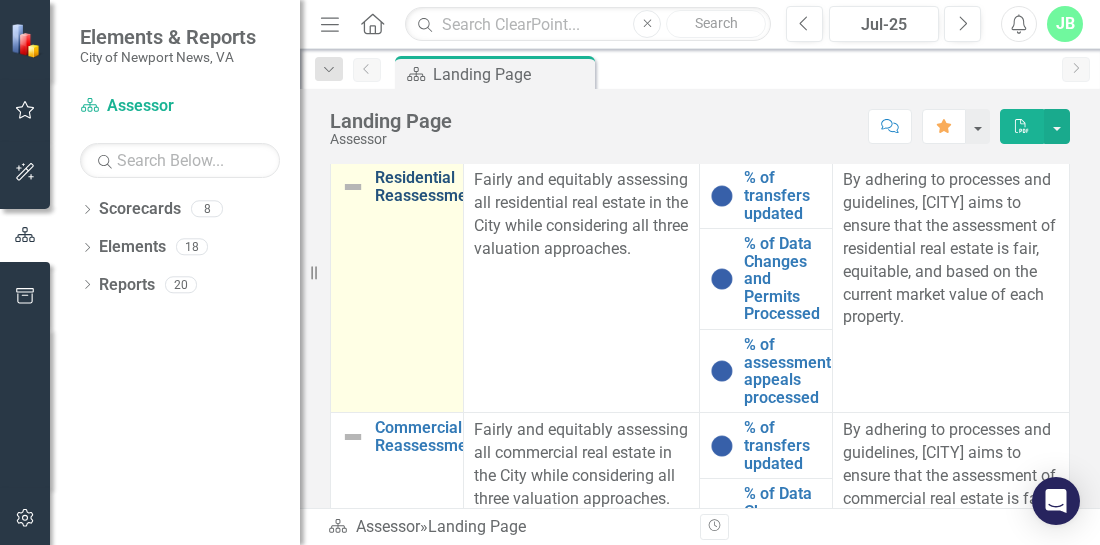 click on "Residential Reassessment" at bounding box center [428, 186] 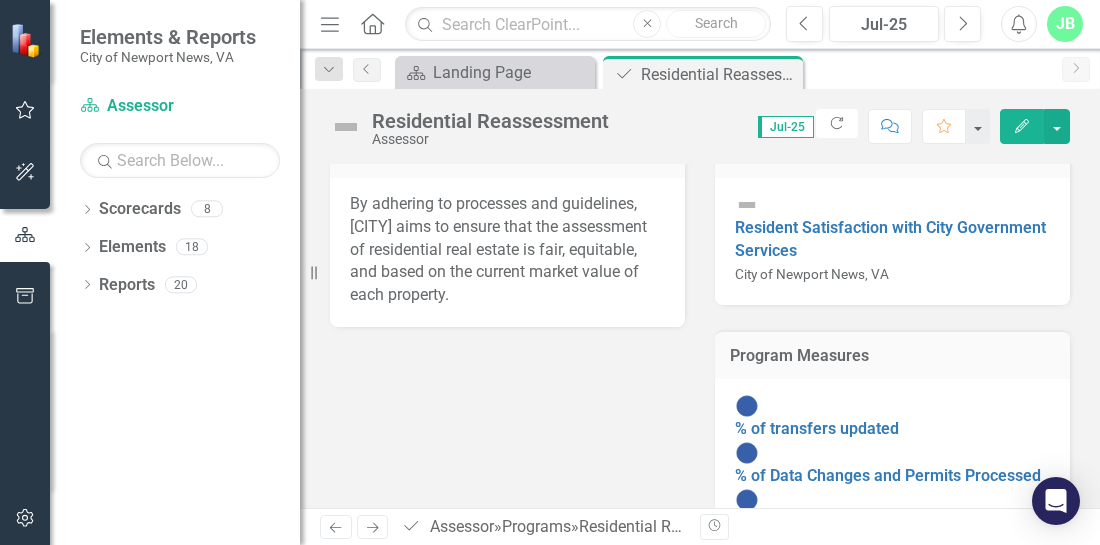 scroll, scrollTop: 236, scrollLeft: 0, axis: vertical 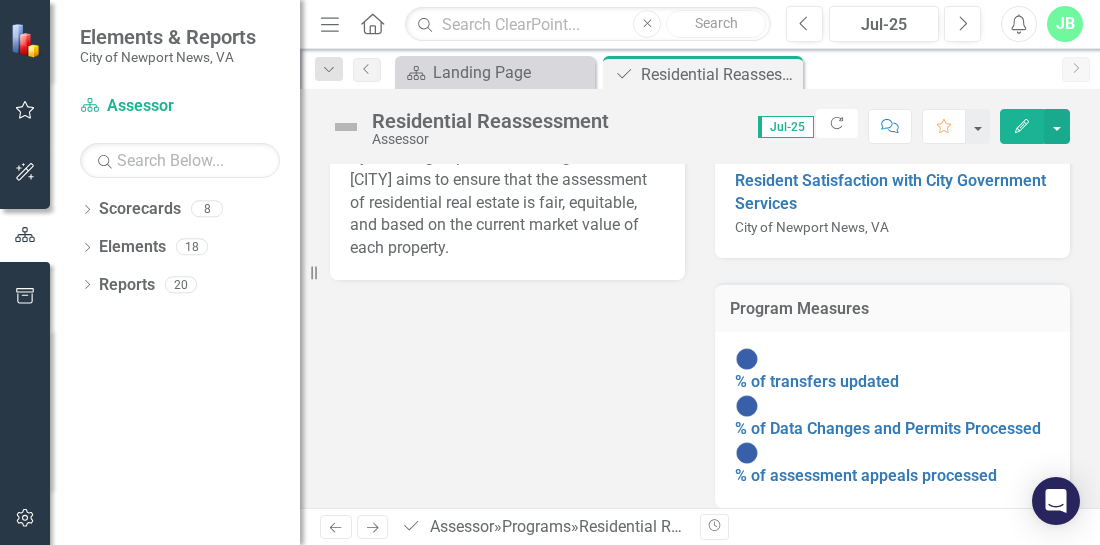 click on "Edit" at bounding box center (1022, 126) 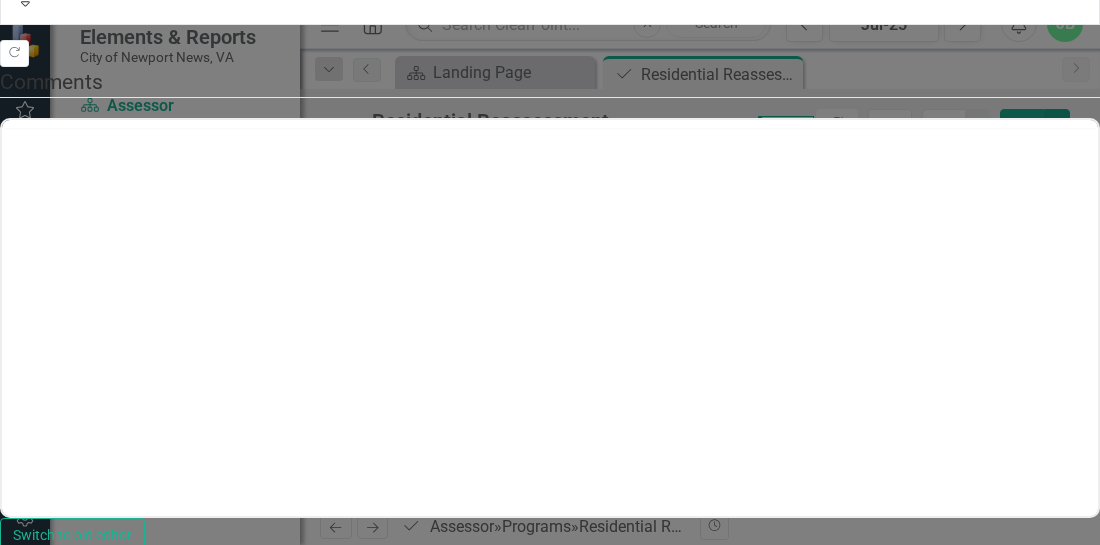 scroll, scrollTop: 0, scrollLeft: 0, axis: both 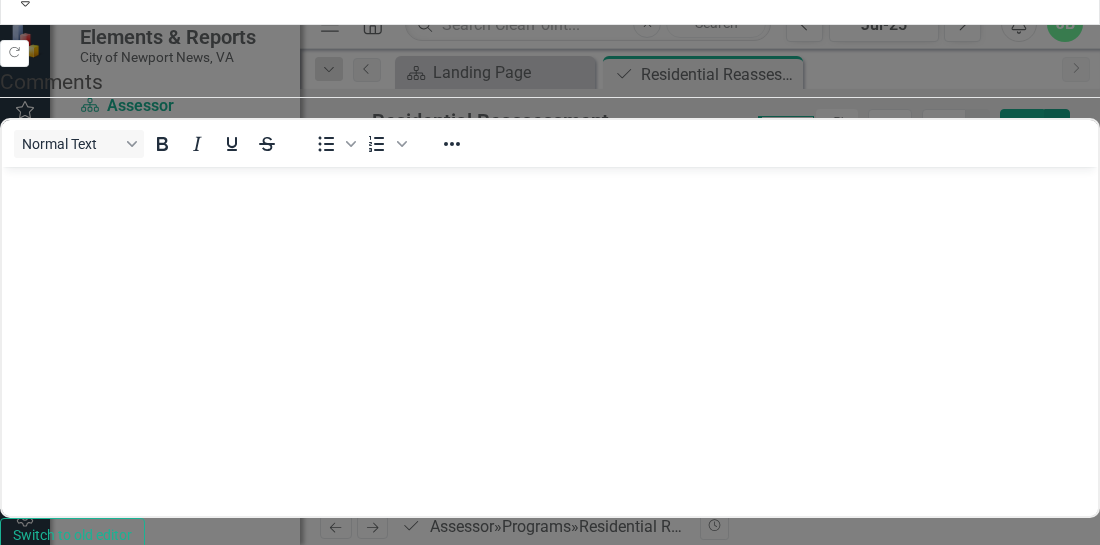 click on "Edit Fields" at bounding box center (136, -161) 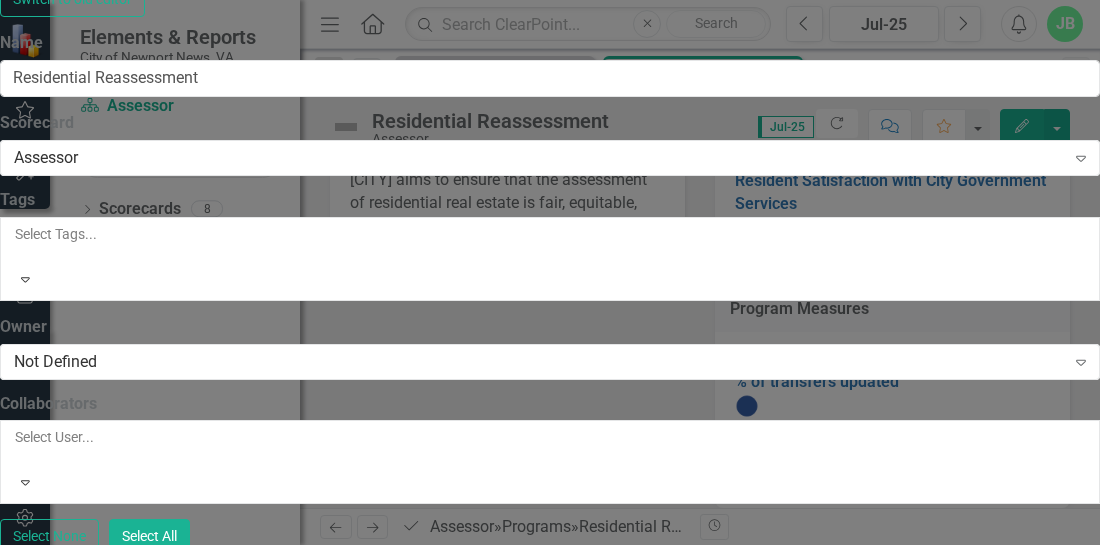 click on "Update  Data" at bounding box center [217, -902] 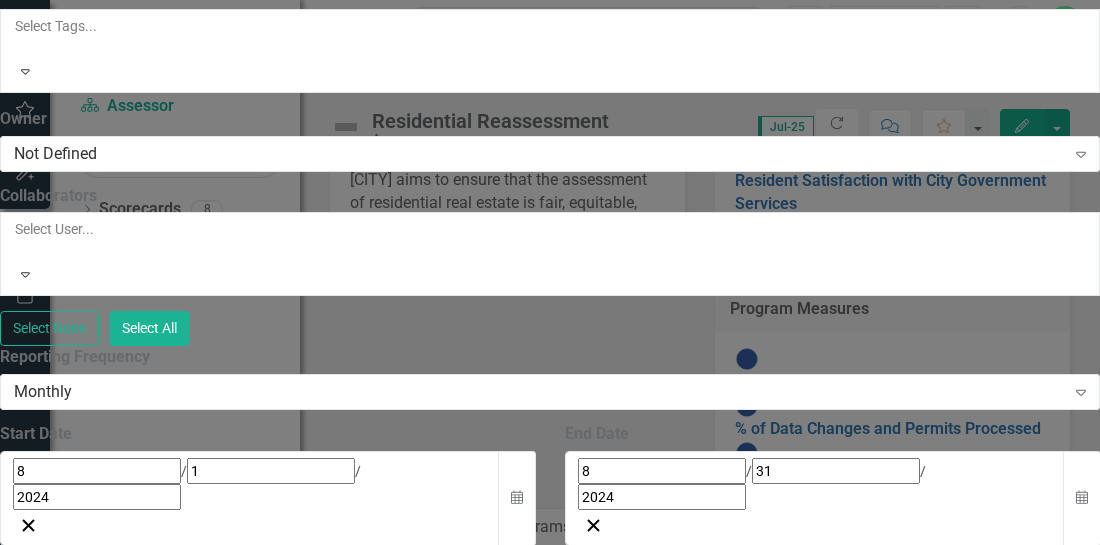 click on "Close" 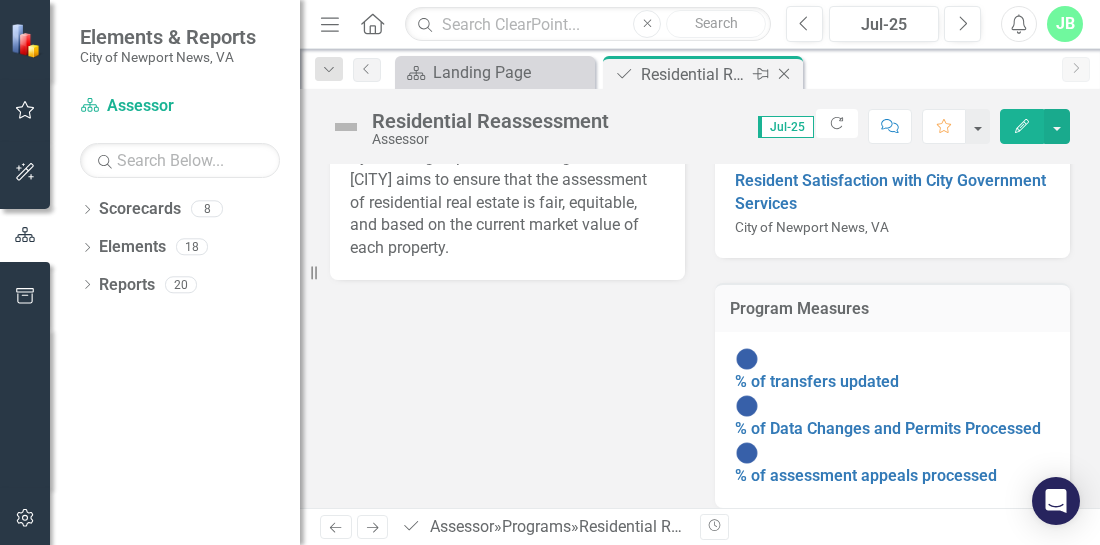 click on "Close" 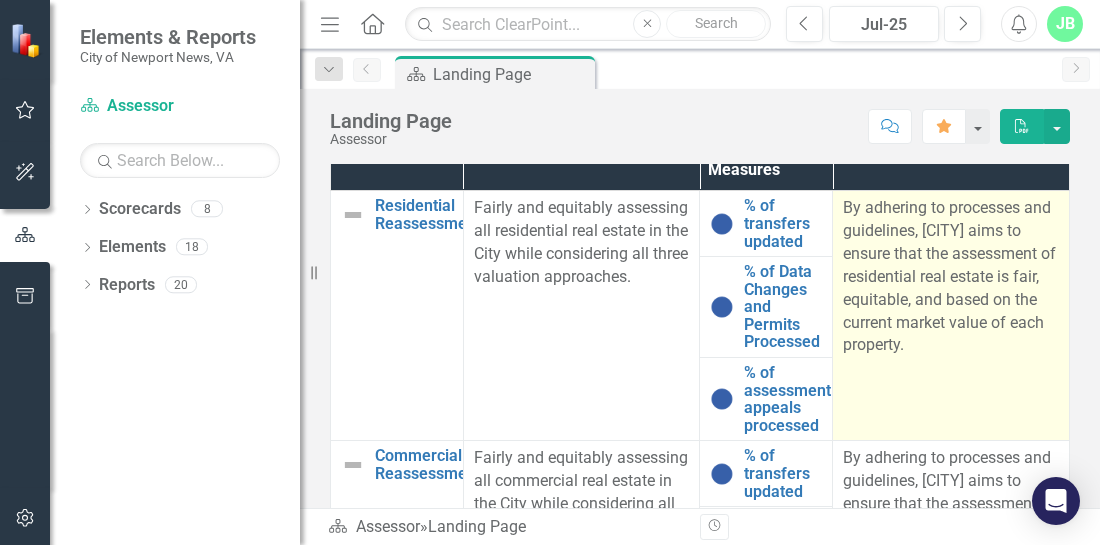 scroll, scrollTop: 867, scrollLeft: 0, axis: vertical 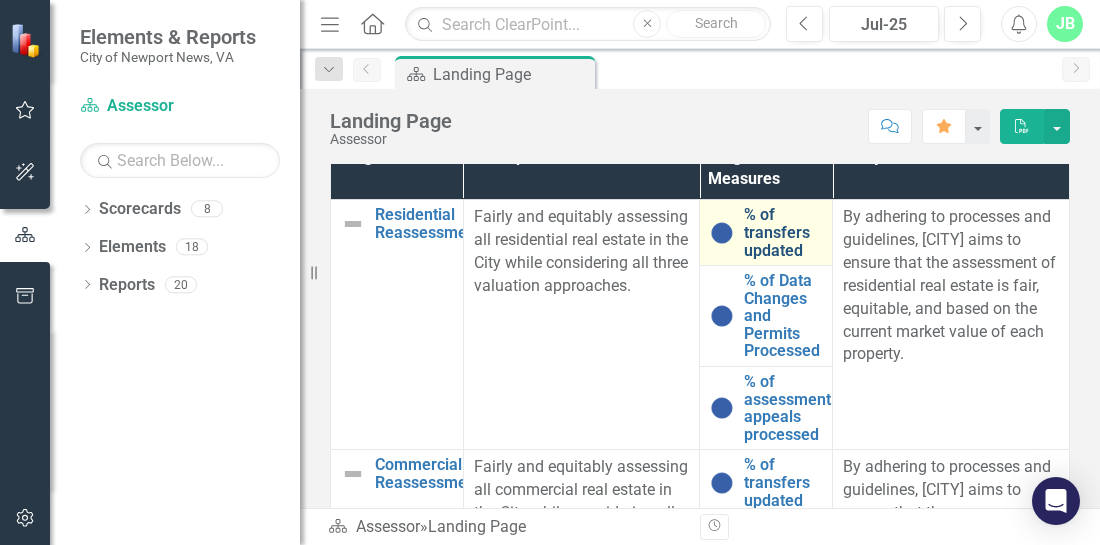 click on "% of transfers updated" at bounding box center [783, 232] 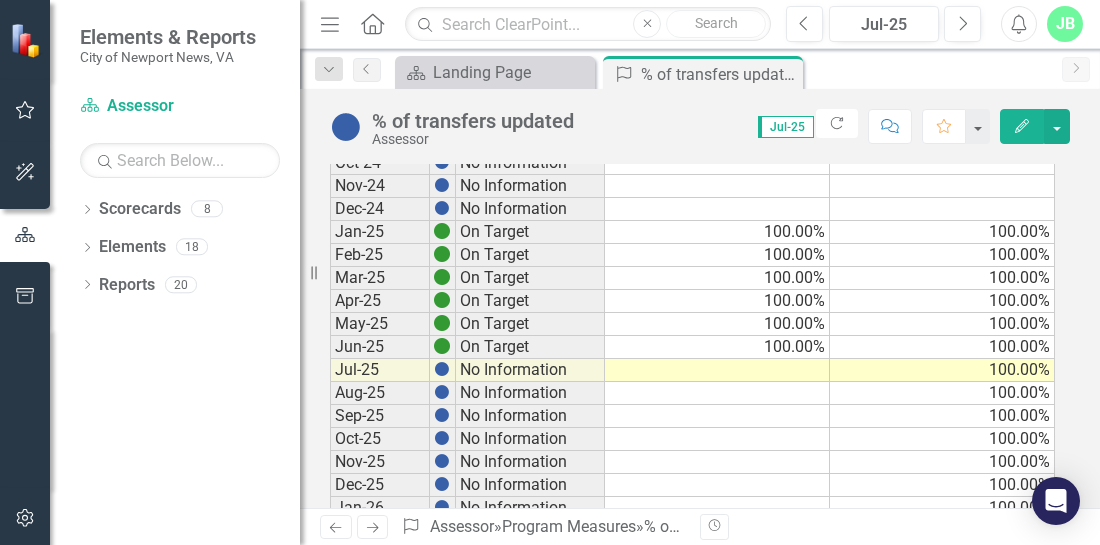 scroll, scrollTop: 275, scrollLeft: 0, axis: vertical 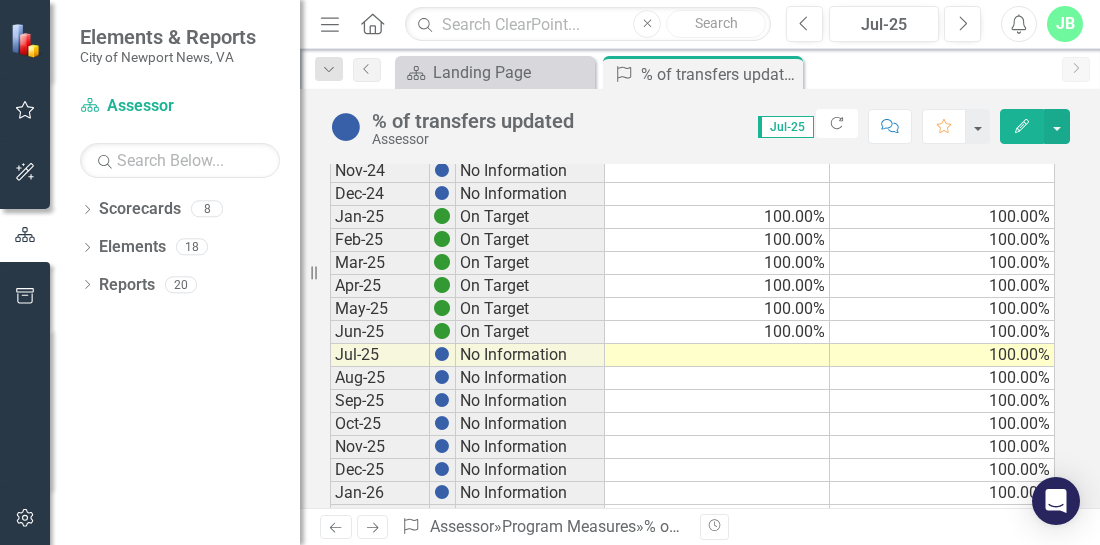 click at bounding box center (717, 355) 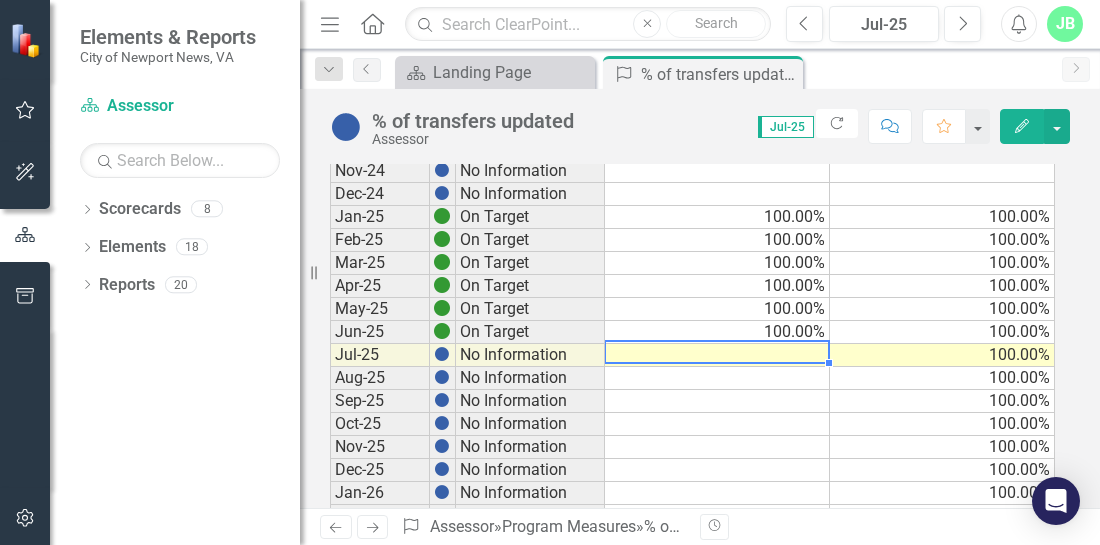 click at bounding box center [717, 355] 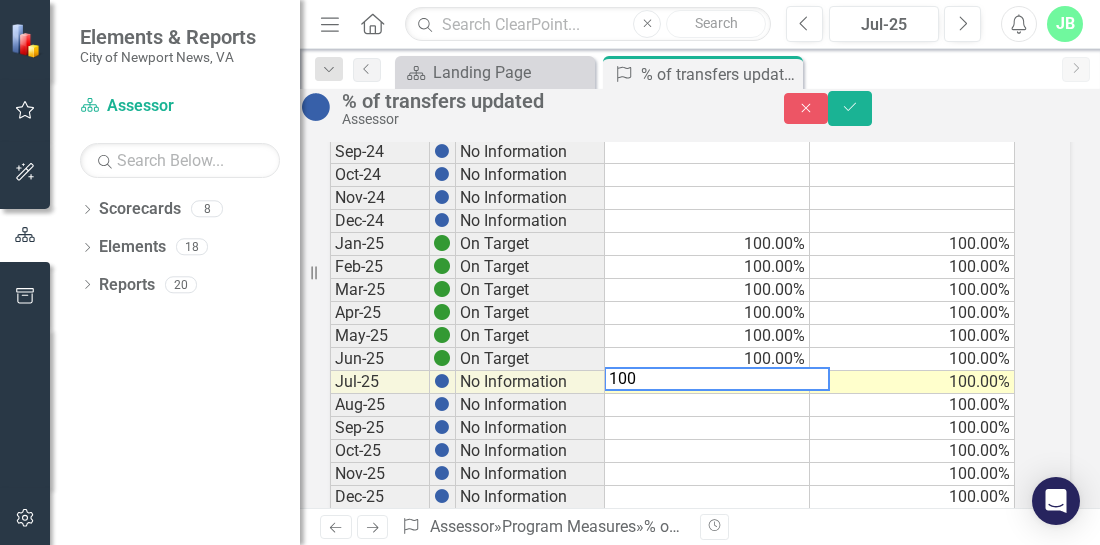 type on "100" 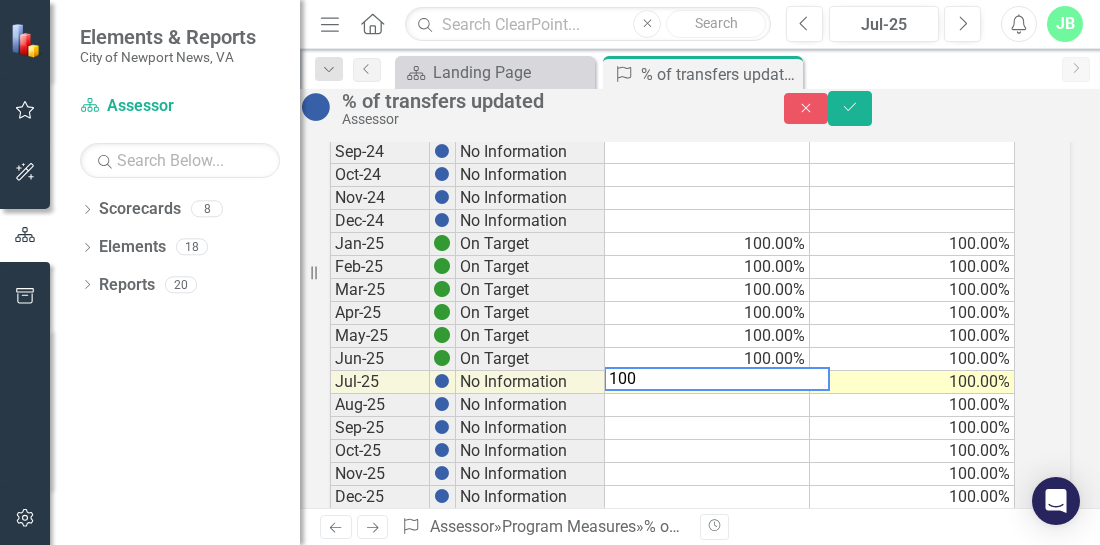 click on "Period Status Jun-[YEAR] No Information Jul-[YEAR] No Information Aug-[YEAR] No Information Sep-[YEAR] No Information Oct-[YEAR] No Information Nov-[YEAR] No Information Dec-[YEAR] No Information Jan-[YEAR] On Target Feb-[YEAR] On Target Mar-[YEAR] On Target Apr-[YEAR] On Target May-[YEAR] On Target Jun-[YEAR] On Target Jul-[YEAR] No Information Aug-[YEAR] No Information Sep-[YEAR] No Information Oct-[YEAR] No Information Nov-[YEAR] No Information Dec-[YEAR] No Information Jan-[YEAR] No Information Feb-[YEAR] No Information Mar-[YEAR] No Information April-[YEAR] No Information May-[YEAR] No Information Jun-[YEAR] No Information Jul-[YEAR] No Information Aug-[YEAR] No Information Sep-[YEAR] No Information Oct-[YEAR] No Information Nov-[YEAR] No Information Dec-[YEAR] No Information Jan-[YEAR] No Information Feb-[YEAR] No Information Mar-[YEAR] No Information Apr-[YEAR] No Information May-[YEAR] No Information Jun-[YEAR] No Information Jul-[YEAR] No Information Aug-[YEAR] No Information Sep-[YEAR] No Information Oct-[YEAR] No Information Nov-[YEAR] No Information Dec-[YEAR]" at bounding box center [330, 554] 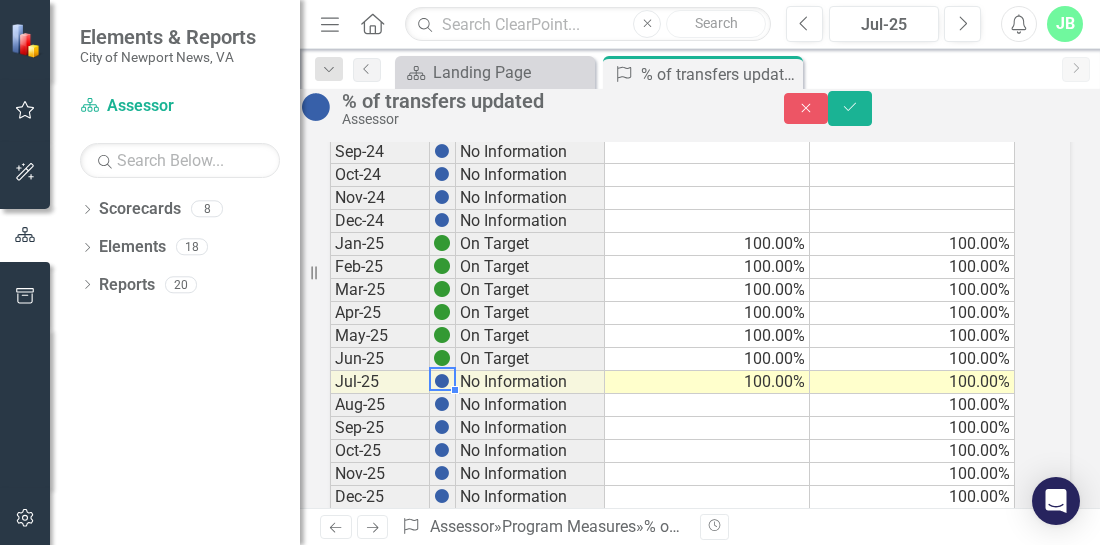 click at bounding box center [442, 381] 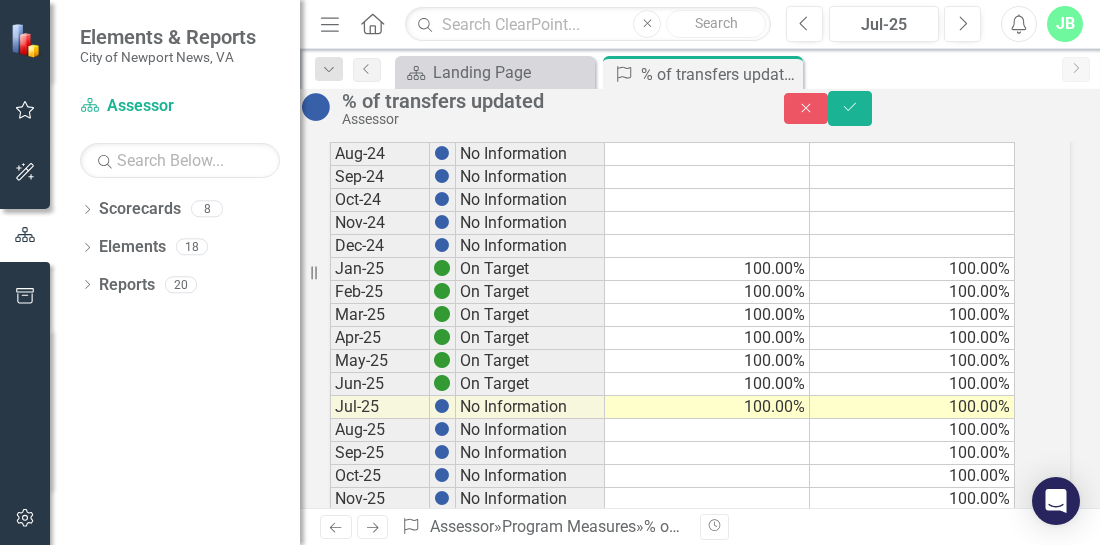 scroll, scrollTop: 253, scrollLeft: 0, axis: vertical 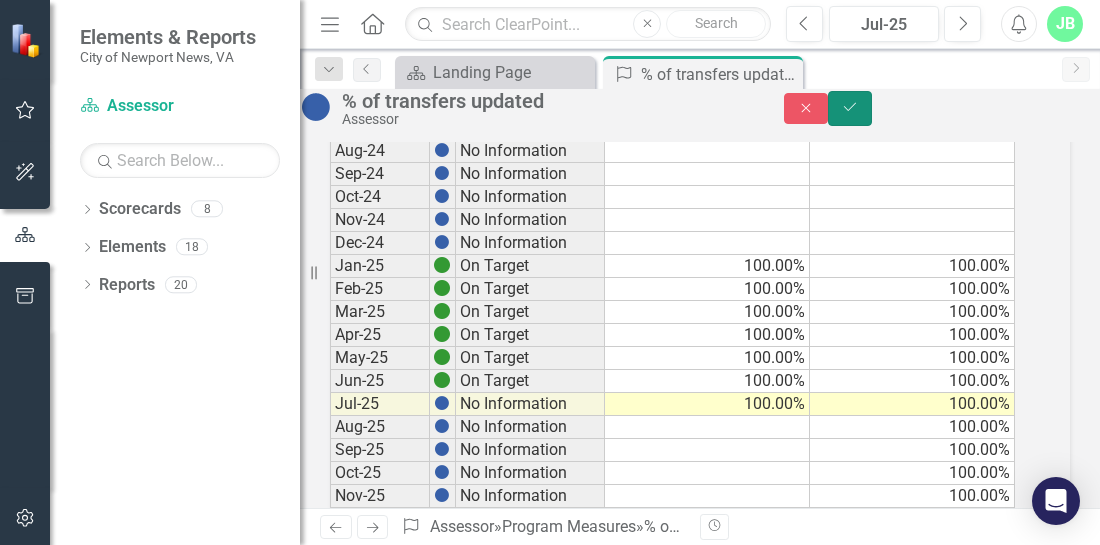 click on "Save" at bounding box center (850, 108) 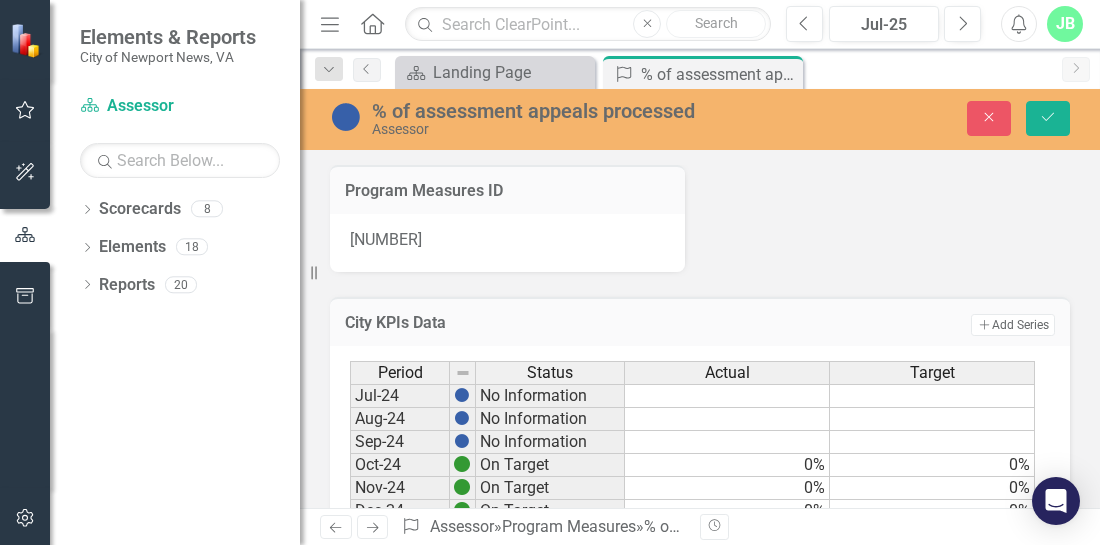 scroll, scrollTop: 0, scrollLeft: 0, axis: both 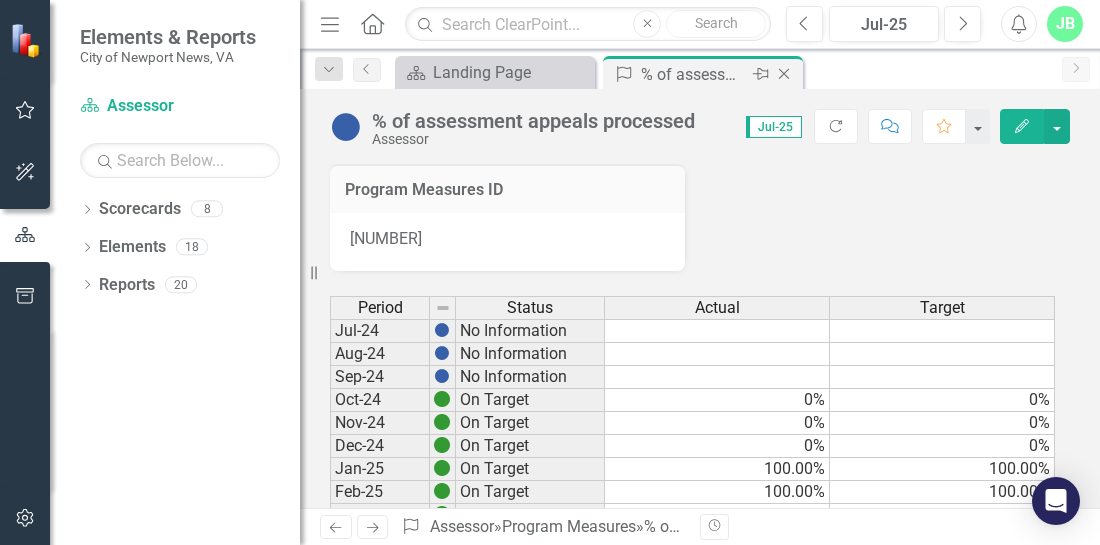 click on "Close" 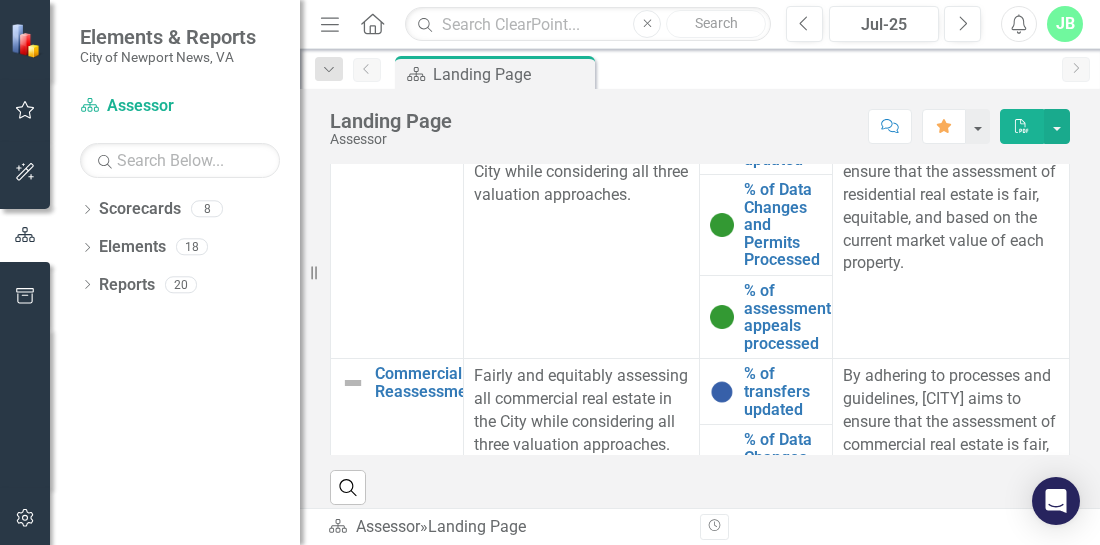 scroll, scrollTop: 1040, scrollLeft: 0, axis: vertical 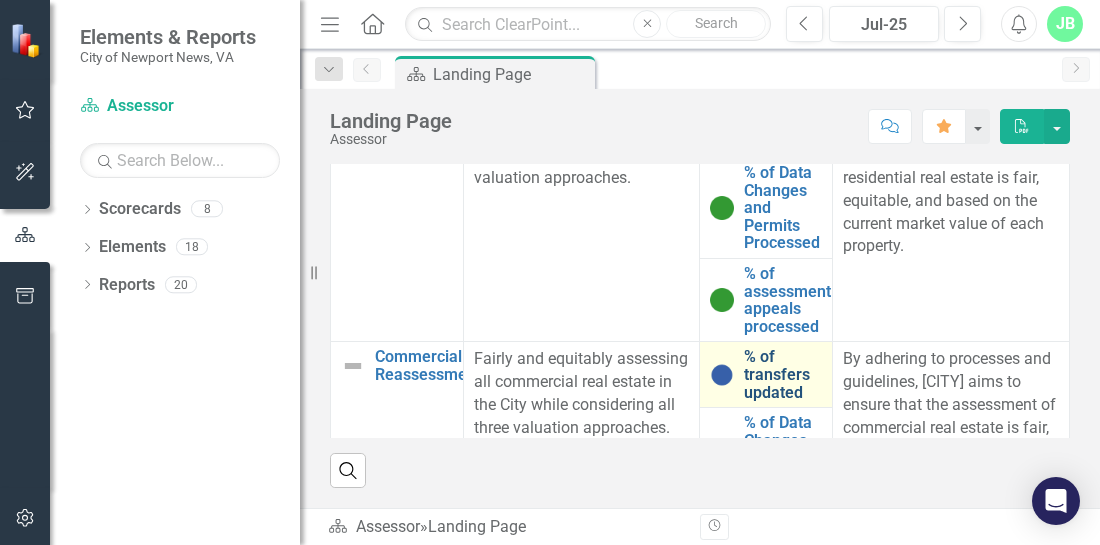 click on "% of transfers updated" at bounding box center [783, 374] 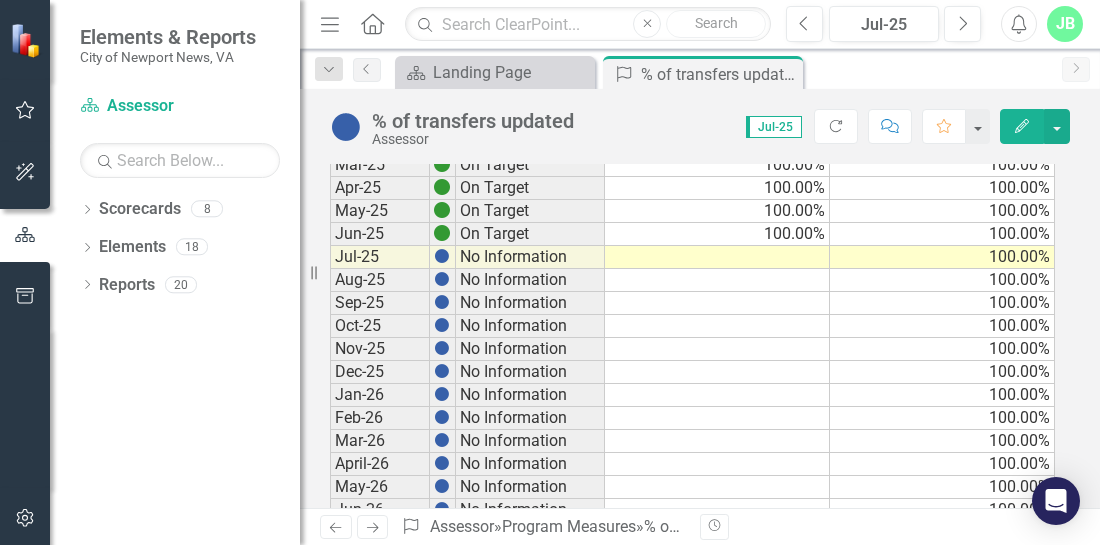 scroll, scrollTop: 354, scrollLeft: 0, axis: vertical 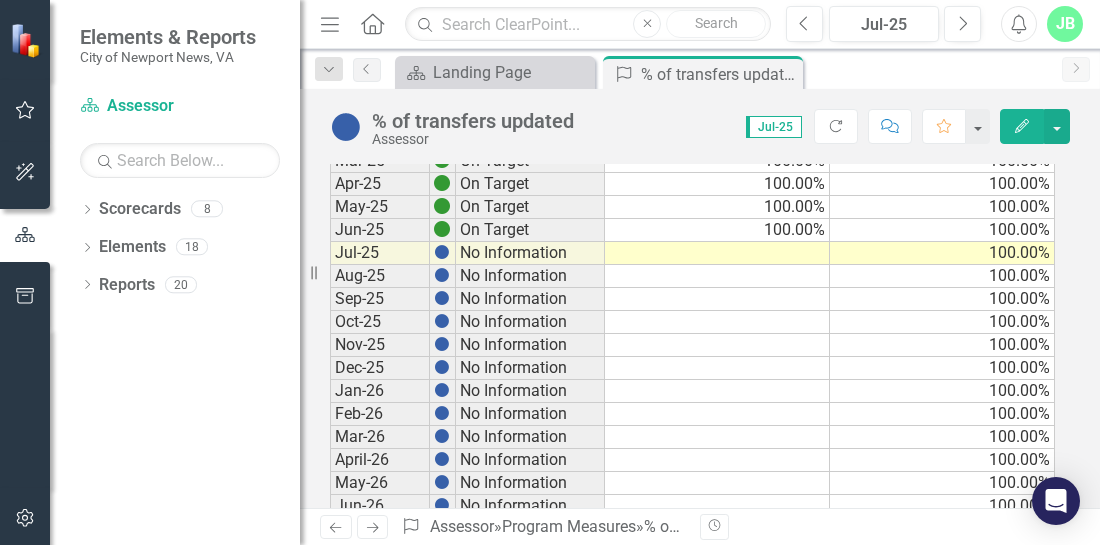 click at bounding box center [717, 253] 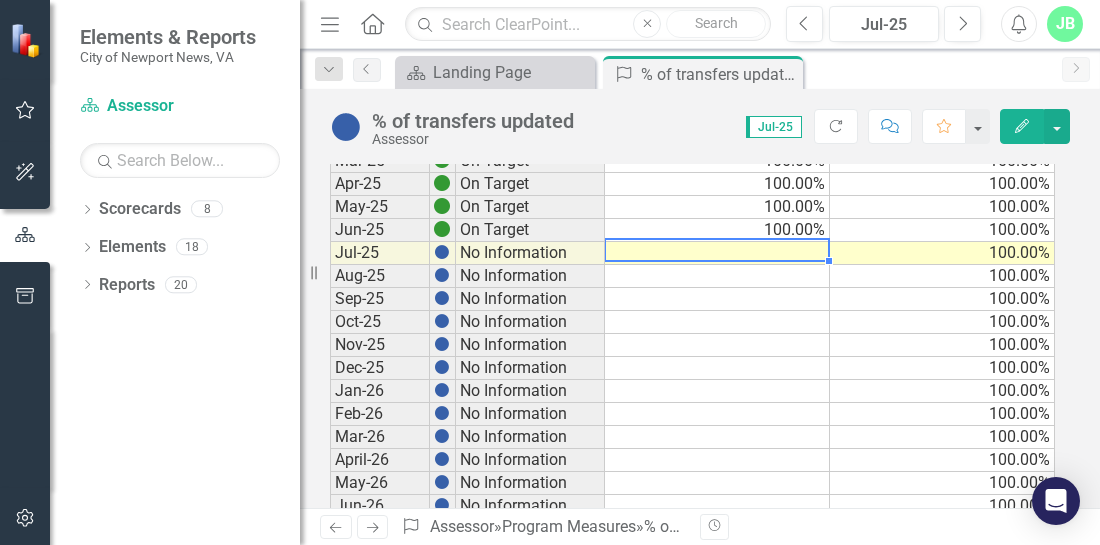click at bounding box center (717, 253) 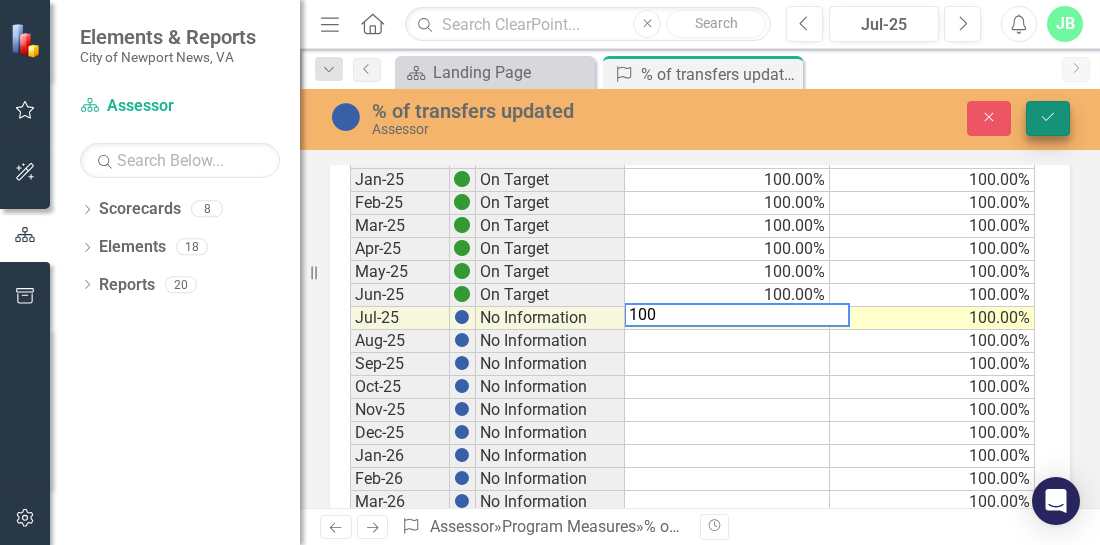 type on "100" 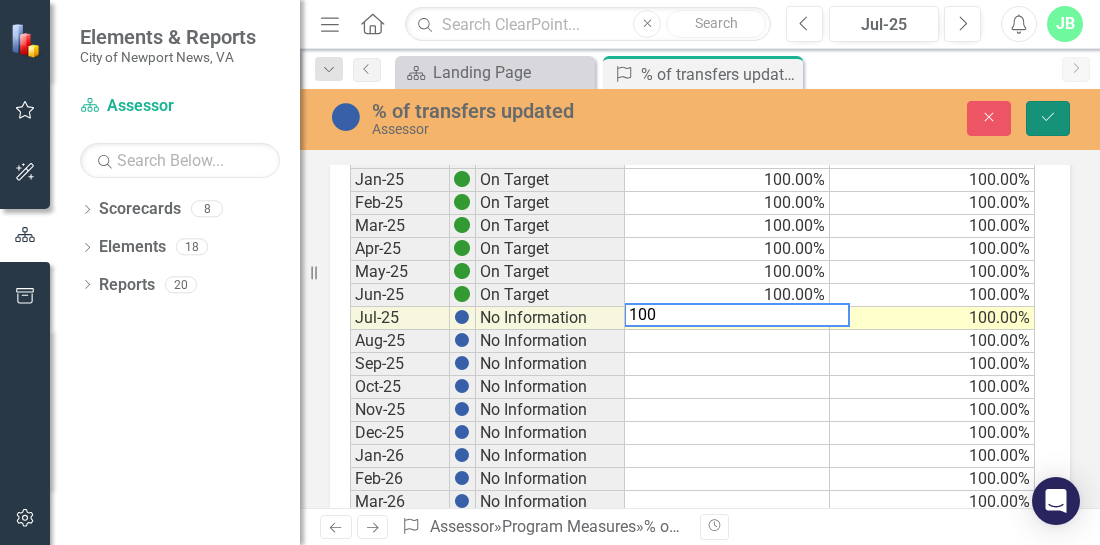 click on "Save" at bounding box center (1048, 118) 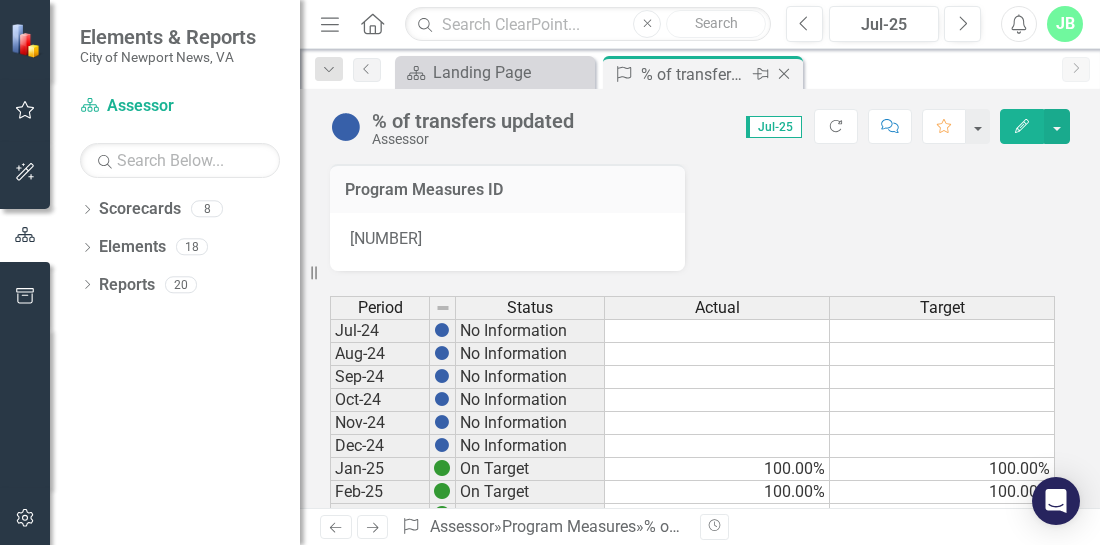 click on "Close" 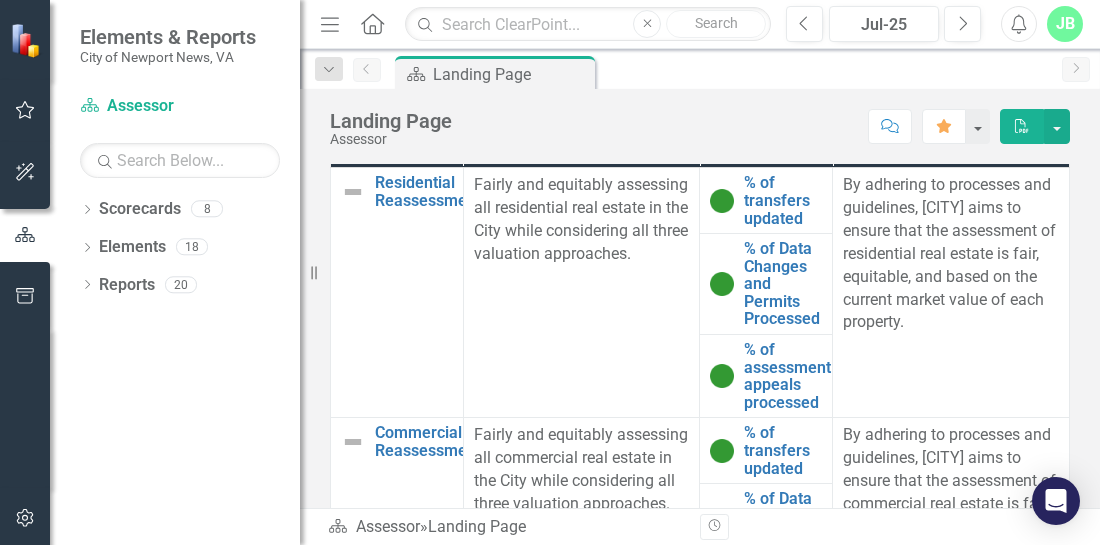 scroll, scrollTop: 876, scrollLeft: 0, axis: vertical 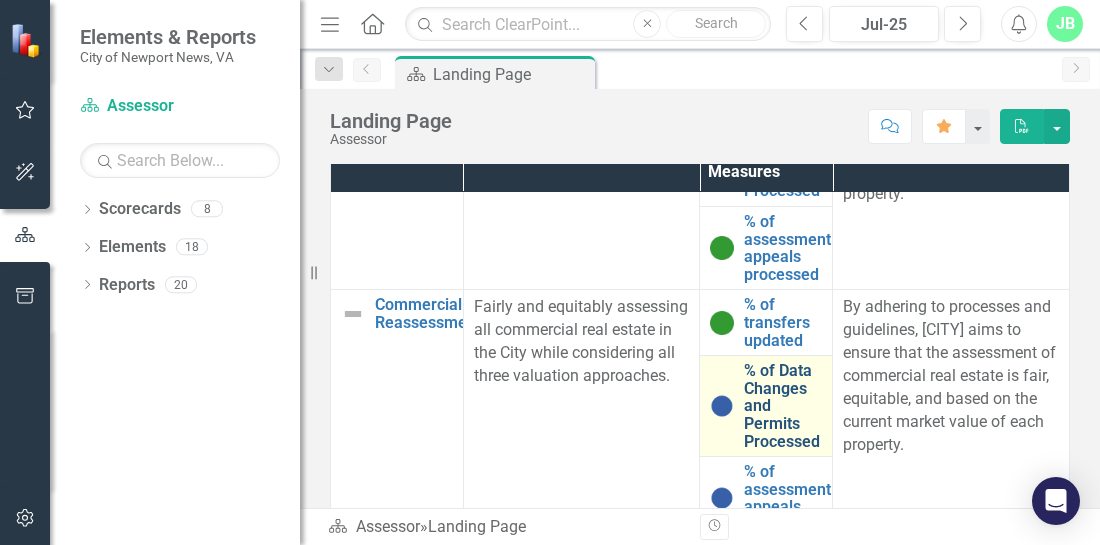 click on "% of Data Changes and Permits Processed" at bounding box center [783, 406] 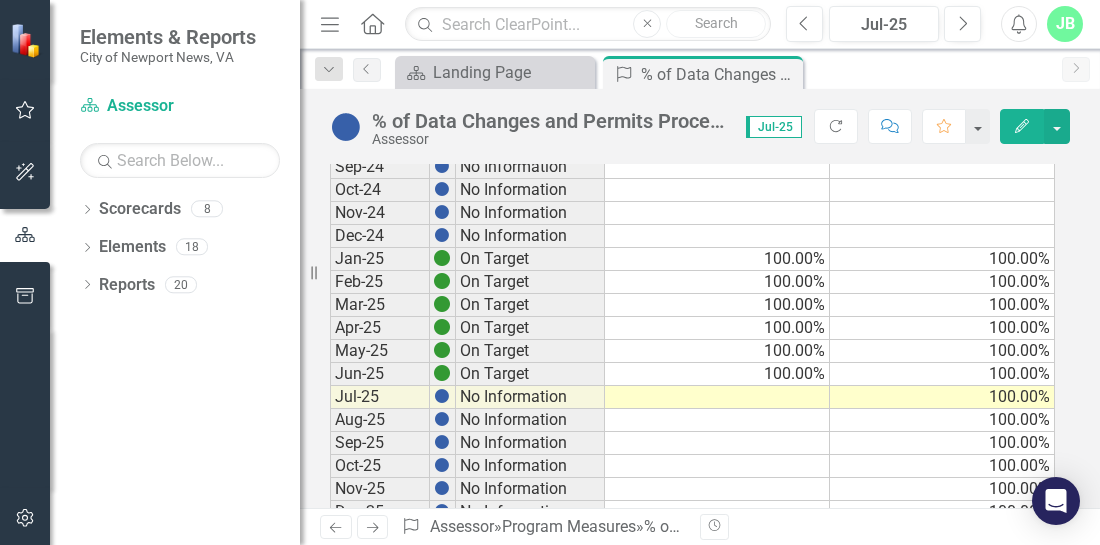 scroll, scrollTop: 248, scrollLeft: 0, axis: vertical 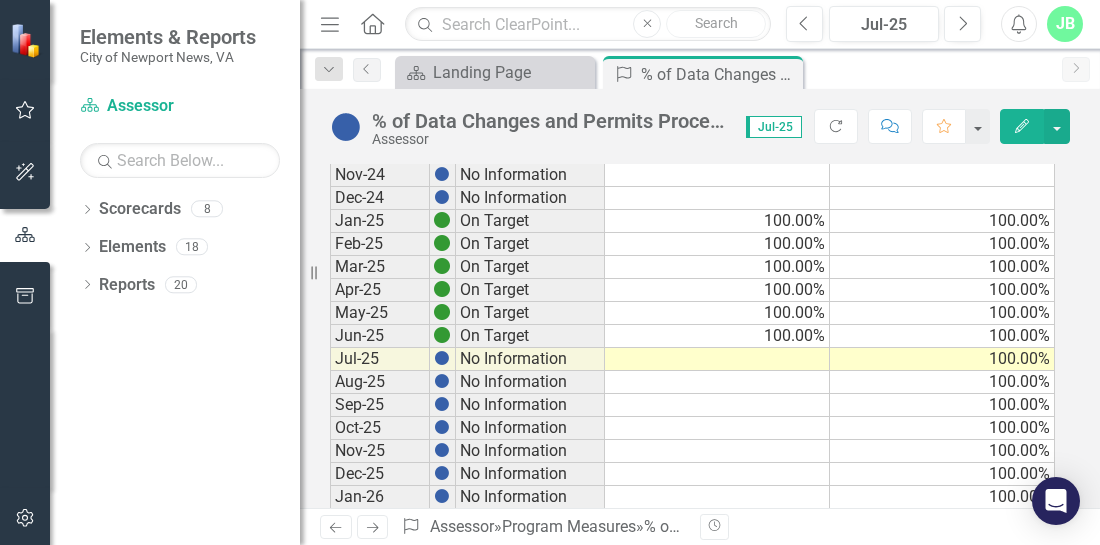 click at bounding box center [717, 359] 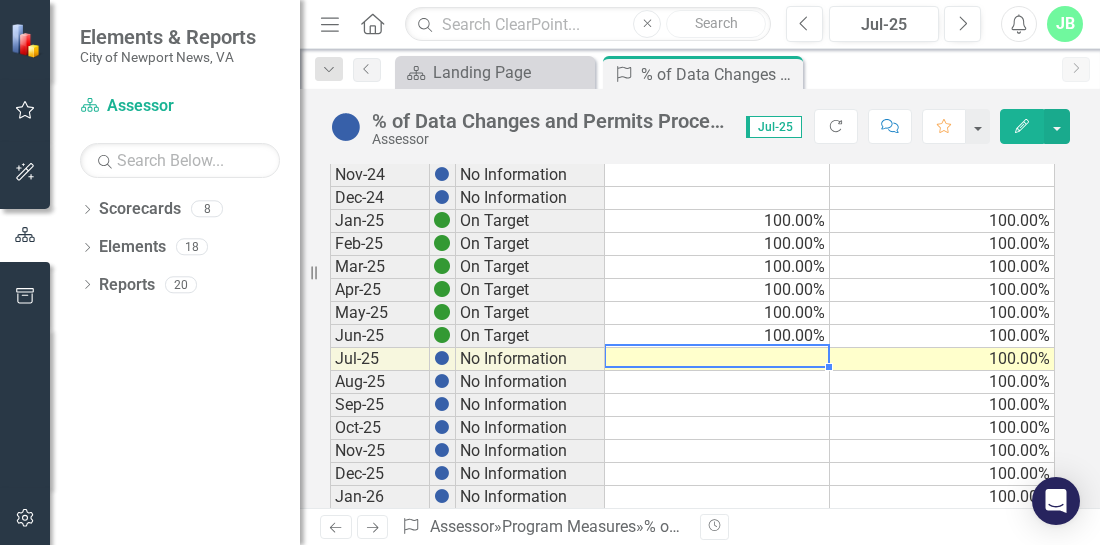 click at bounding box center (717, 359) 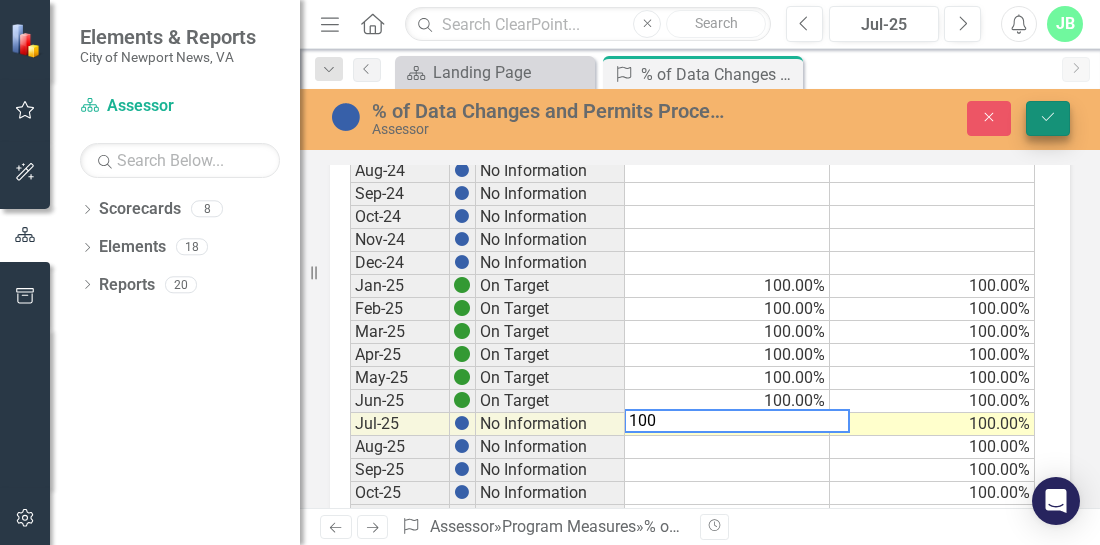 type on "100" 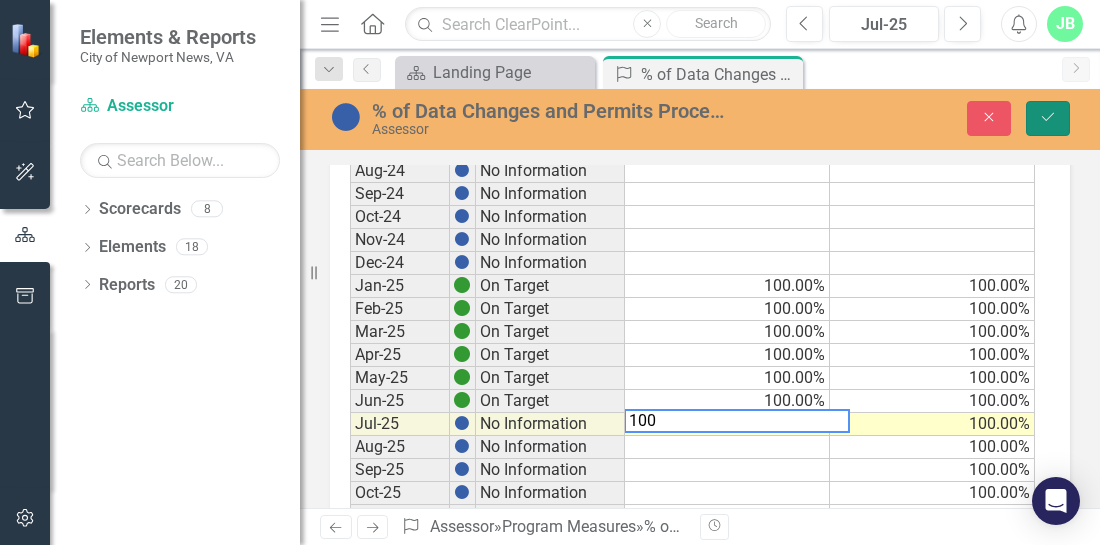 click on "Save" 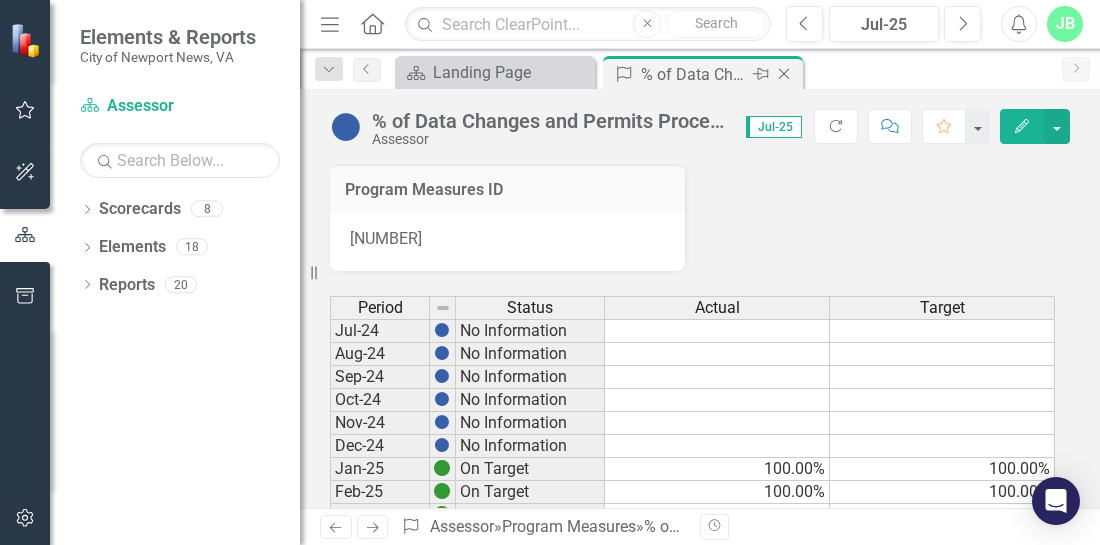 click on "Close" 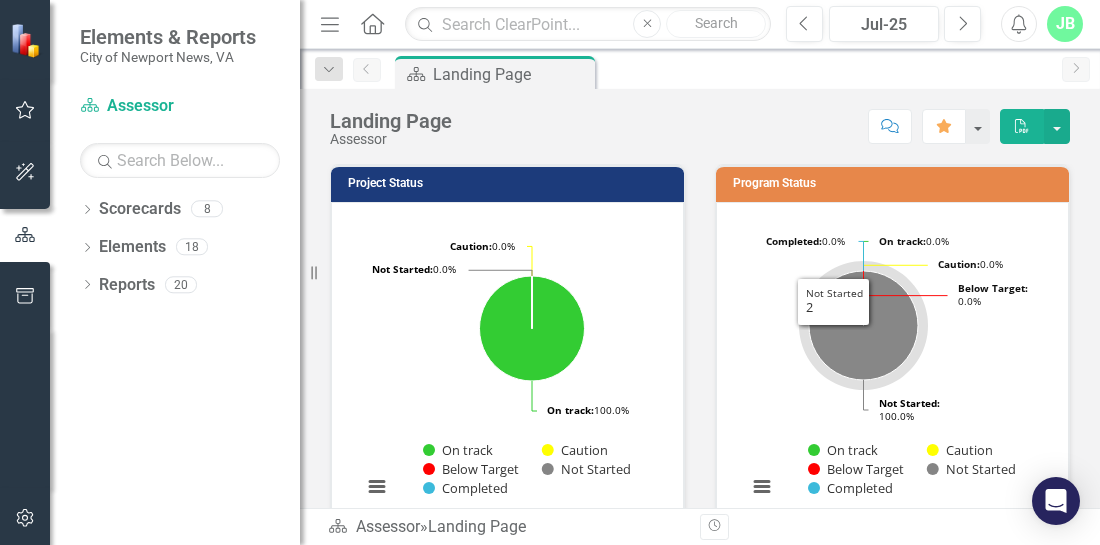 click 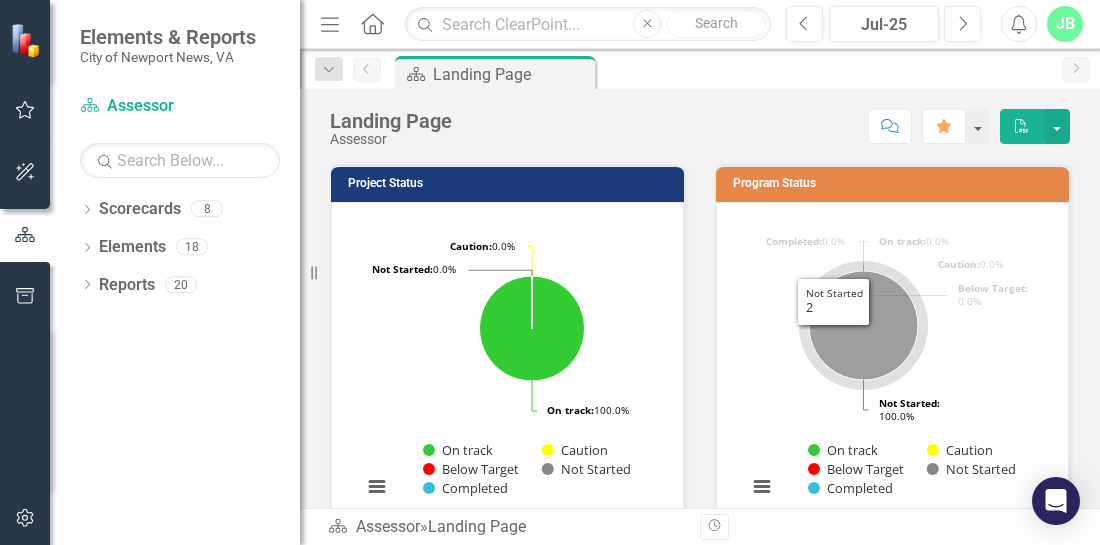 click 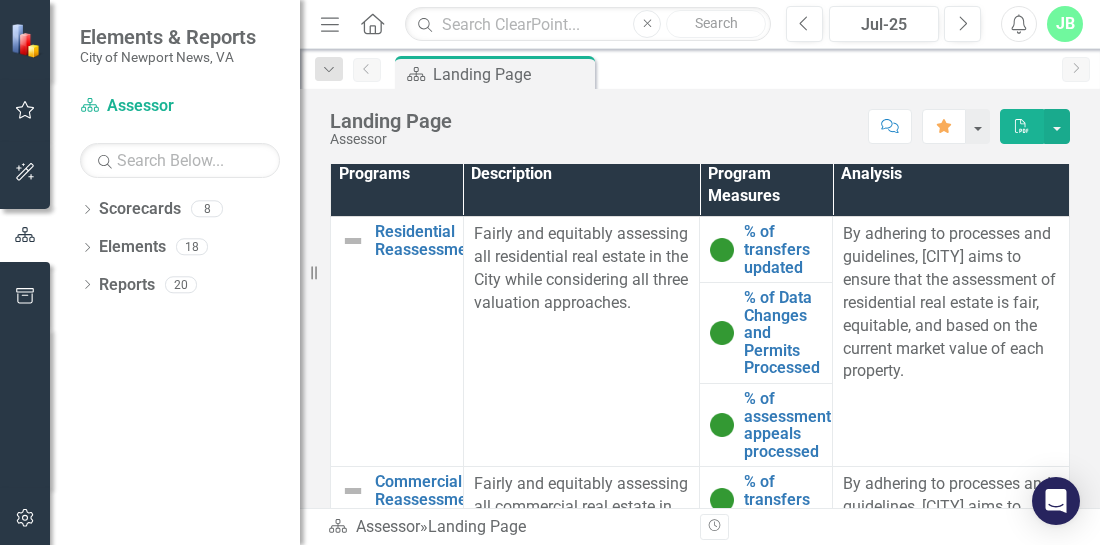 scroll, scrollTop: 846, scrollLeft: 0, axis: vertical 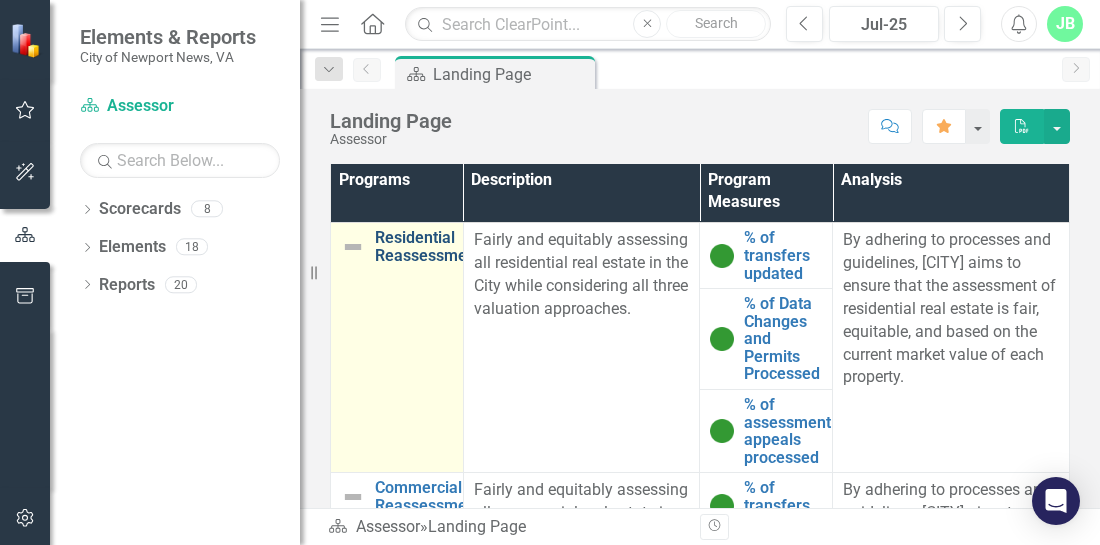 click on "Residential Reassessment" at bounding box center [428, 246] 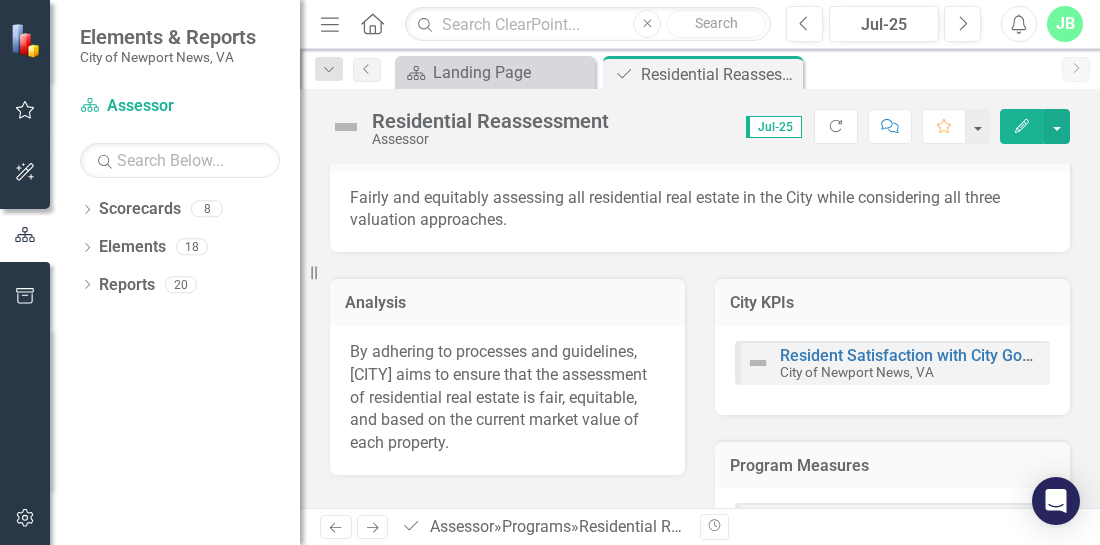 scroll, scrollTop: 0, scrollLeft: 0, axis: both 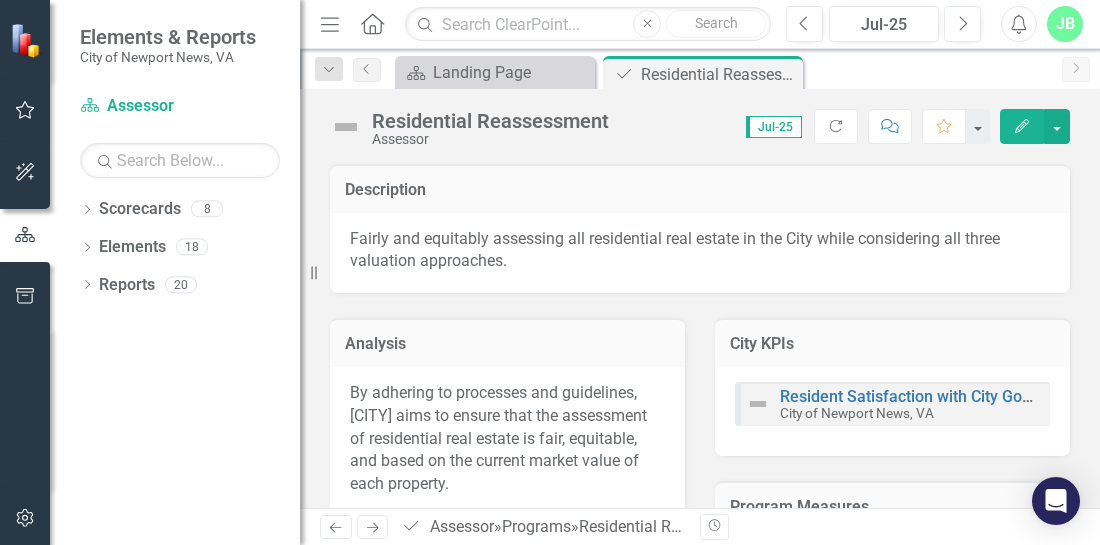 click on "Edit" 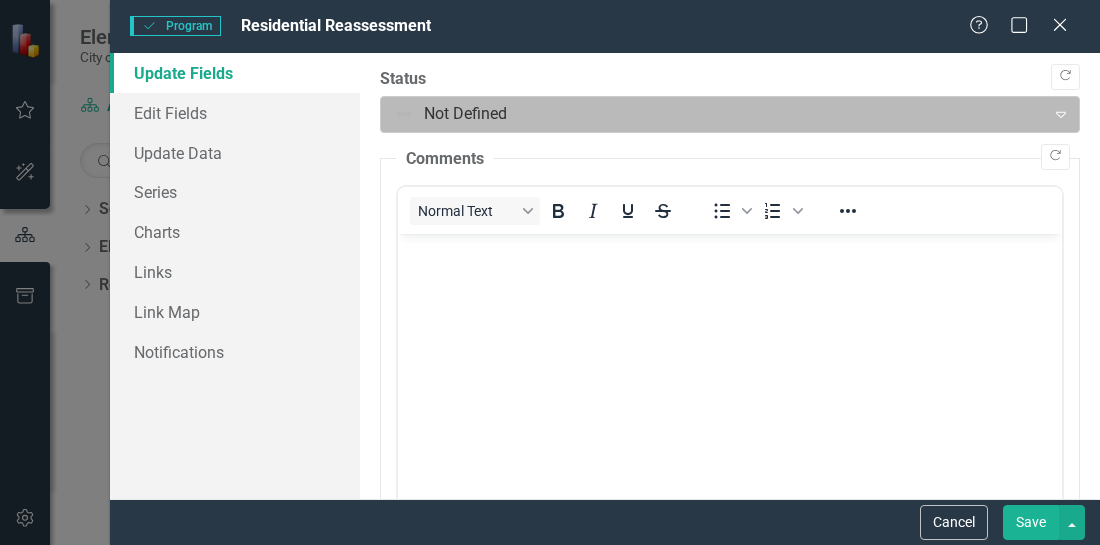 scroll, scrollTop: 0, scrollLeft: 0, axis: both 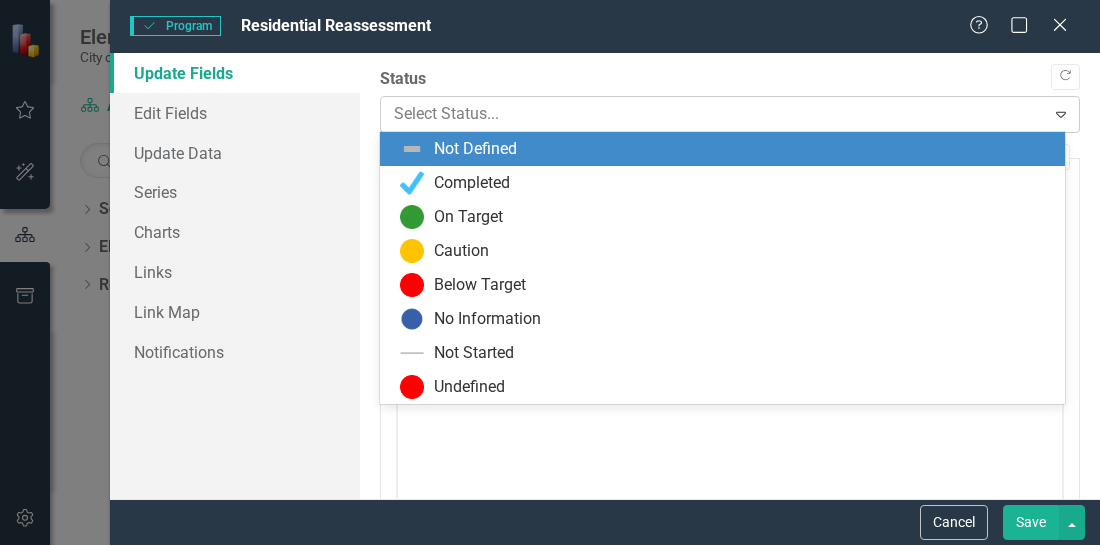 click on "Expand" 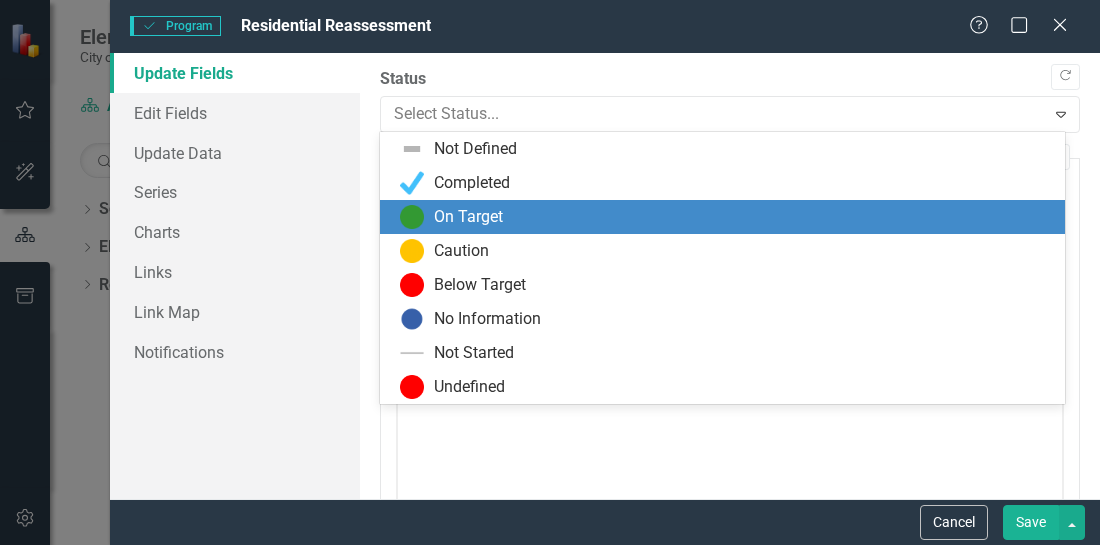click on "On Target" at bounding box center [726, 217] 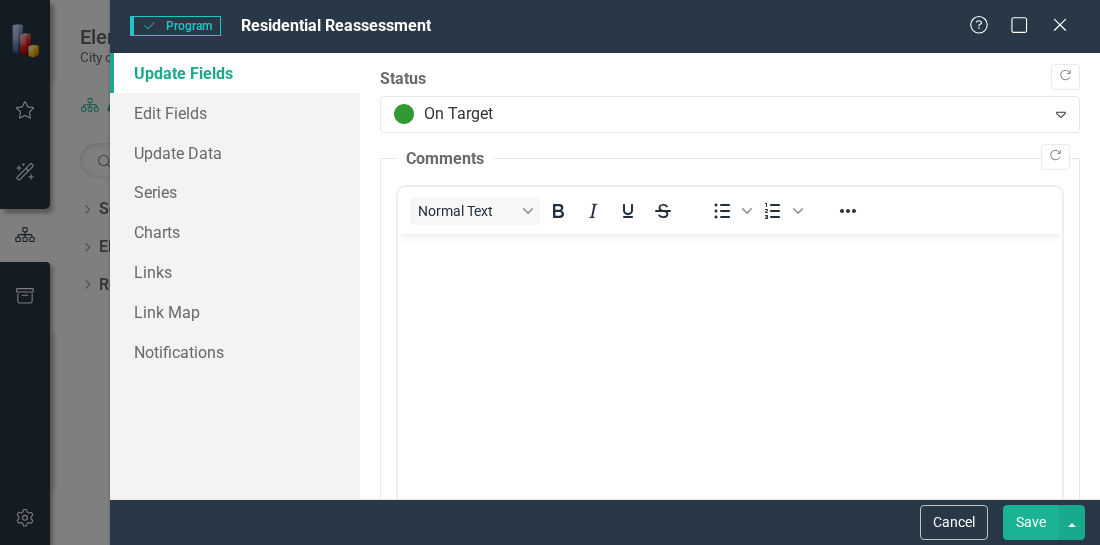 click on "Save" at bounding box center [1031, 522] 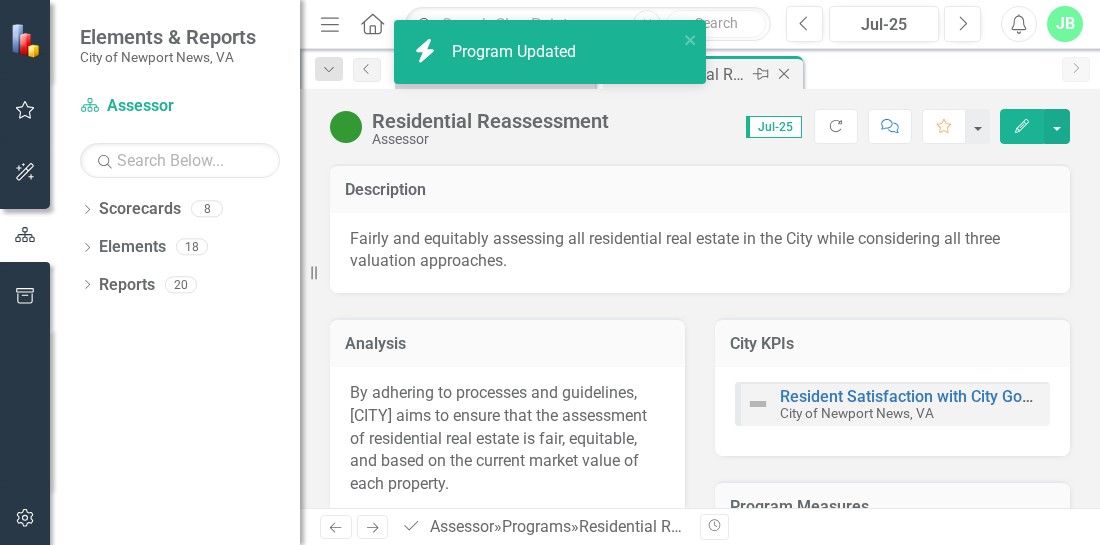 click on "Close" 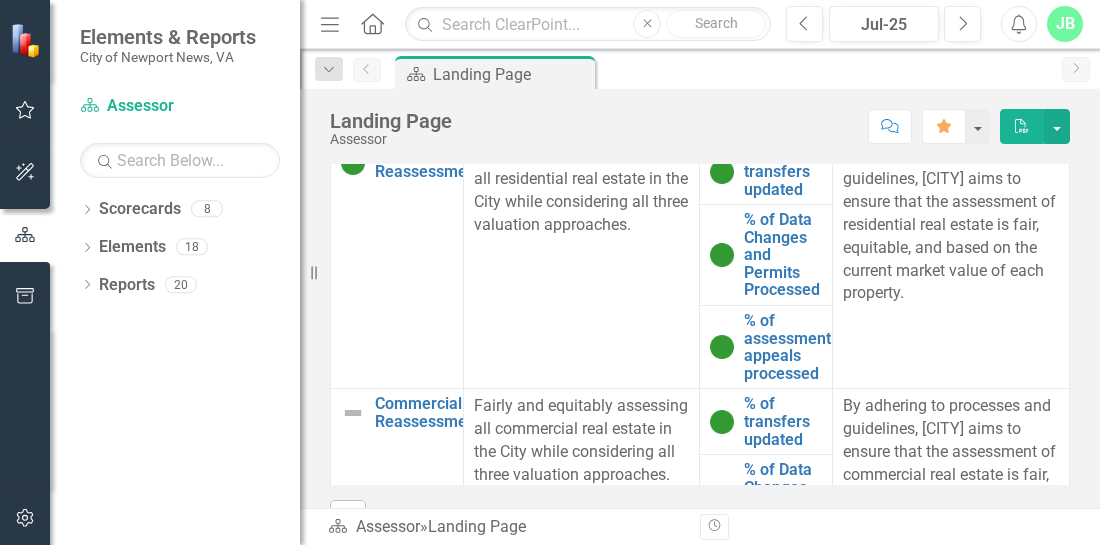scroll, scrollTop: 942, scrollLeft: 0, axis: vertical 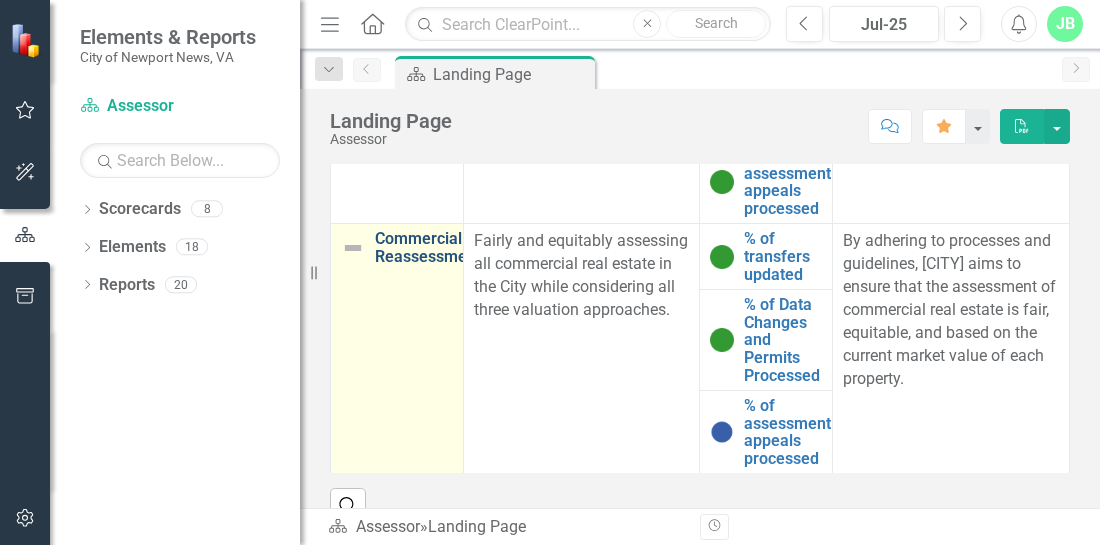 click on "Commercial Reassessment" at bounding box center [428, 247] 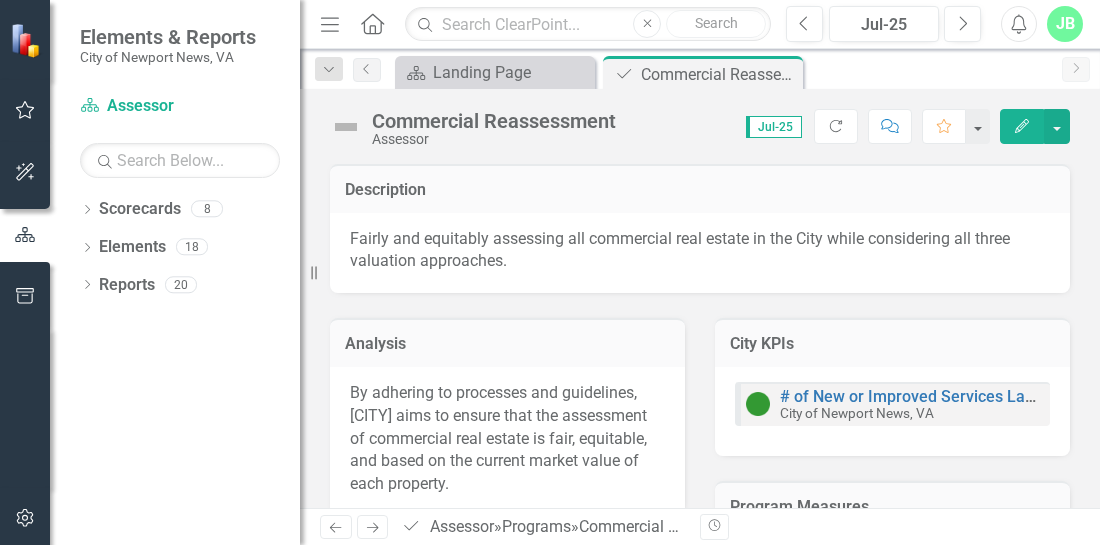 click on "Edit" 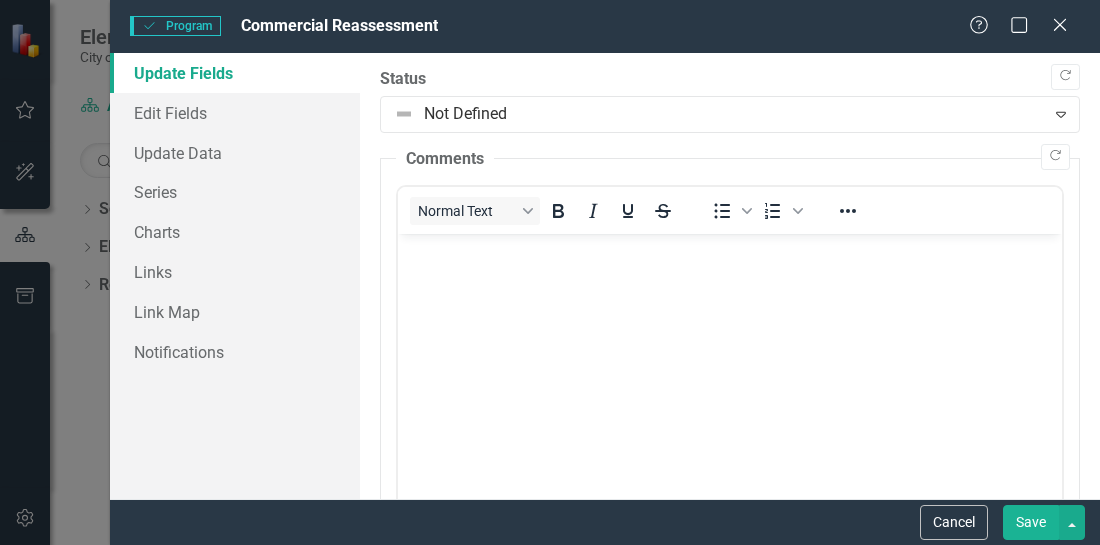 scroll, scrollTop: 0, scrollLeft: 0, axis: both 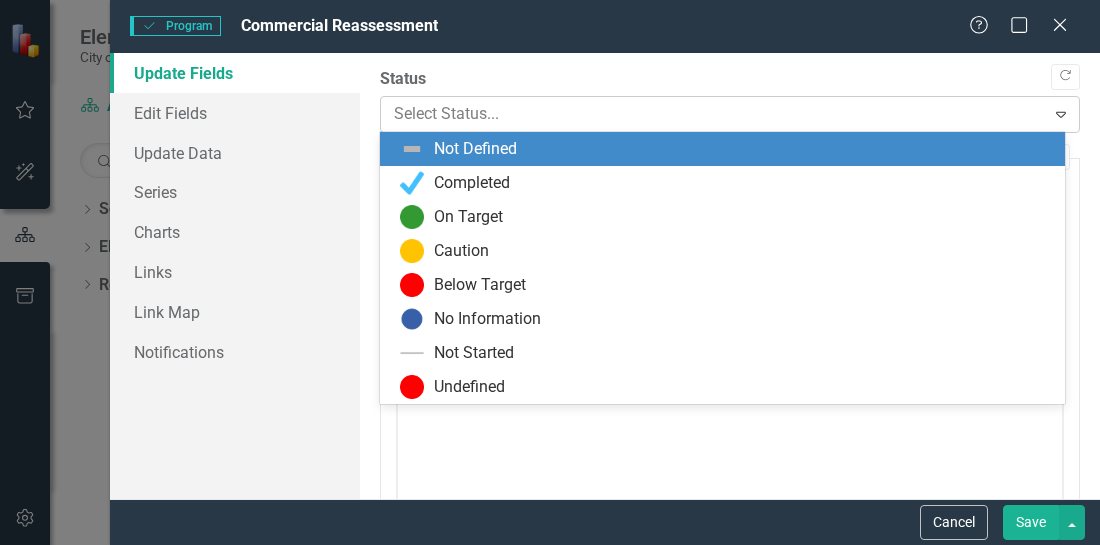 click at bounding box center (713, 114) 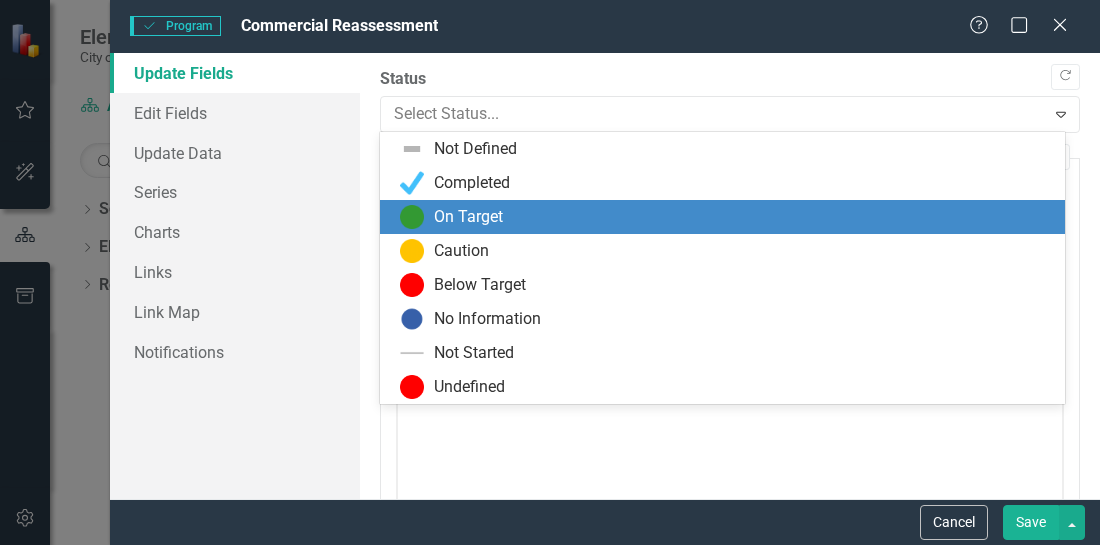 click on "On Target" at bounding box center (468, 217) 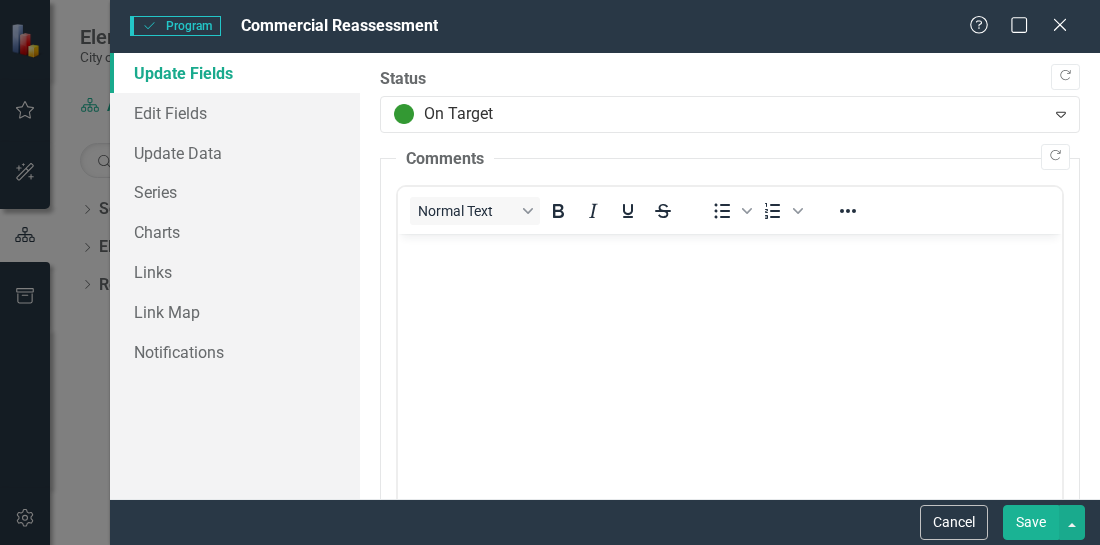 click on "Save" at bounding box center [1031, 522] 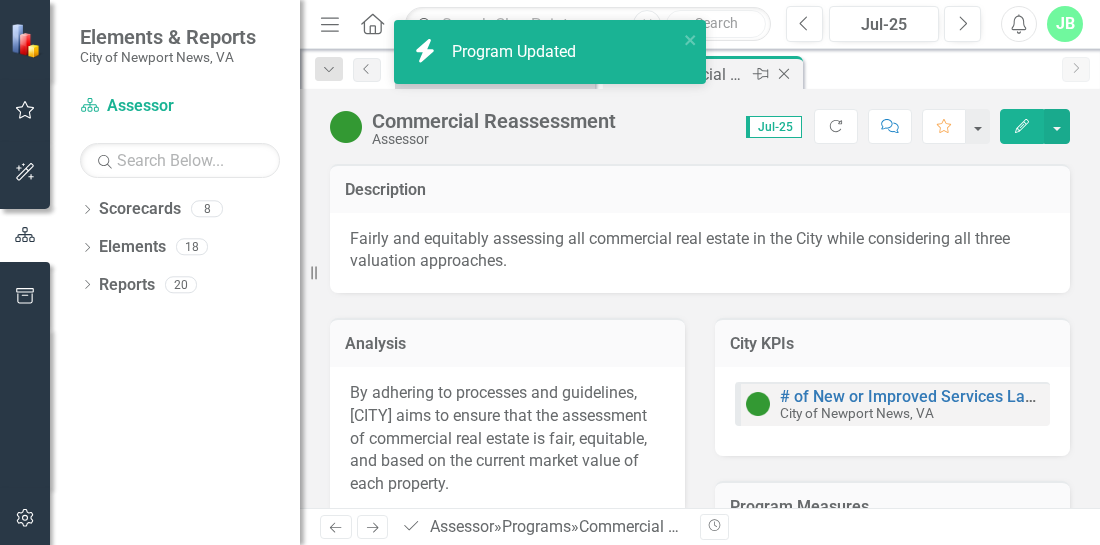 click on "Close" 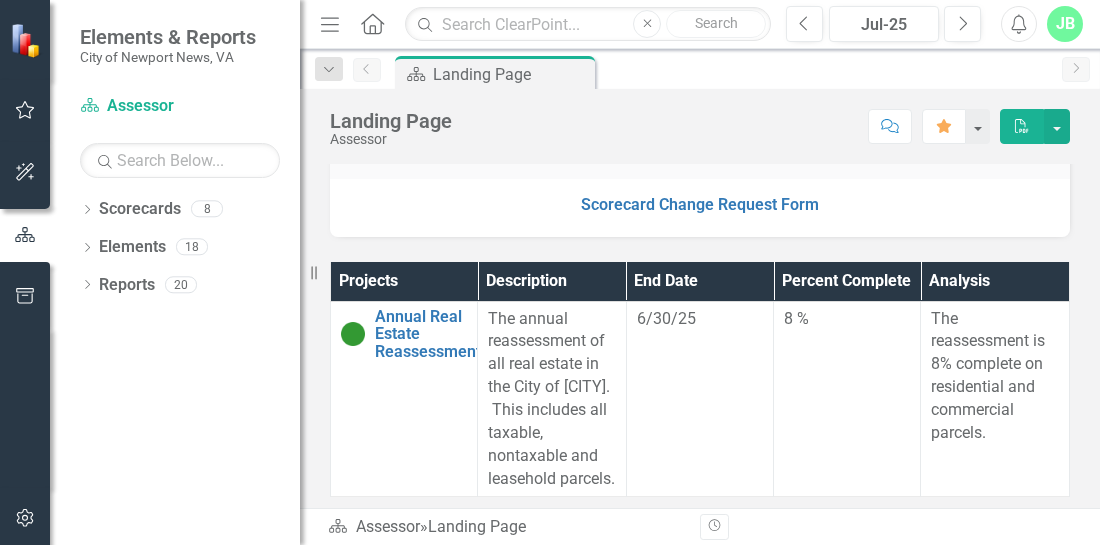 scroll, scrollTop: 0, scrollLeft: 0, axis: both 